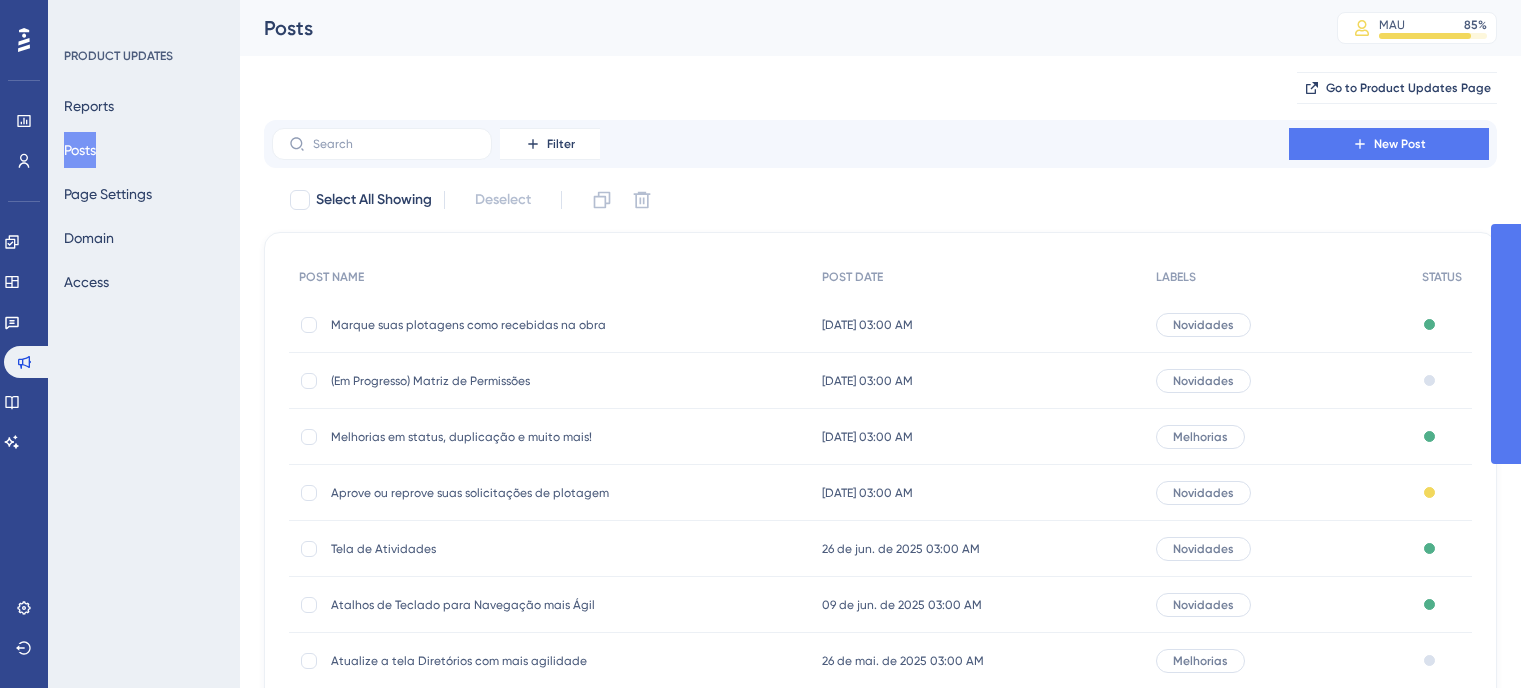 scroll, scrollTop: 0, scrollLeft: 0, axis: both 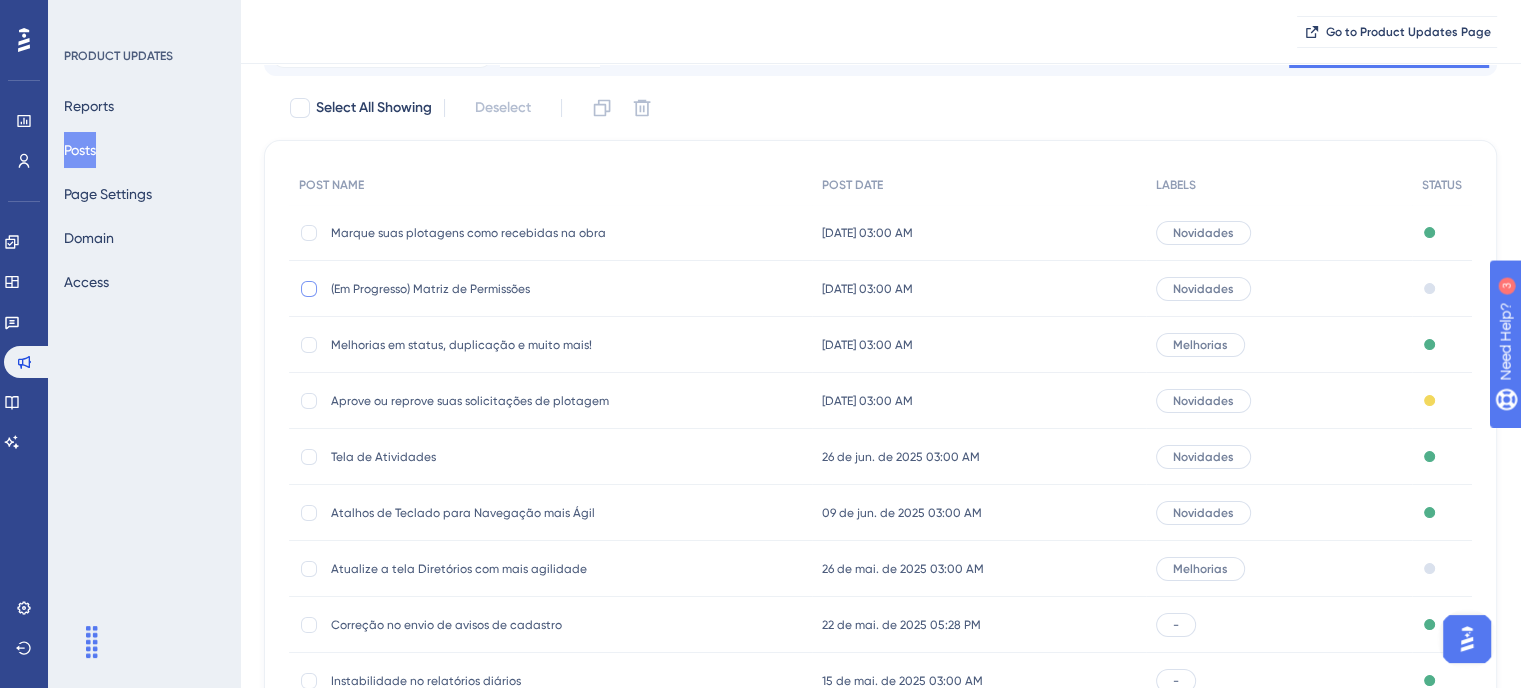 click at bounding box center [309, 289] 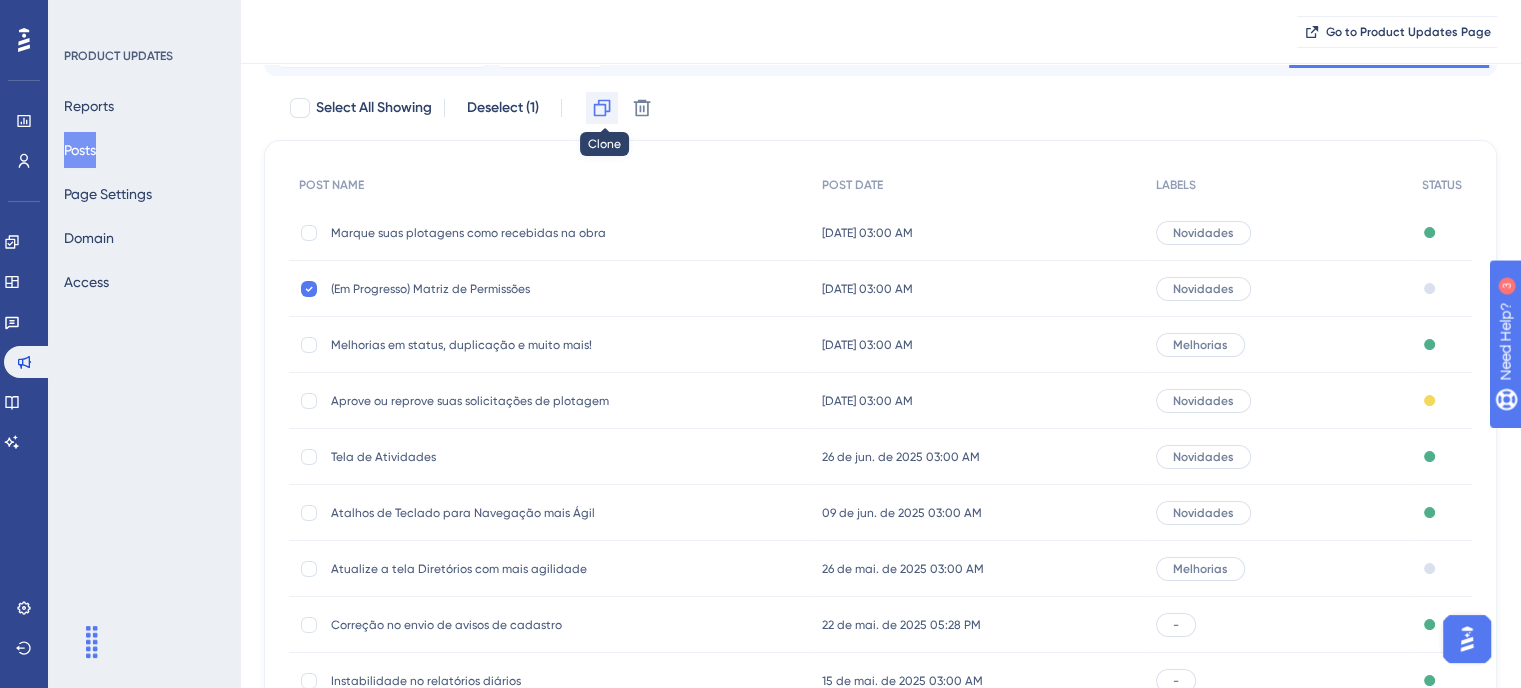 click 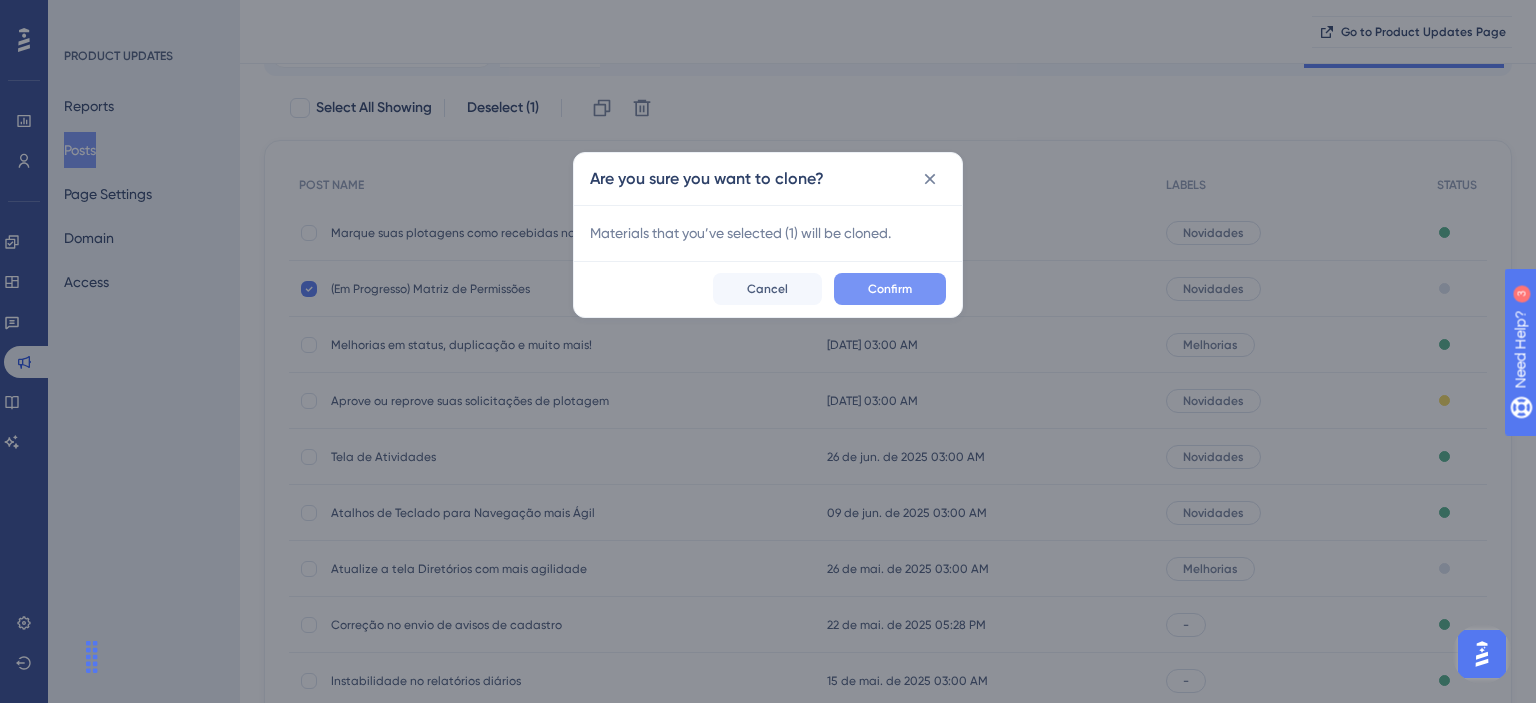 click on "Confirm" at bounding box center (890, 289) 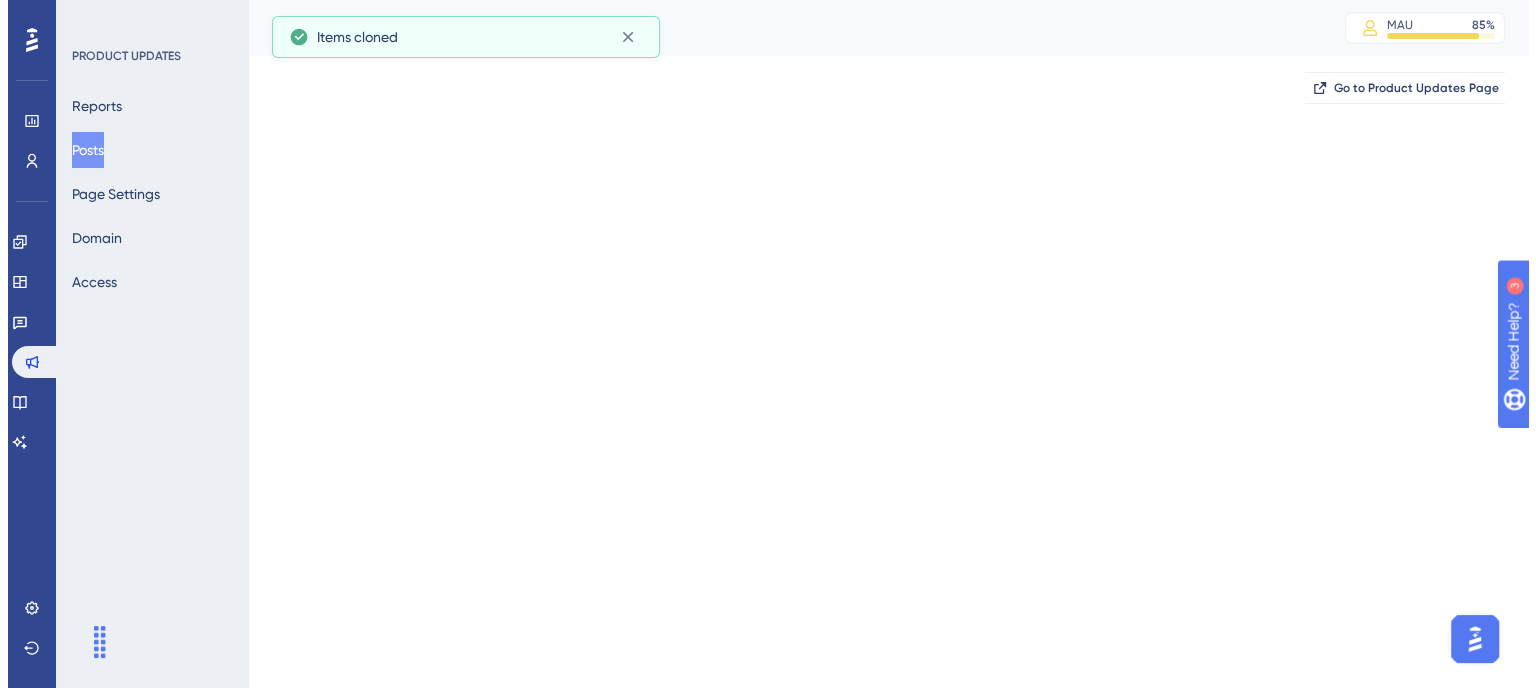 scroll, scrollTop: 0, scrollLeft: 0, axis: both 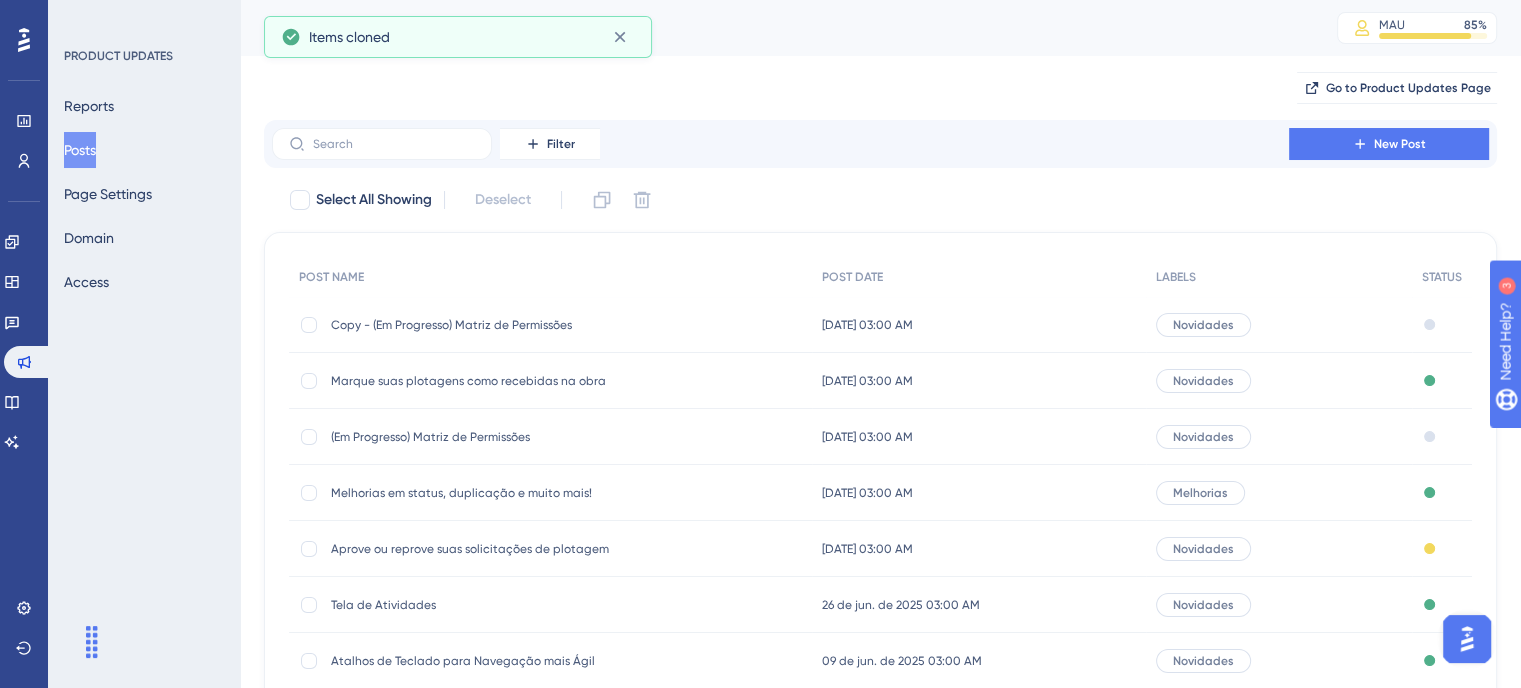 click on "Copy - (Em Progresso) Matriz de Permissões" at bounding box center [491, 325] 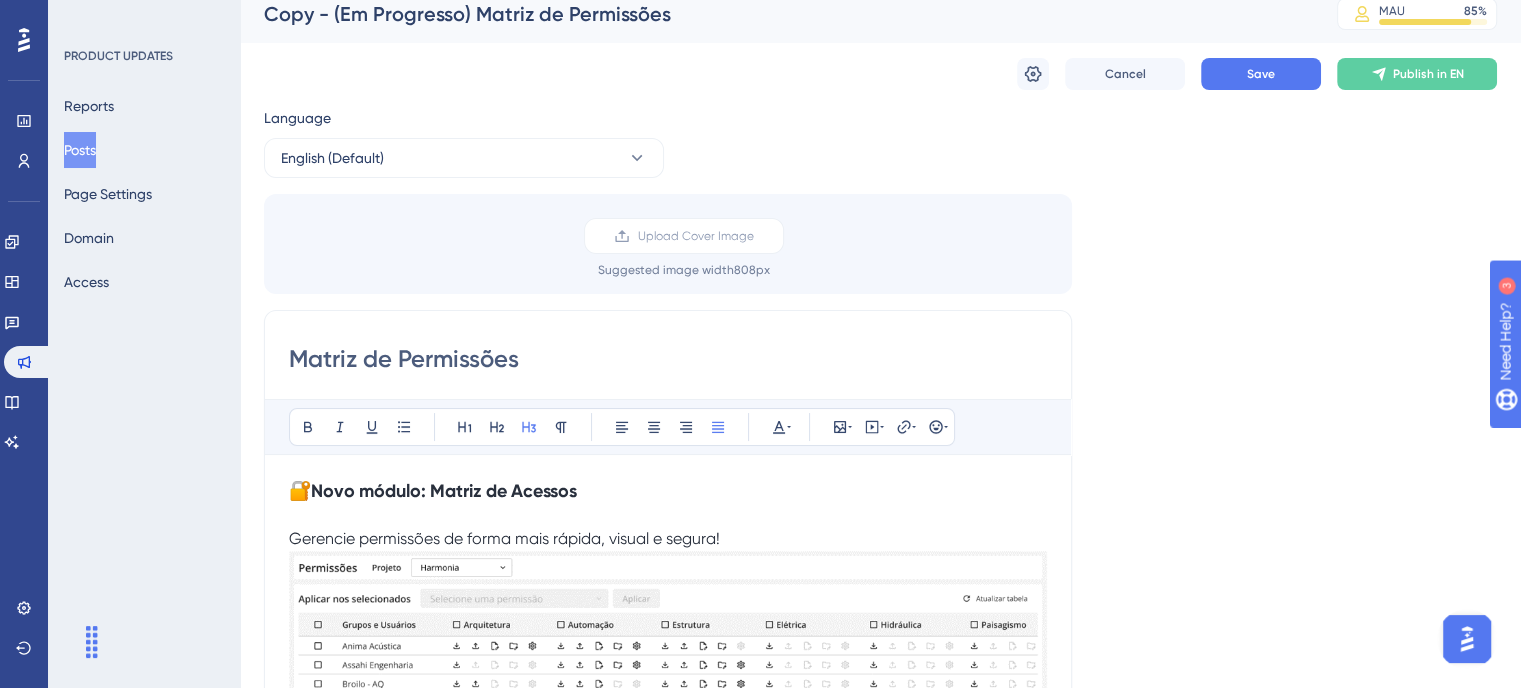 scroll, scrollTop: 0, scrollLeft: 0, axis: both 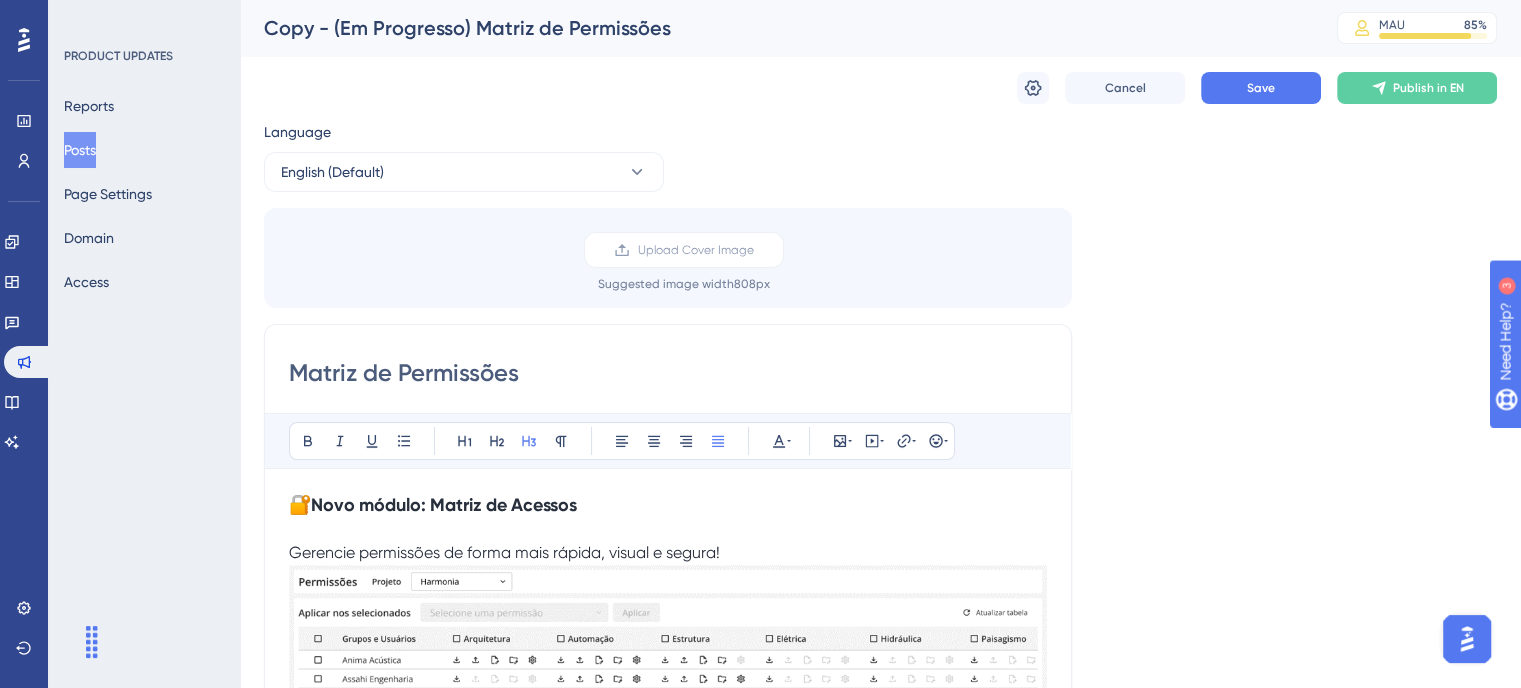 click on "Copy - (Em Progresso) Matriz de Permissões" at bounding box center (775, 28) 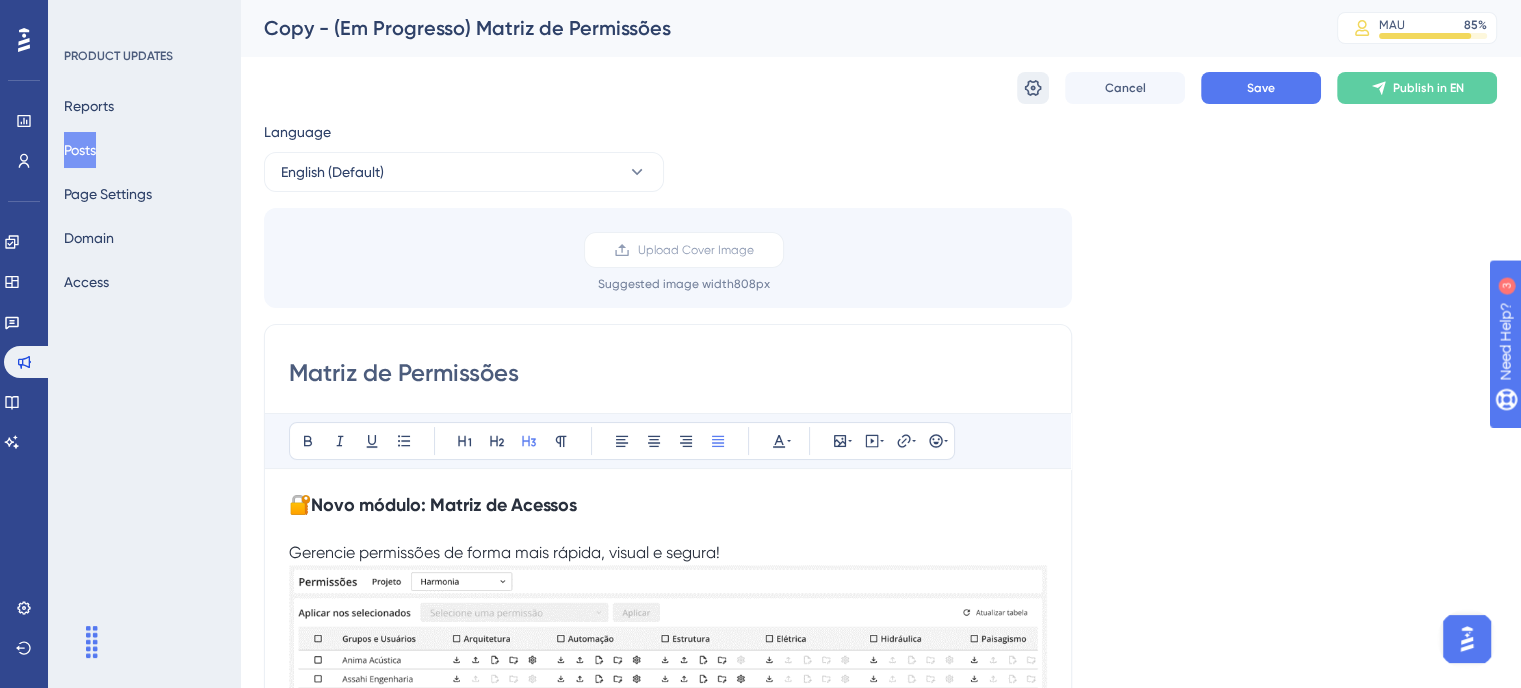 click 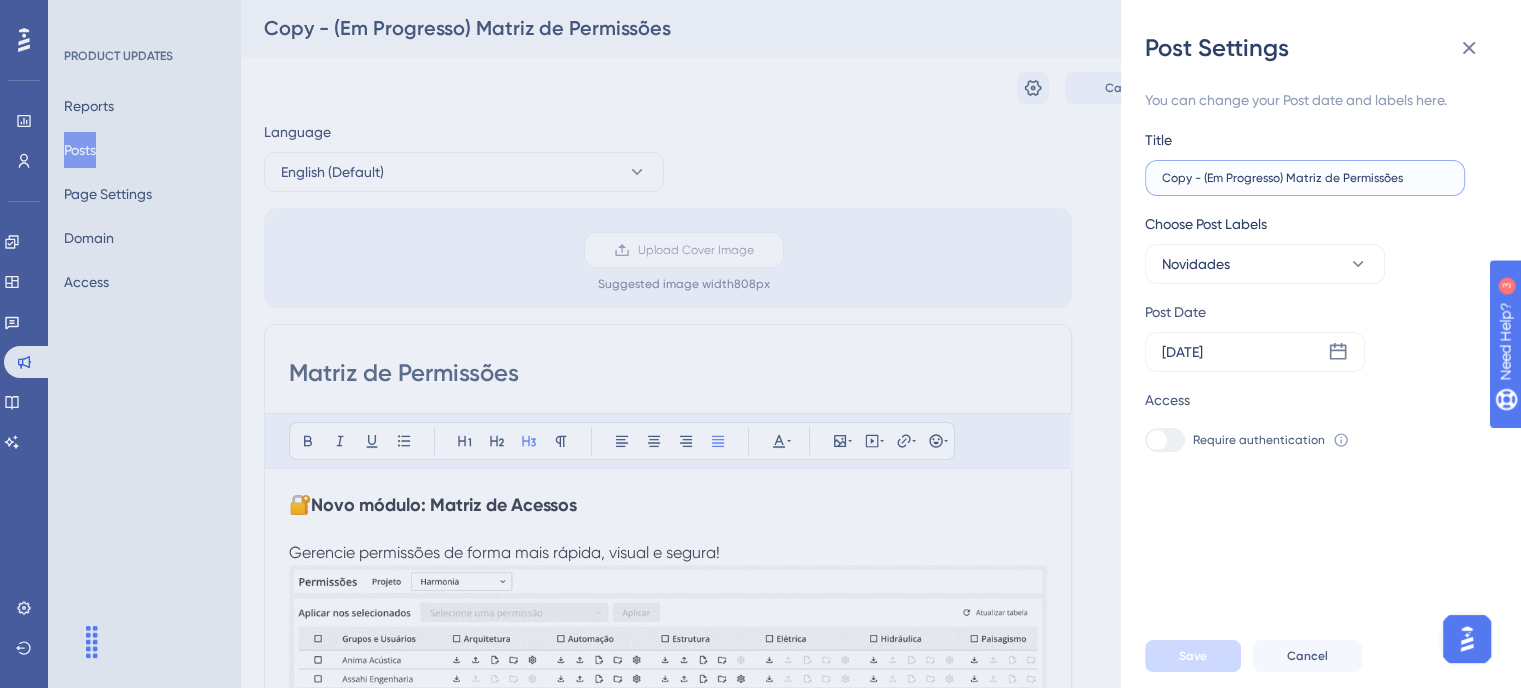 click on "Copy - (Em Progresso) Matriz de Permissões" at bounding box center (1305, 178) 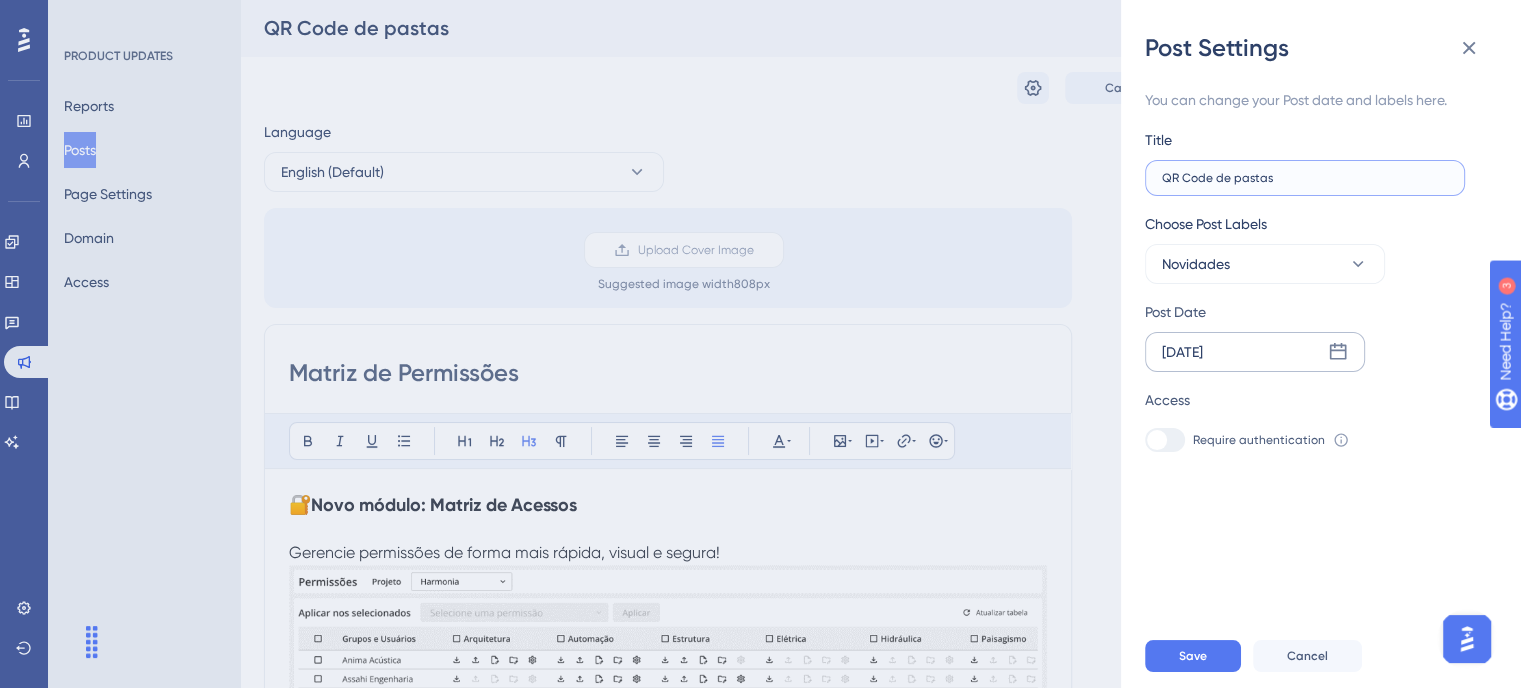 type on "QR Code de pastas" 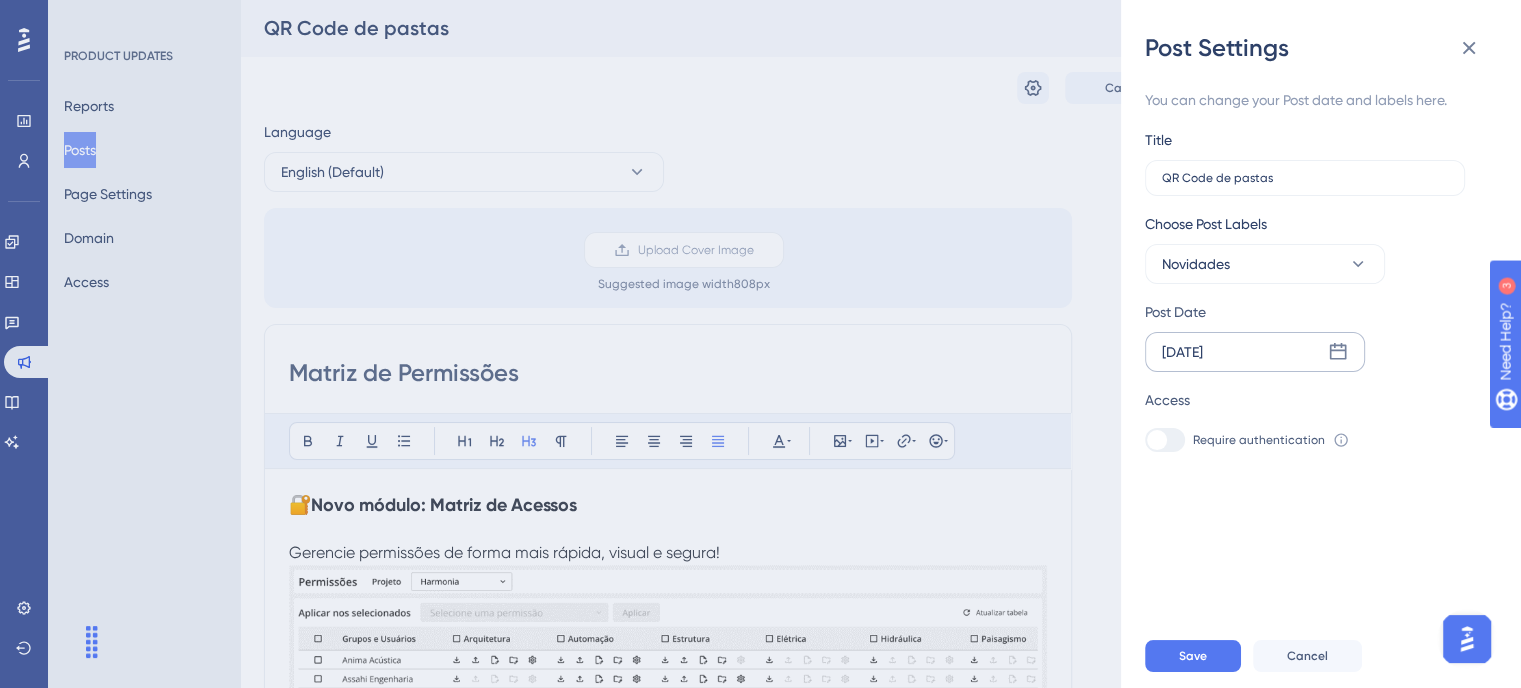click on "[DATE]" at bounding box center (1255, 352) 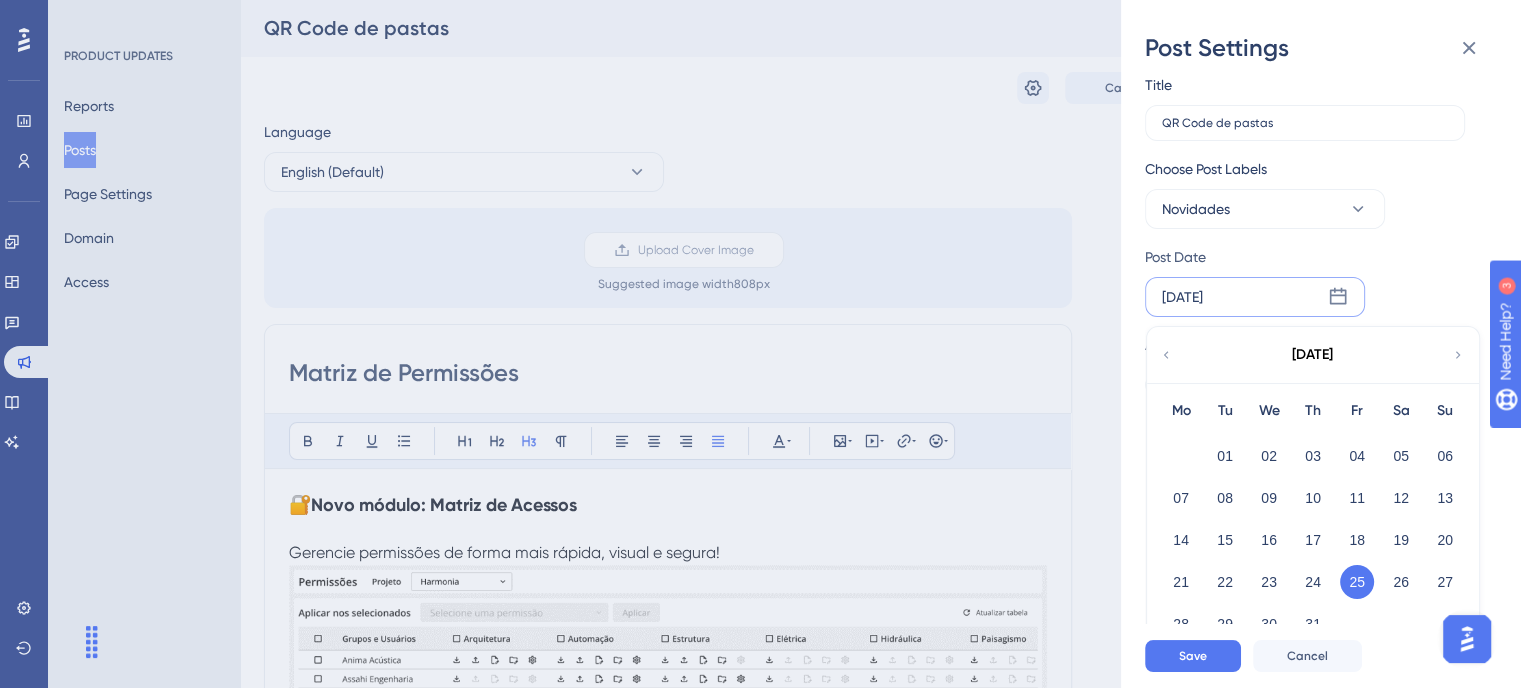 scroll, scrollTop: 75, scrollLeft: 0, axis: vertical 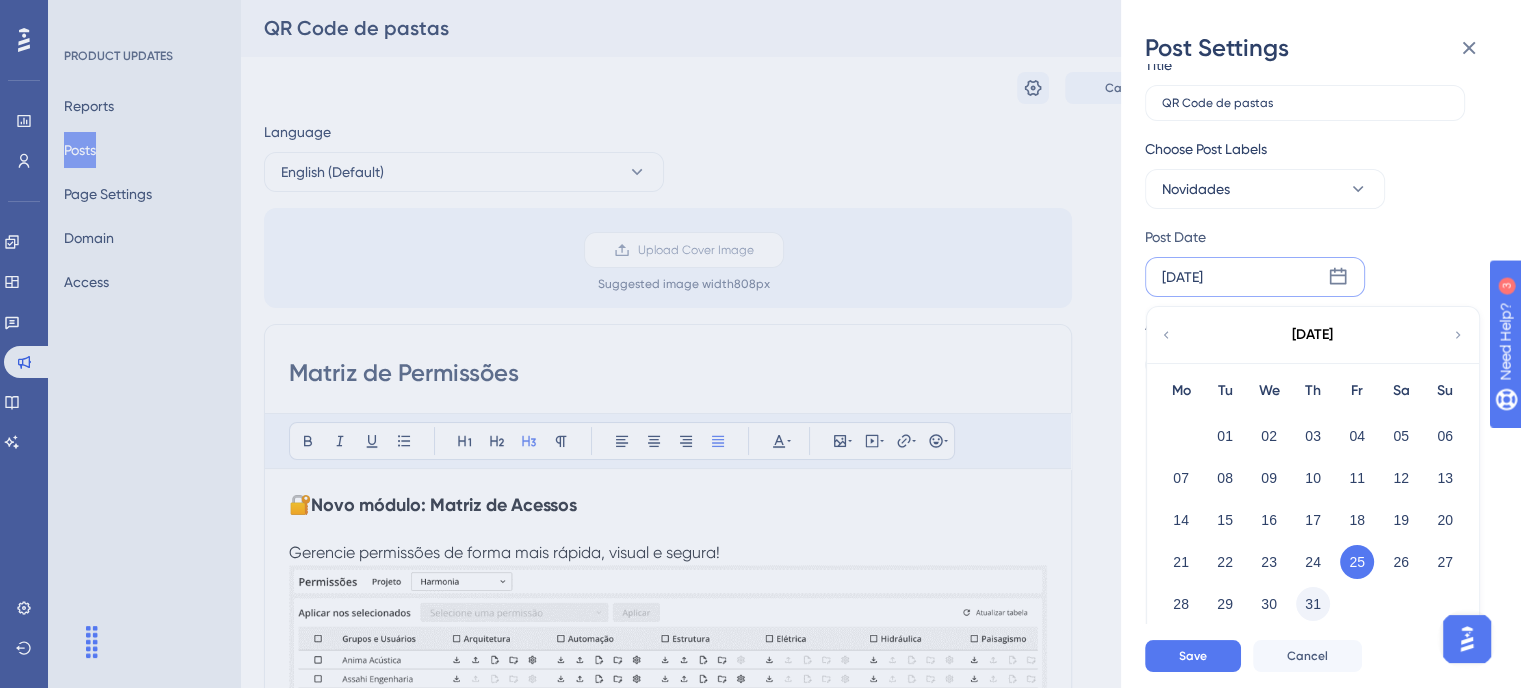 click on "31" at bounding box center [1313, 604] 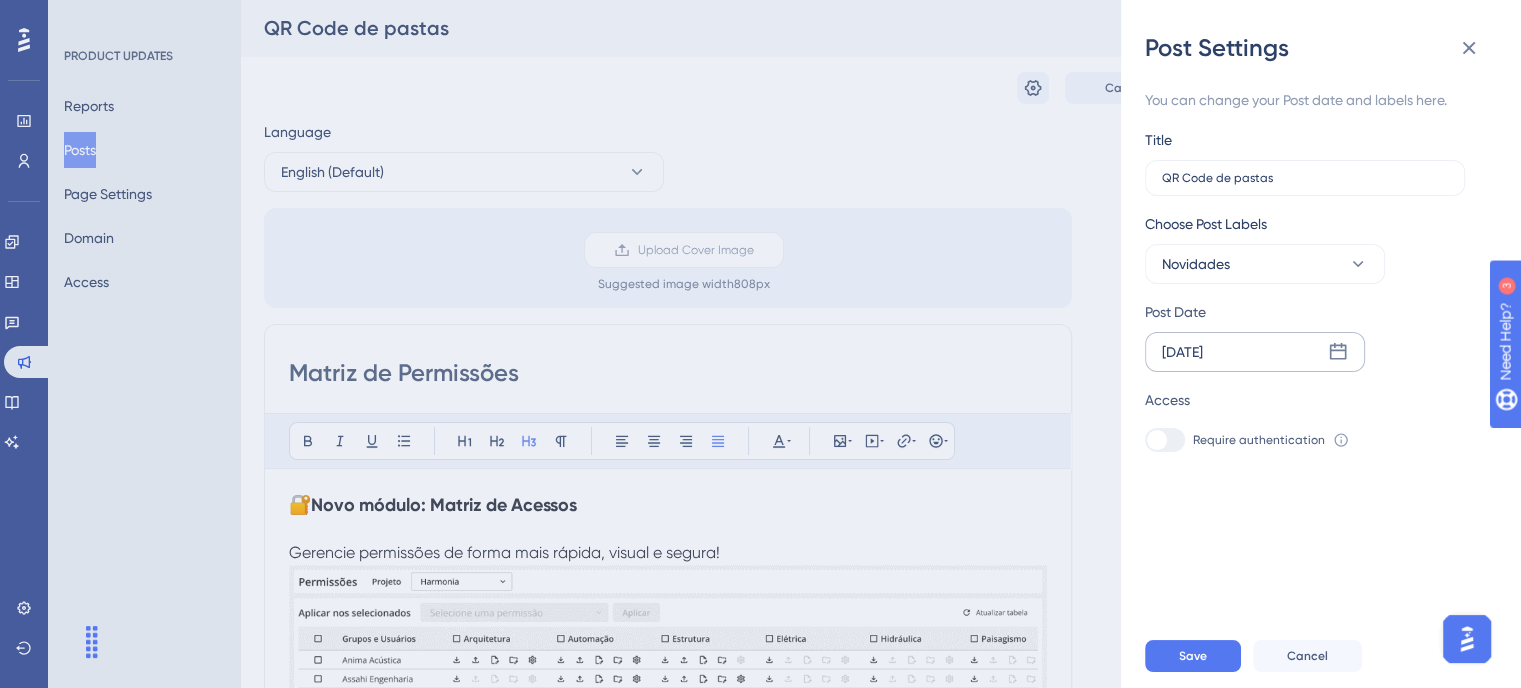scroll, scrollTop: 0, scrollLeft: 0, axis: both 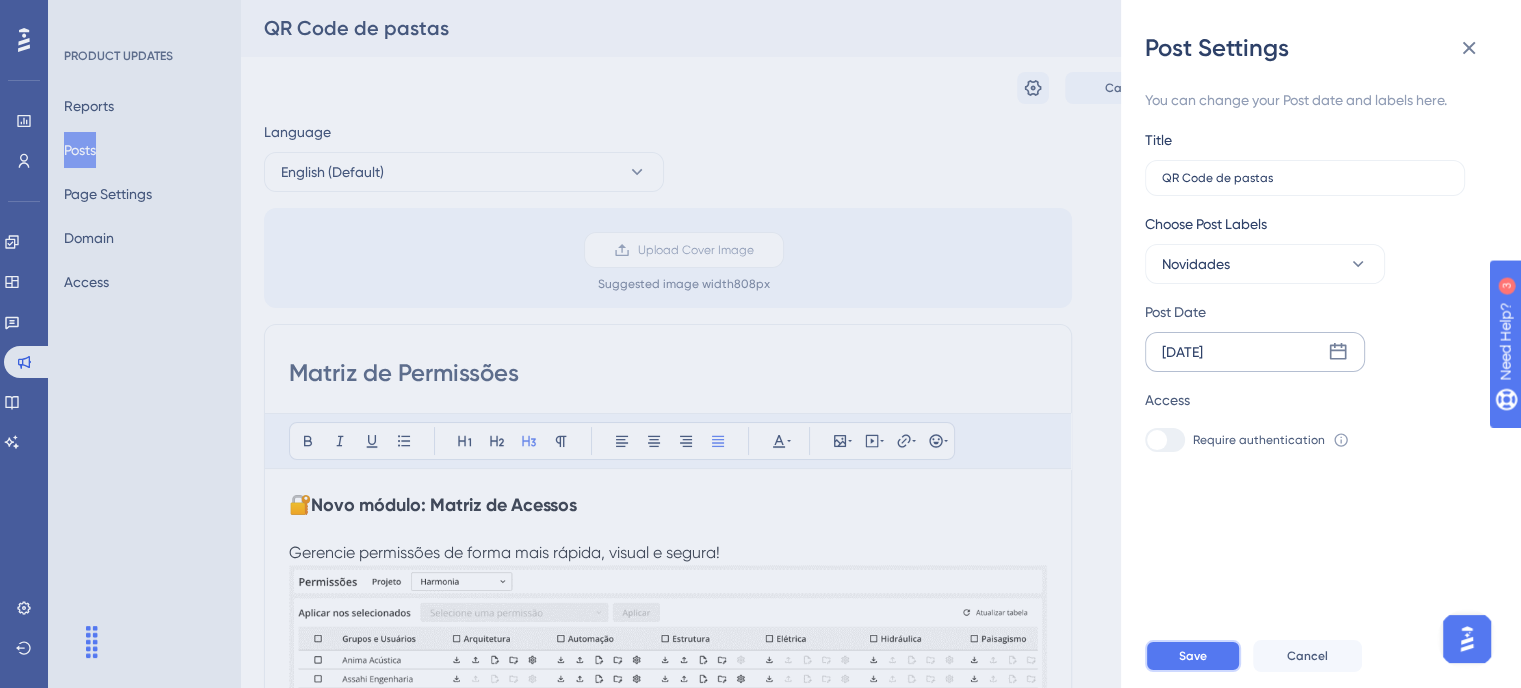 click on "Save" at bounding box center (1193, 656) 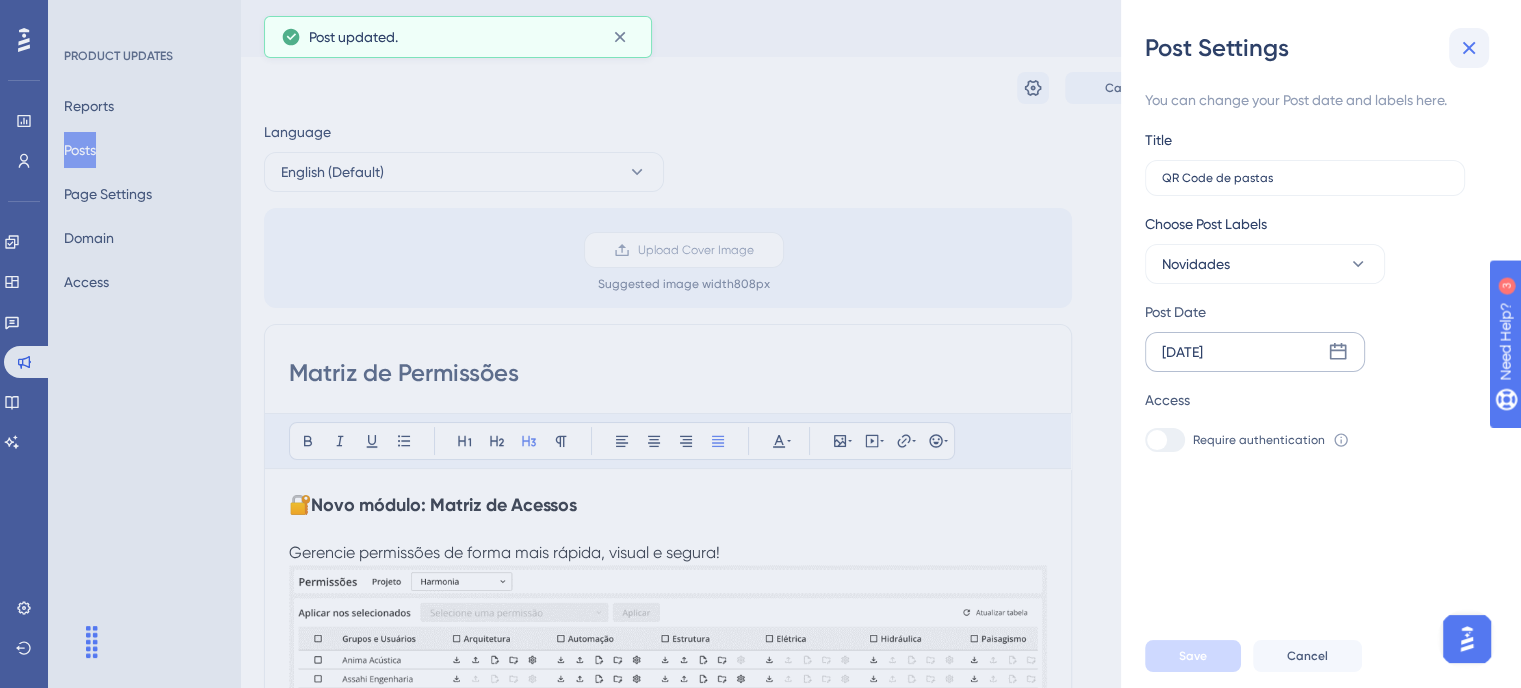 click 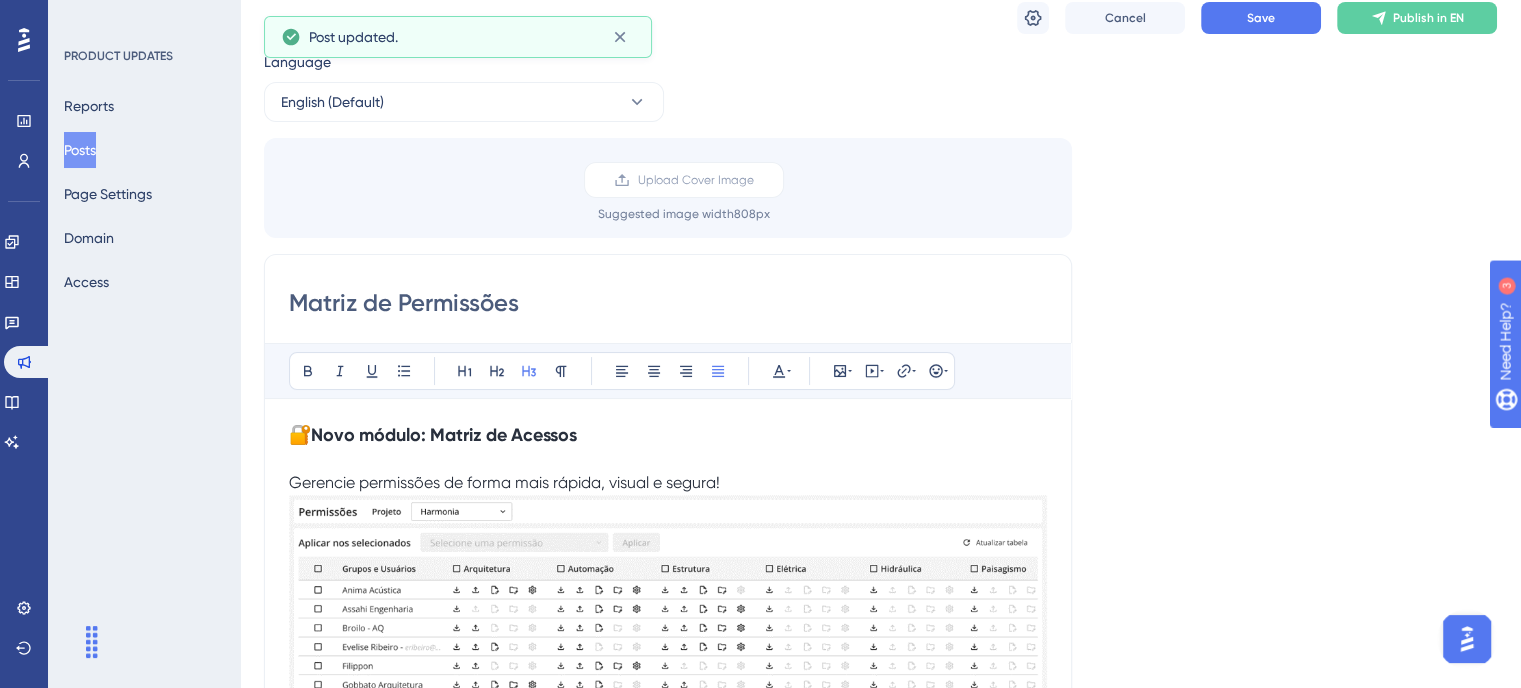 scroll, scrollTop: 100, scrollLeft: 0, axis: vertical 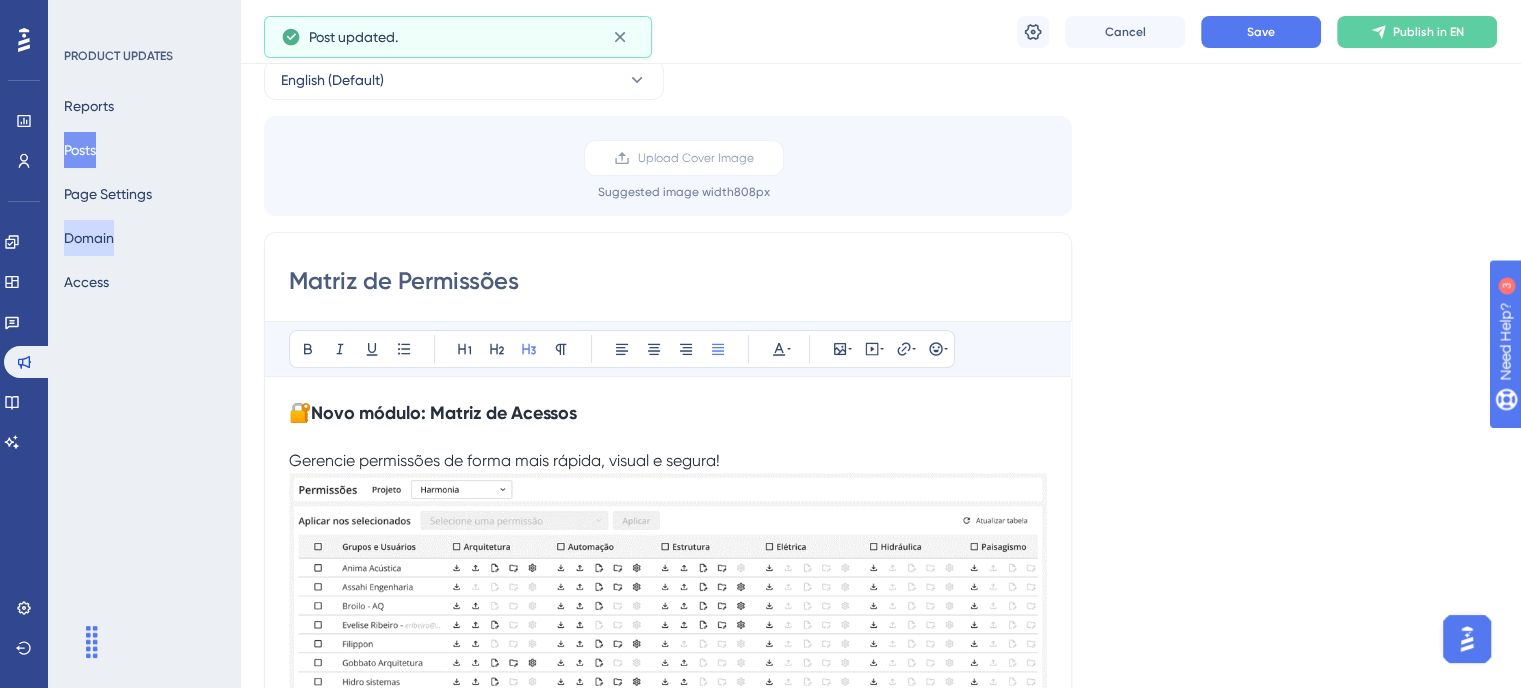 drag, startPoint x: 564, startPoint y: 279, endPoint x: 104, endPoint y: 231, distance: 462.49756 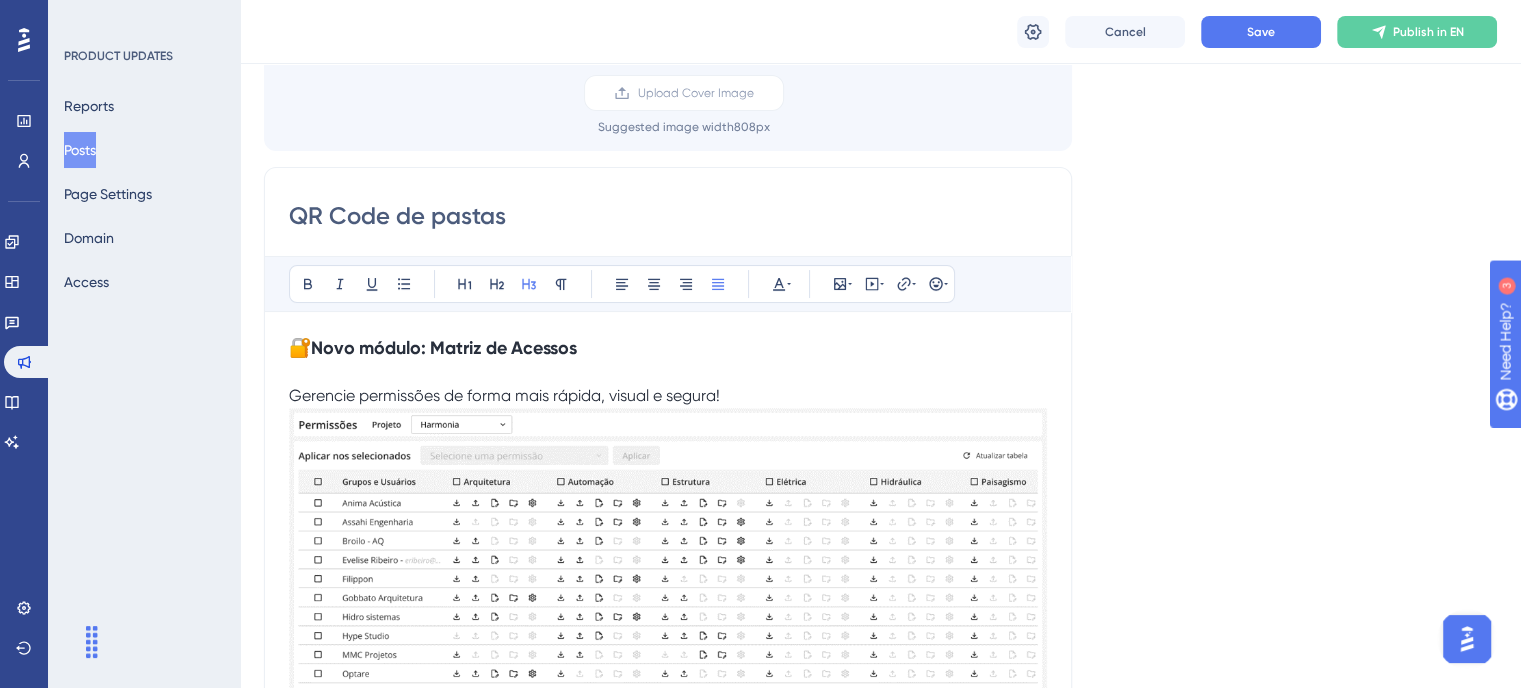 scroll, scrollTop: 200, scrollLeft: 0, axis: vertical 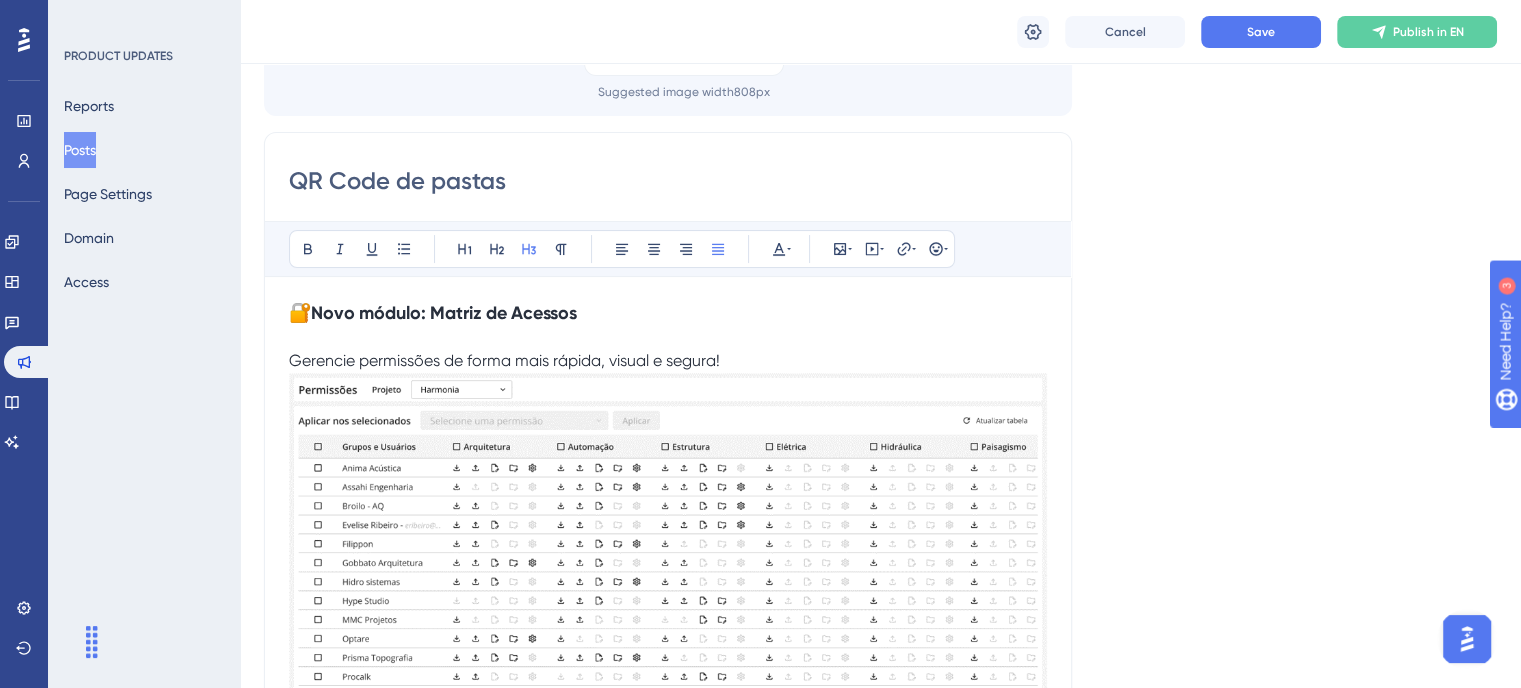 type on "QR Code de pastas" 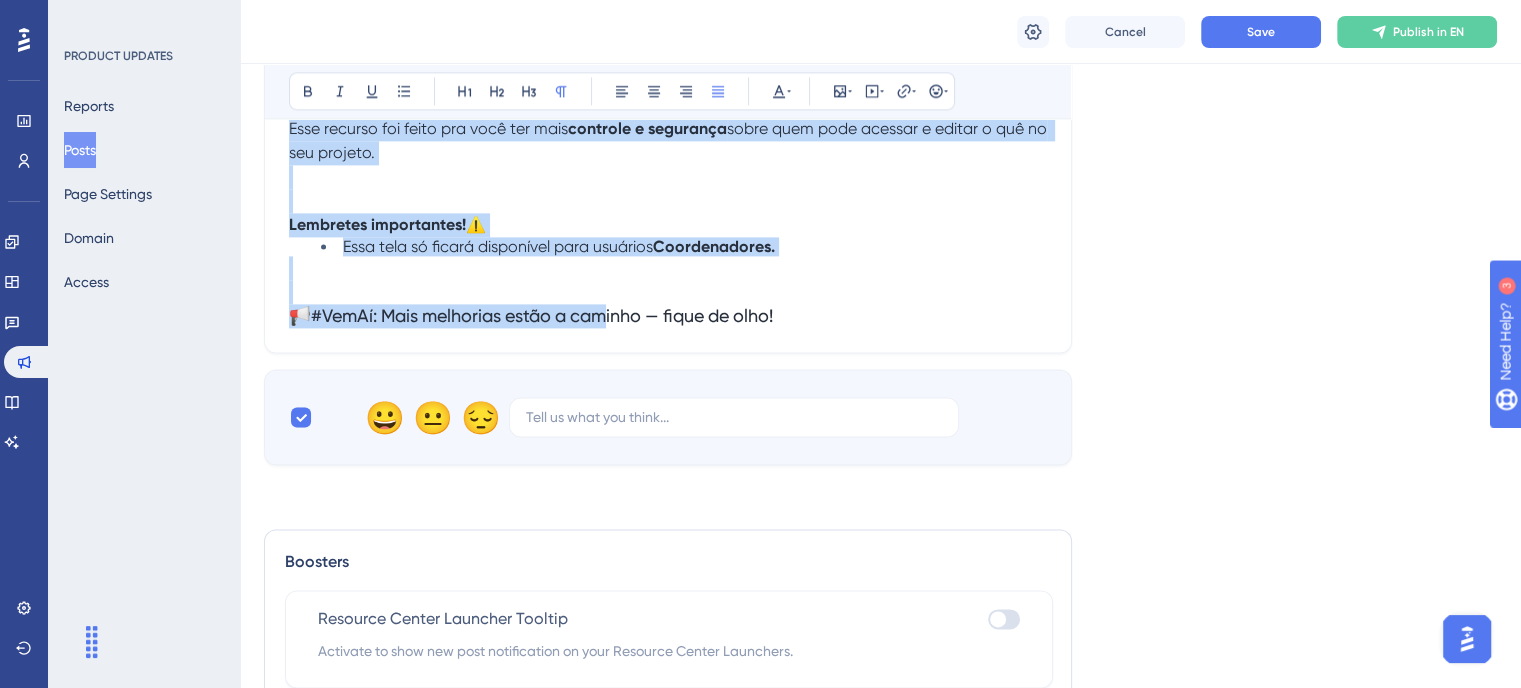 scroll, scrollTop: 2984, scrollLeft: 0, axis: vertical 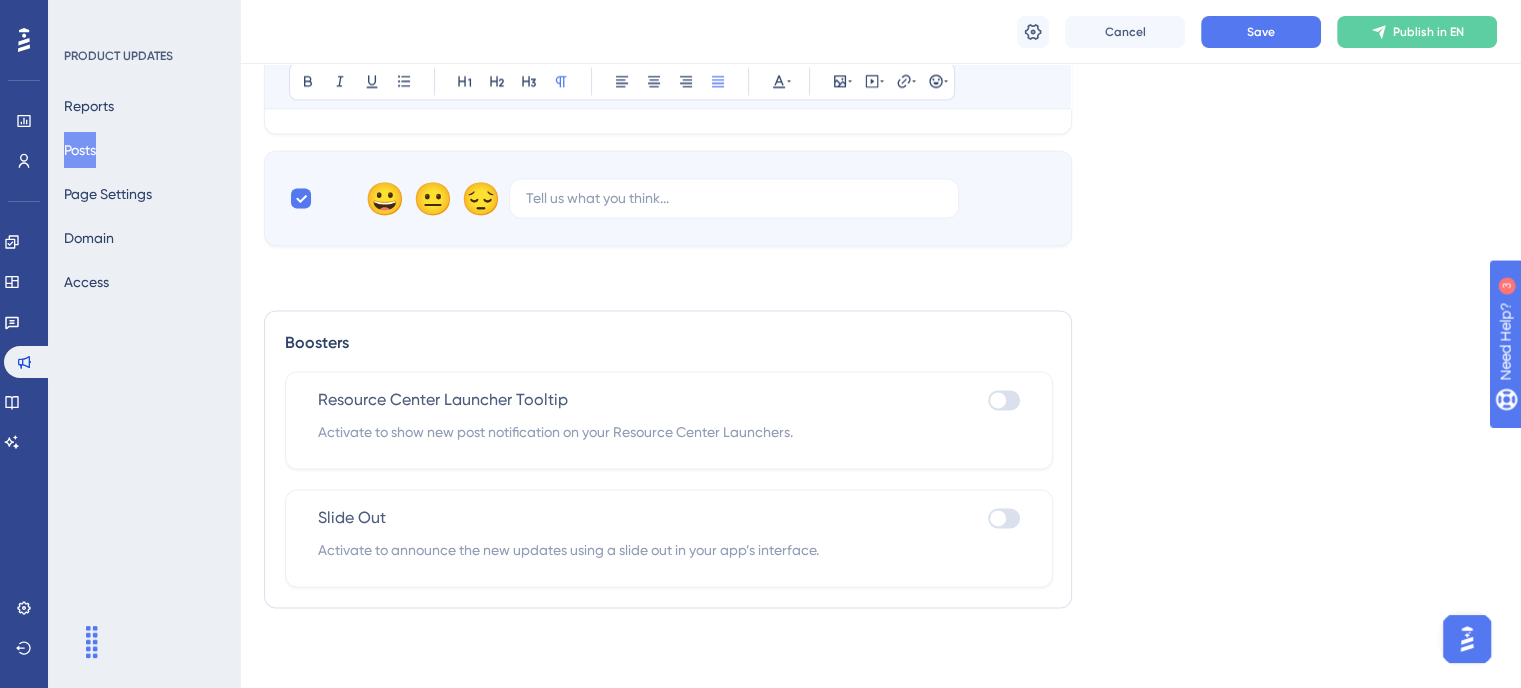 drag, startPoint x: 291, startPoint y: 362, endPoint x: 688, endPoint y: 276, distance: 406.20807 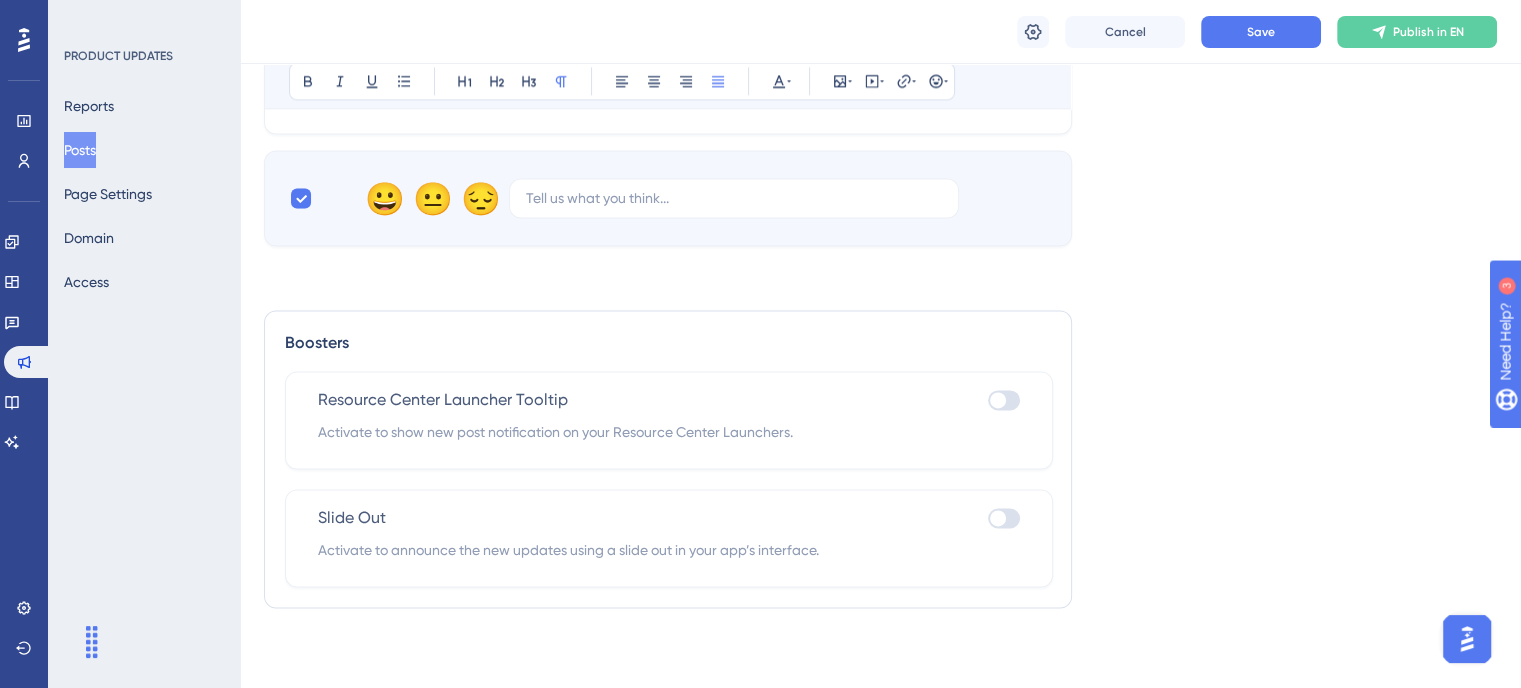 click on "Language English (Default) Upload Cover Image Suggested image width  808 px QR Code de pastas Bold Italic Underline Bullet Point Heading 1 Heading 2 Heading 3 Normal Align Left Align Center Align Right Align Justify Text Color Insert Image Embed Video Hyperlink Emojis 🔐  Novo módulo: Matriz de Acessos Gerencie permissões de forma mais rápida, visual e segura! 	 Agora ficou muito mais simples configurar quem pode acessar o quê dentro dos seus projetos. Com o novo módulo  Matriz de Acessos , usuários com perfil de gestão poderão visualizar e editar permissões de grupos de usuários sobre as disciplinas do projeto por meio de uma interface em formato de tabela. 👀  Como funciona? As  linhas  representam os grupos e usuários. As  colunas  representam as disciplinas do projeto selecionado. Cada célula da matriz representa uma permissão, que pode ser aplicada de forma individual ou em massa. ⚡  O que você pode fazer na nova matriz? Conceder  ou  remover  disciplinas  ( linha ) Conceder  ou  ( )" at bounding box center [880, -1114] 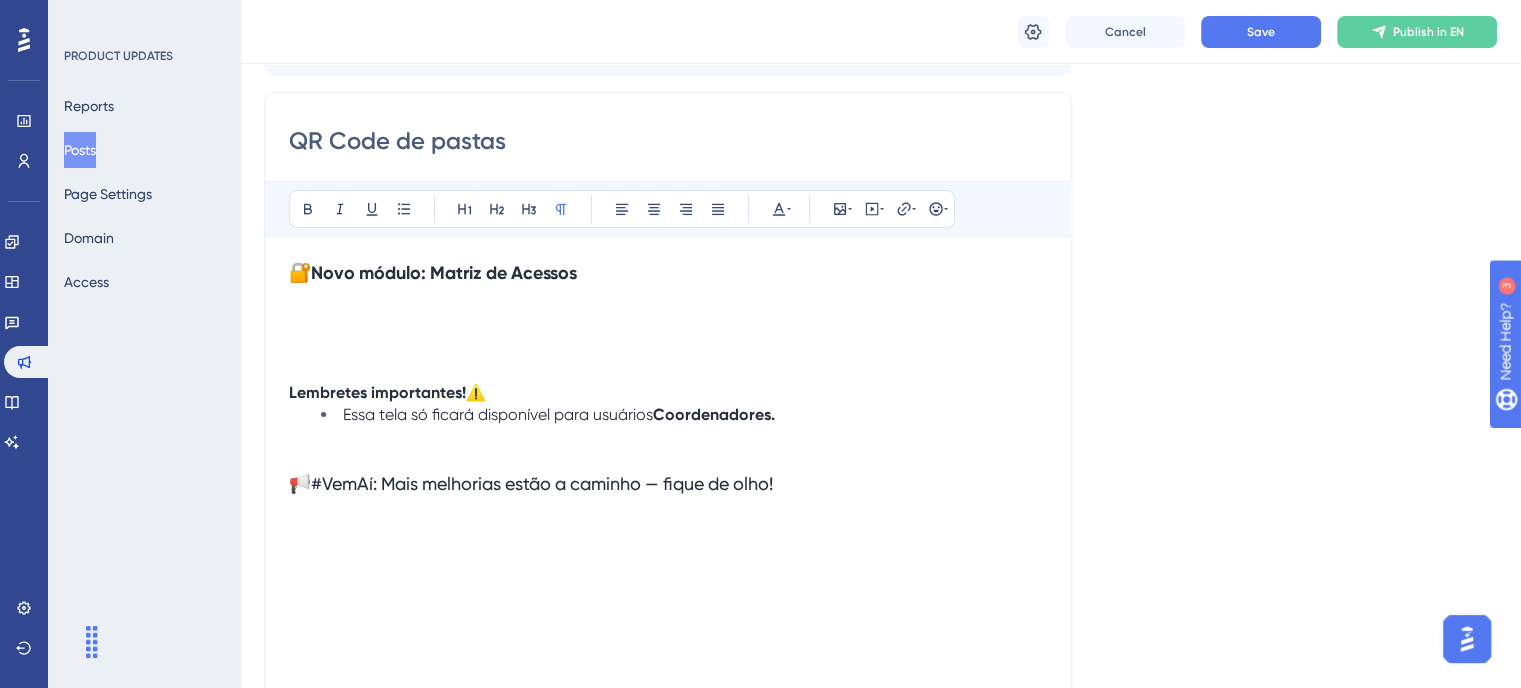 scroll, scrollTop: 172, scrollLeft: 0, axis: vertical 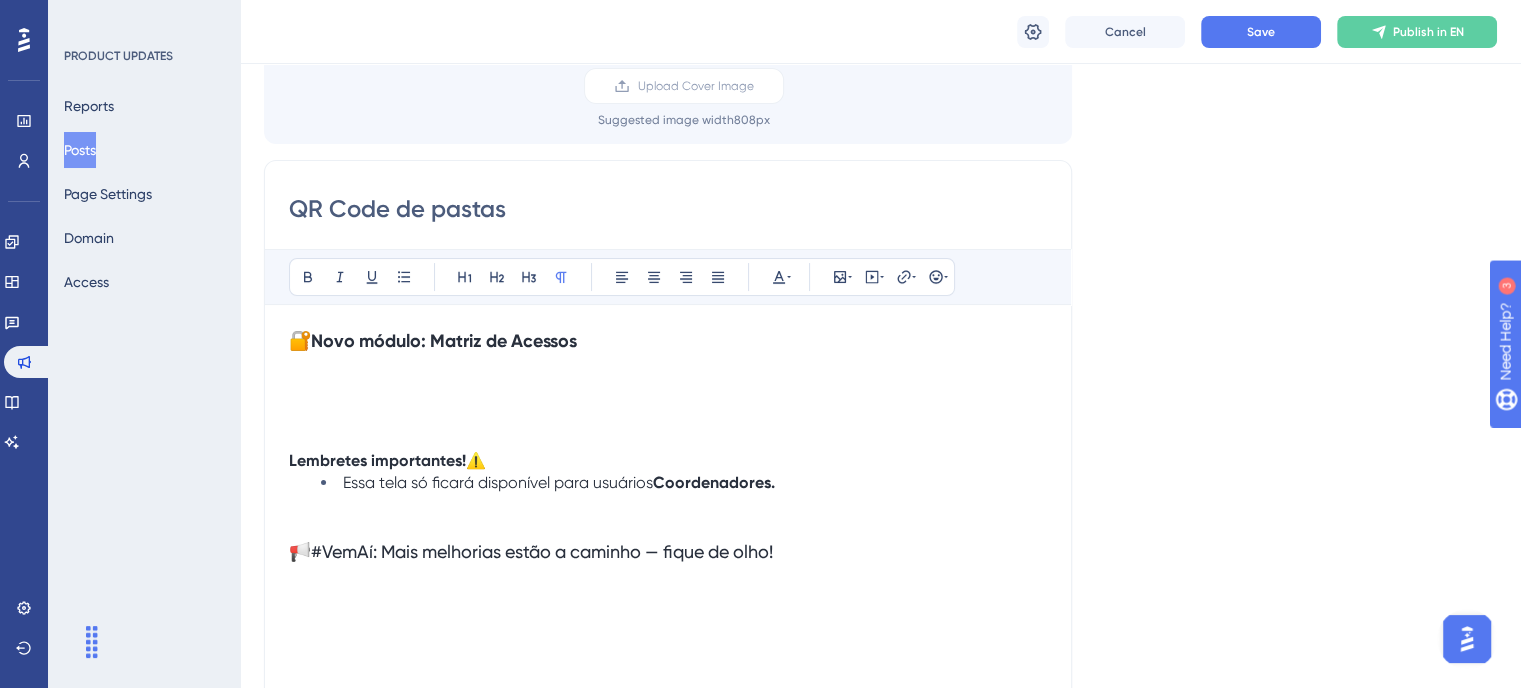 click on "Novo módulo: Matriz de Acessos" at bounding box center [444, 341] 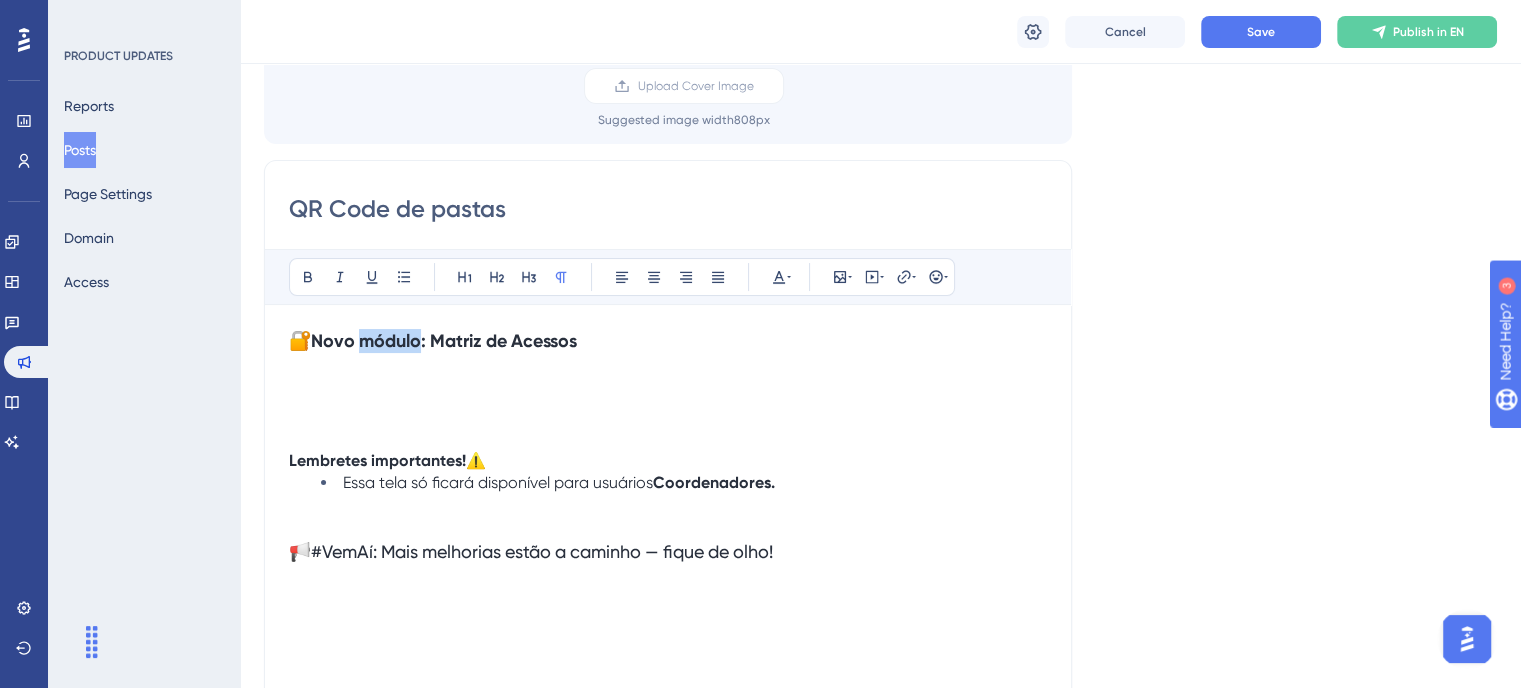 click on "Novo módulo: Matriz de Acessos" at bounding box center [444, 341] 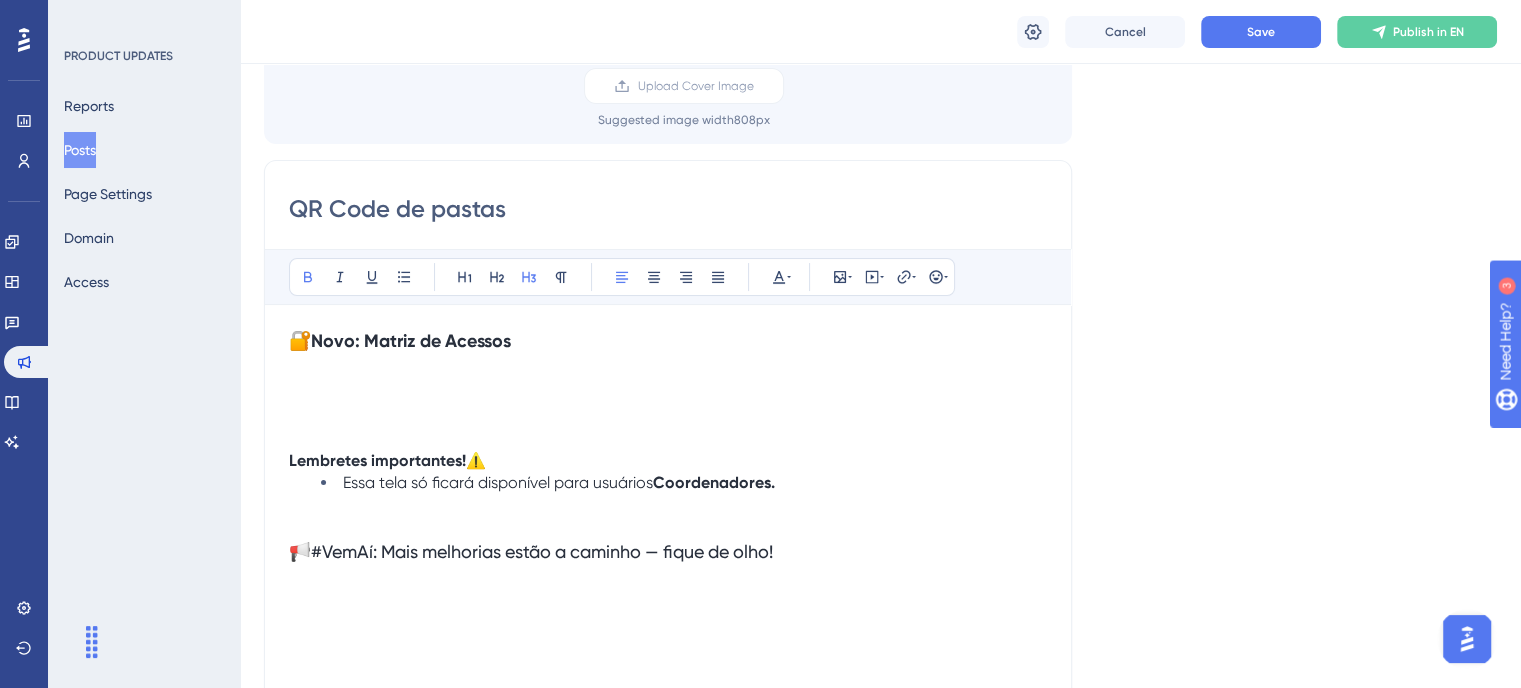 type 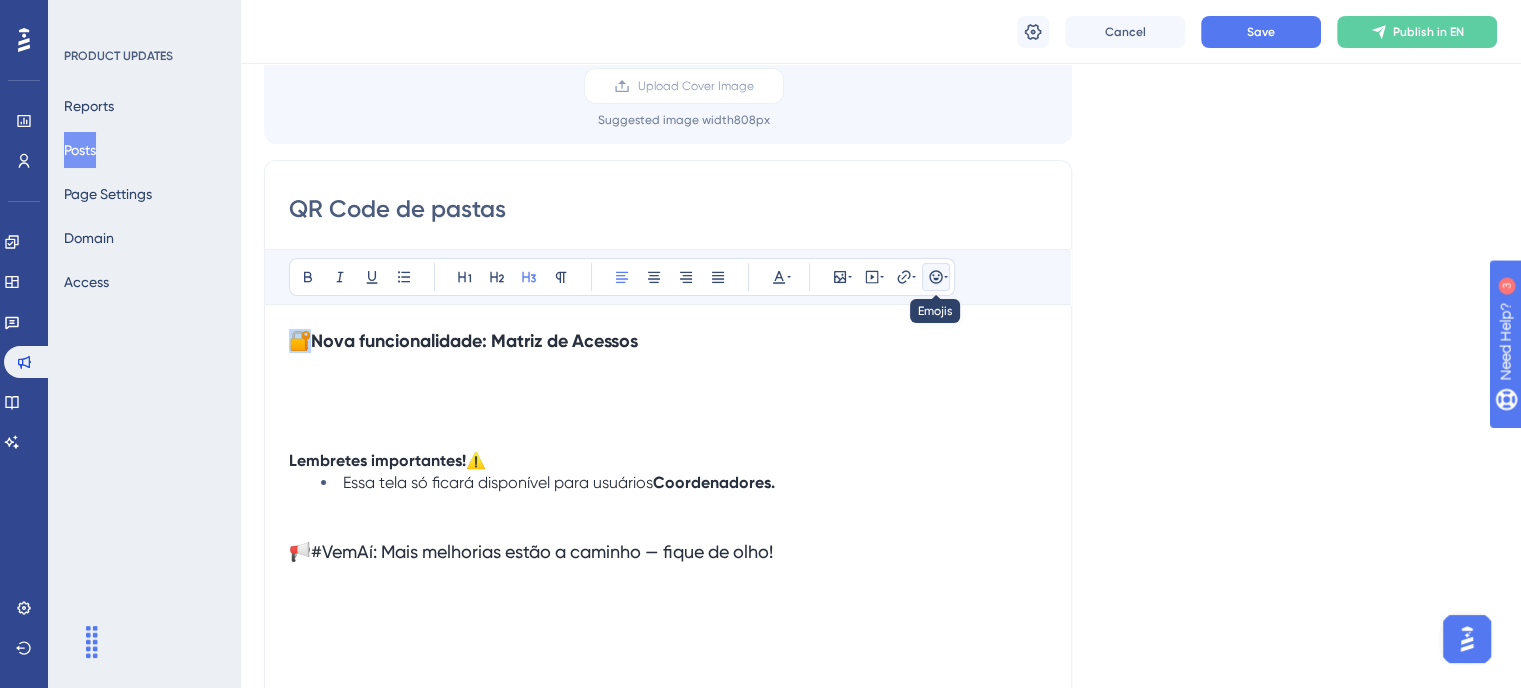 click 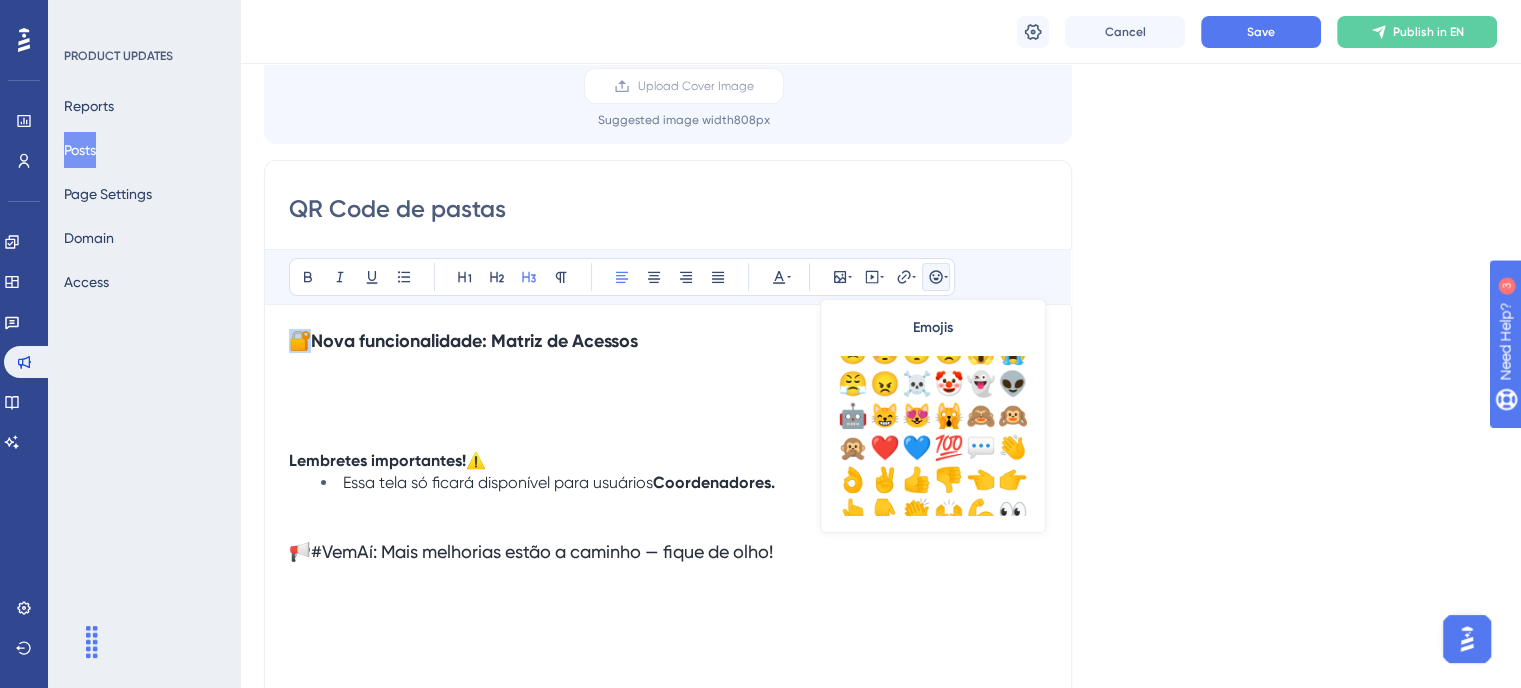 scroll, scrollTop: 0, scrollLeft: 0, axis: both 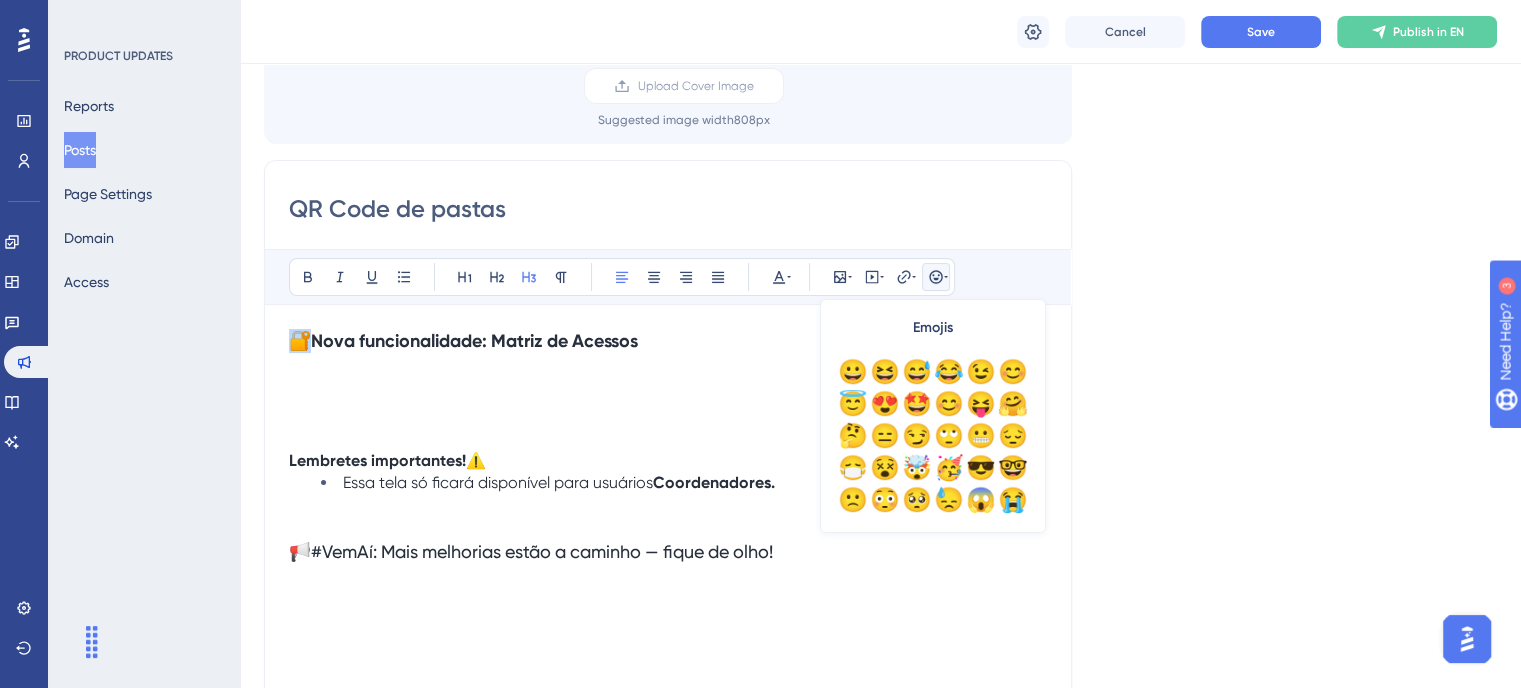 type 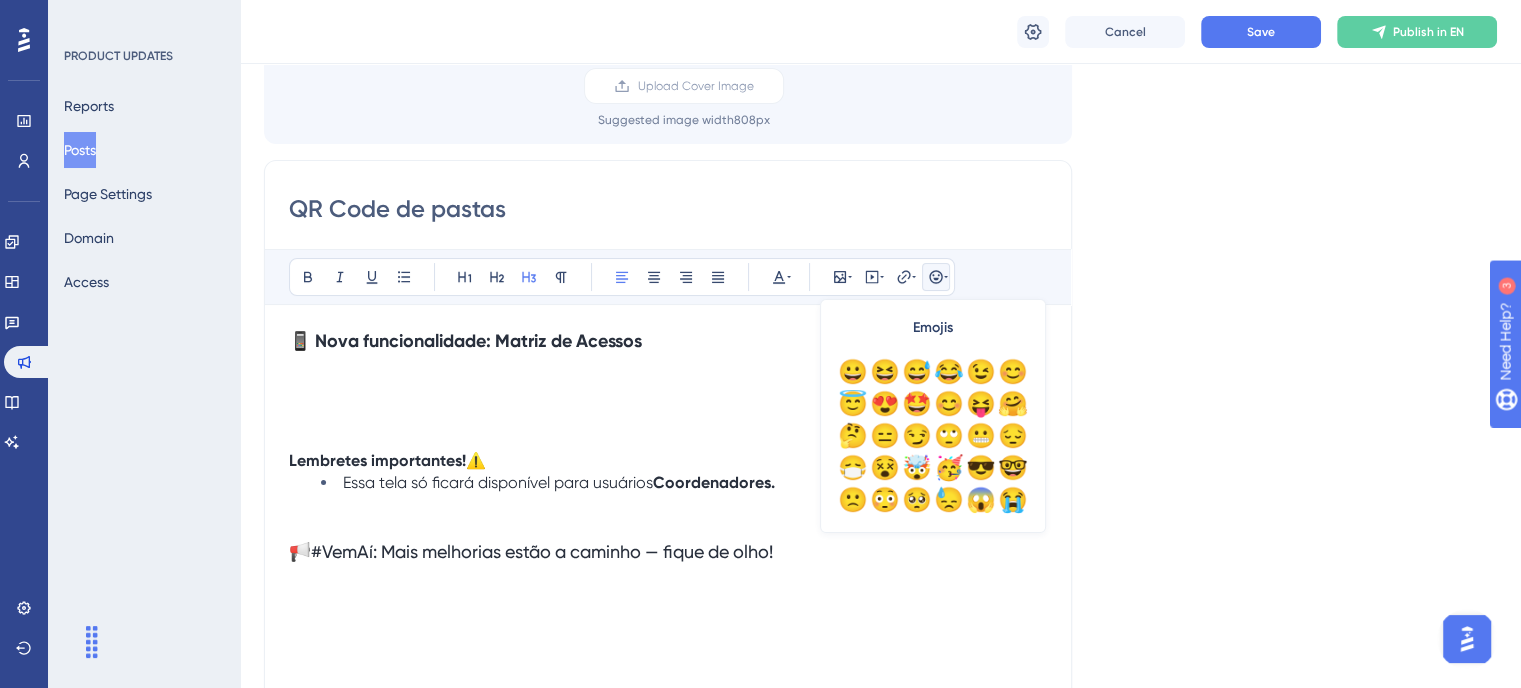 click at bounding box center [668, 389] 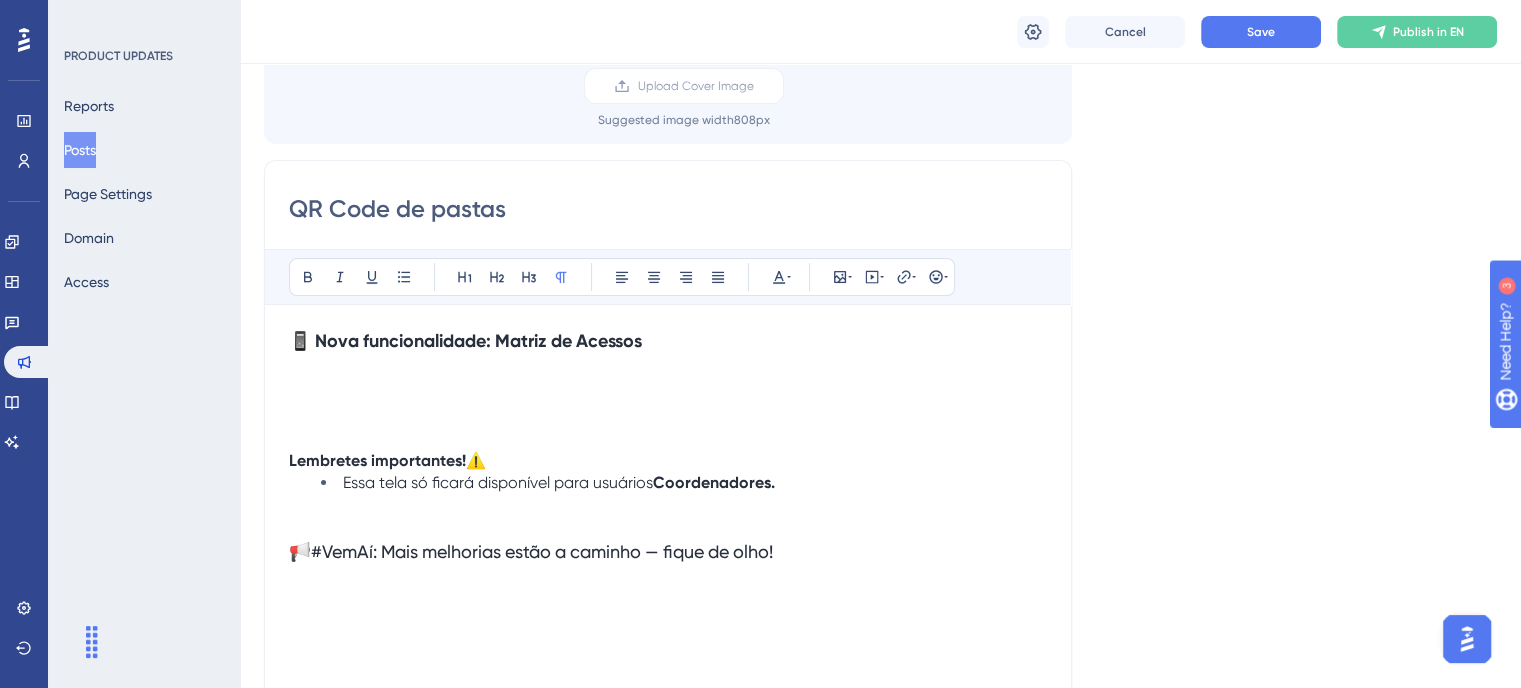 drag, startPoint x: 324, startPoint y: 386, endPoint x: 479, endPoint y: 19, distance: 398.38925 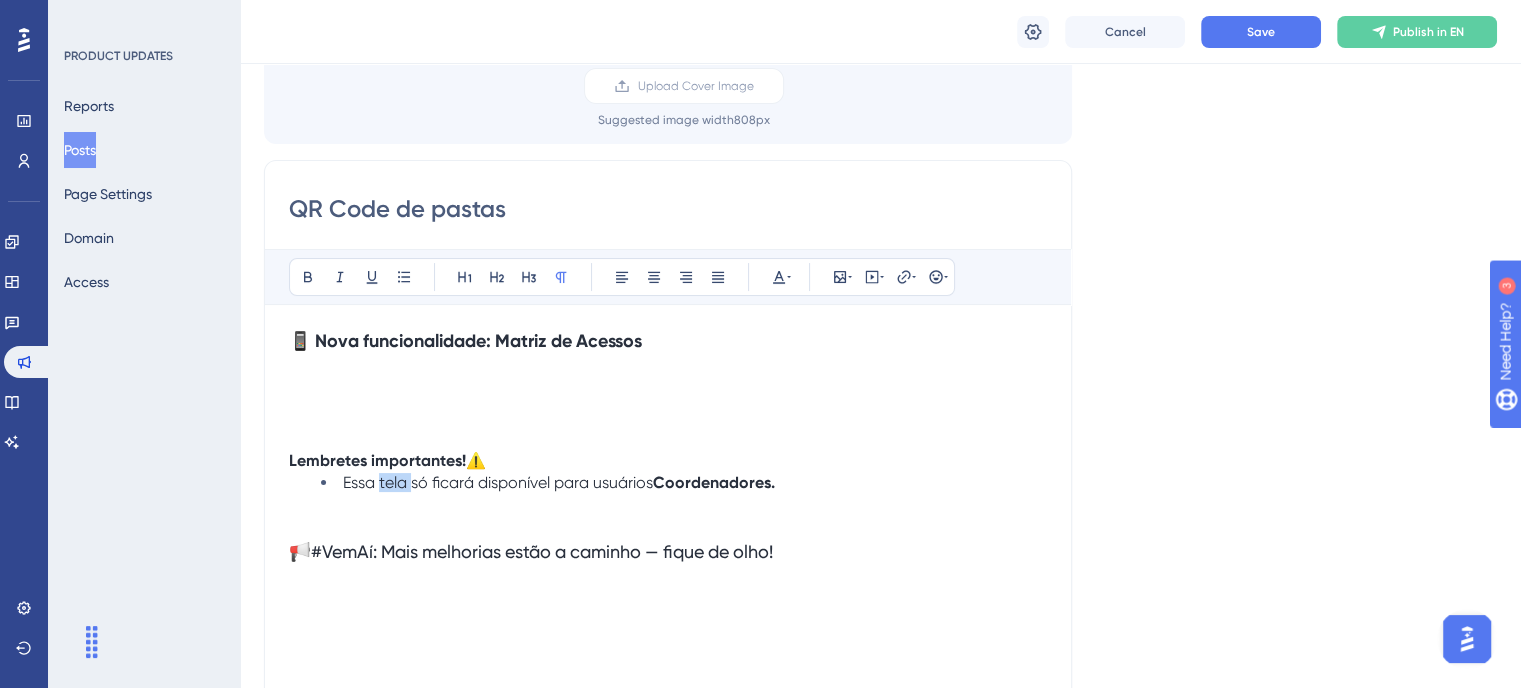 click on "Essa tela só ficará disponível para usuários" at bounding box center [498, 482] 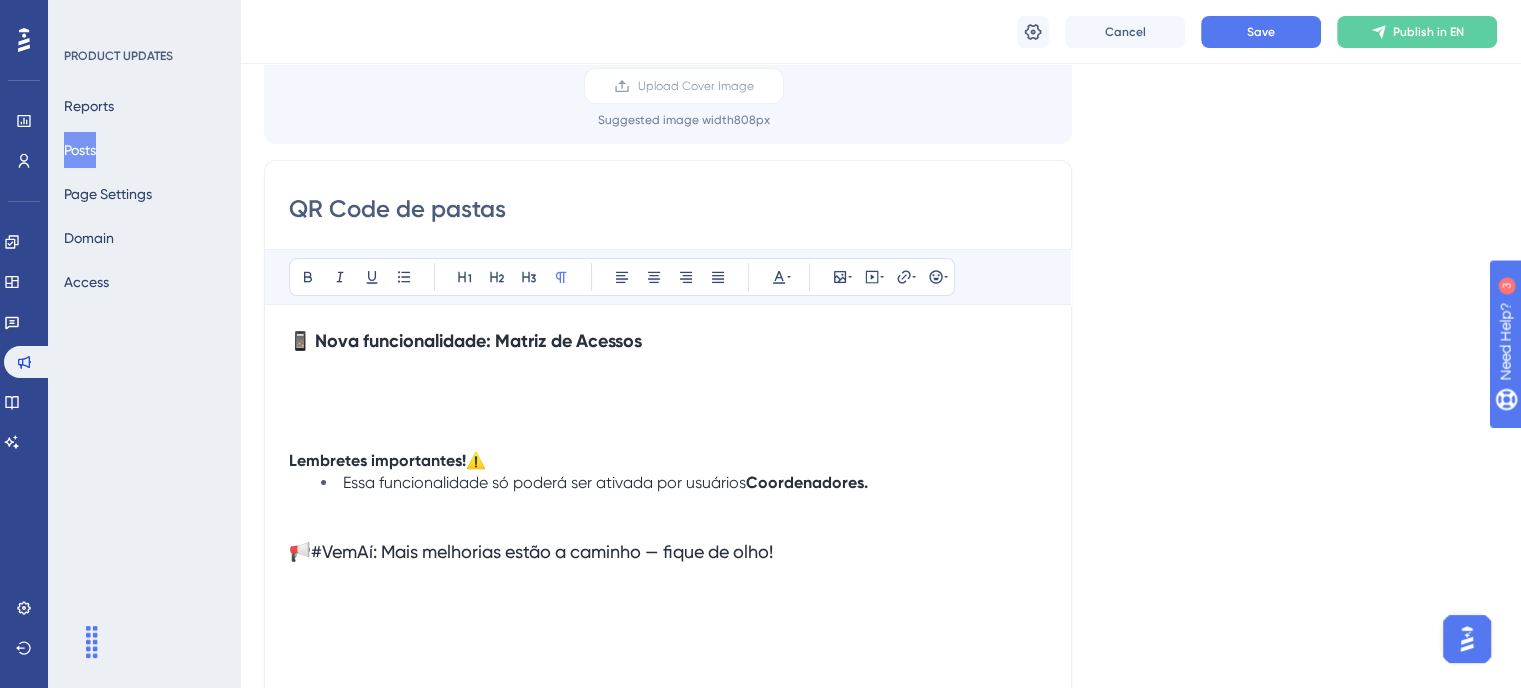 drag, startPoint x: 317, startPoint y: 387, endPoint x: 336, endPoint y: 388, distance: 19.026299 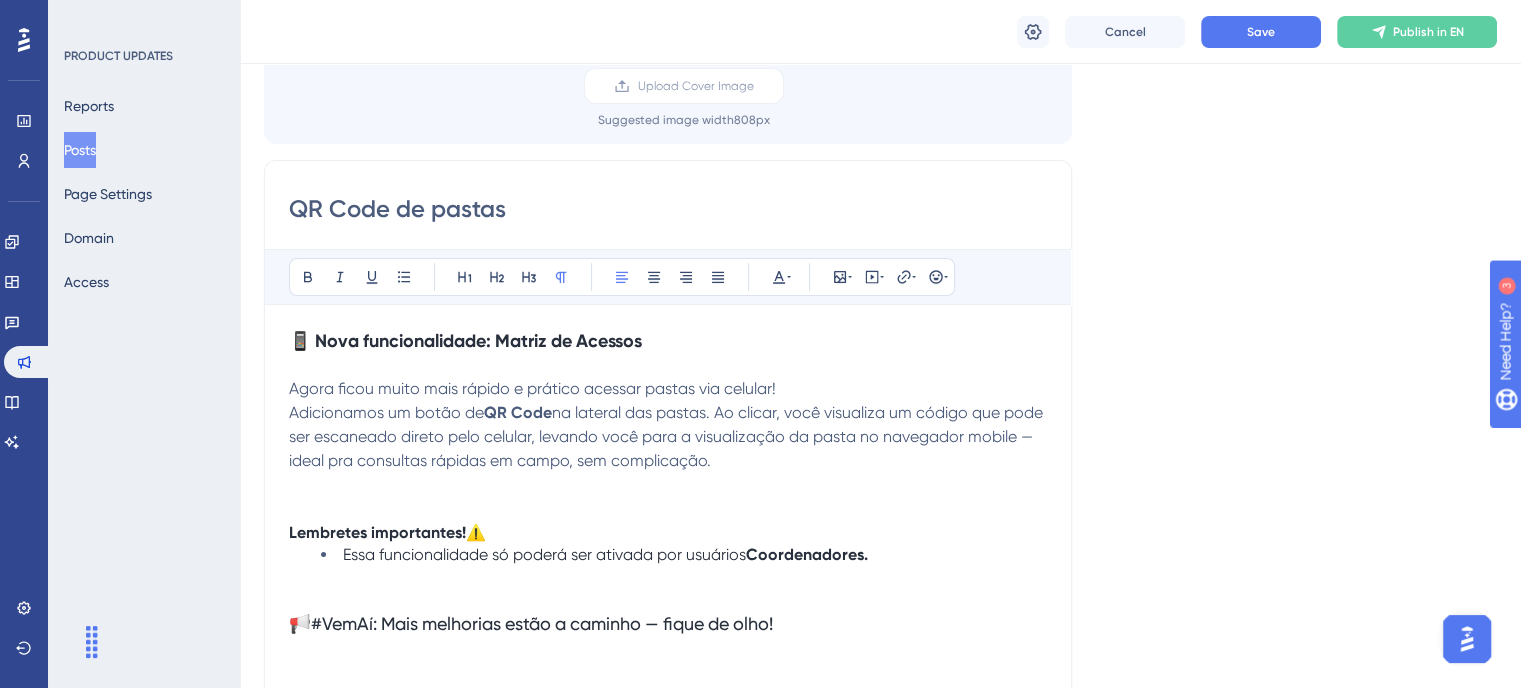 drag, startPoint x: 832, startPoint y: 463, endPoint x: 161, endPoint y: 391, distance: 674.8518 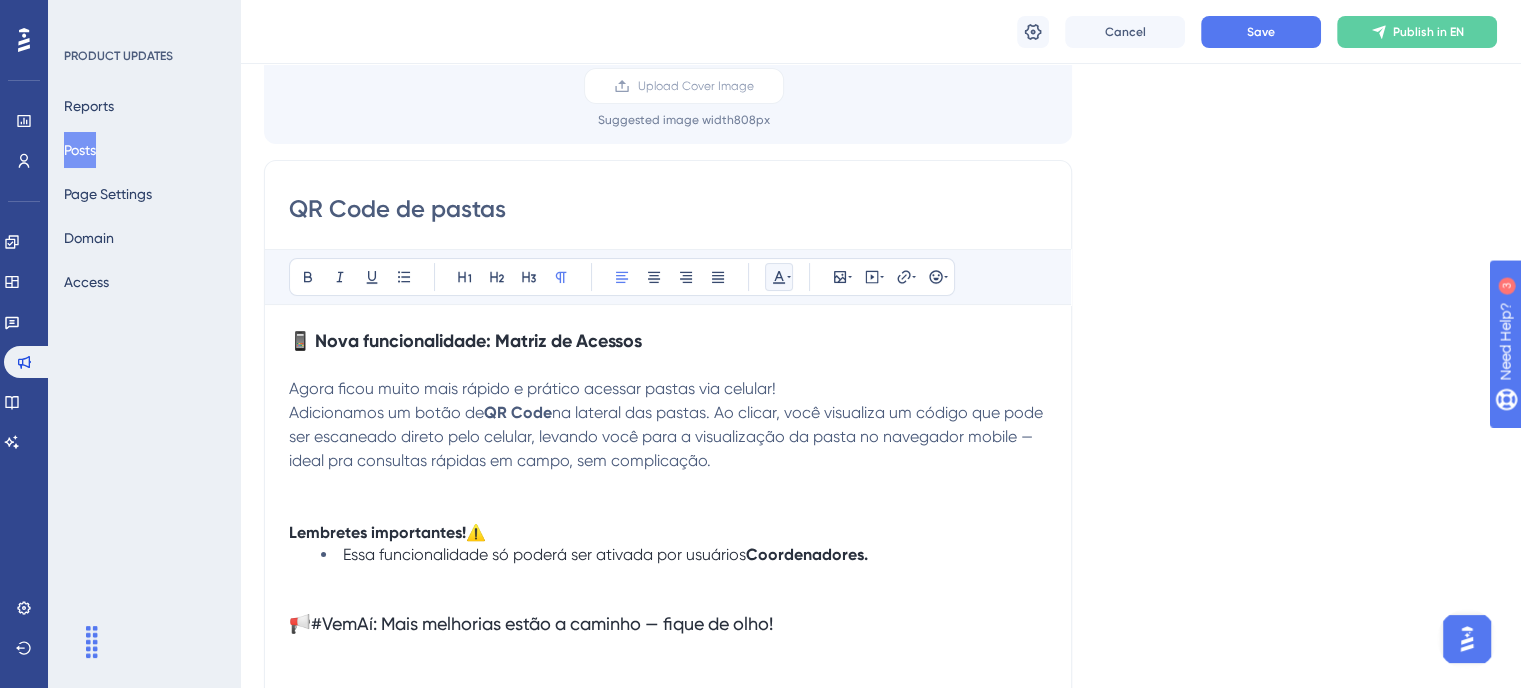 click at bounding box center (779, 277) 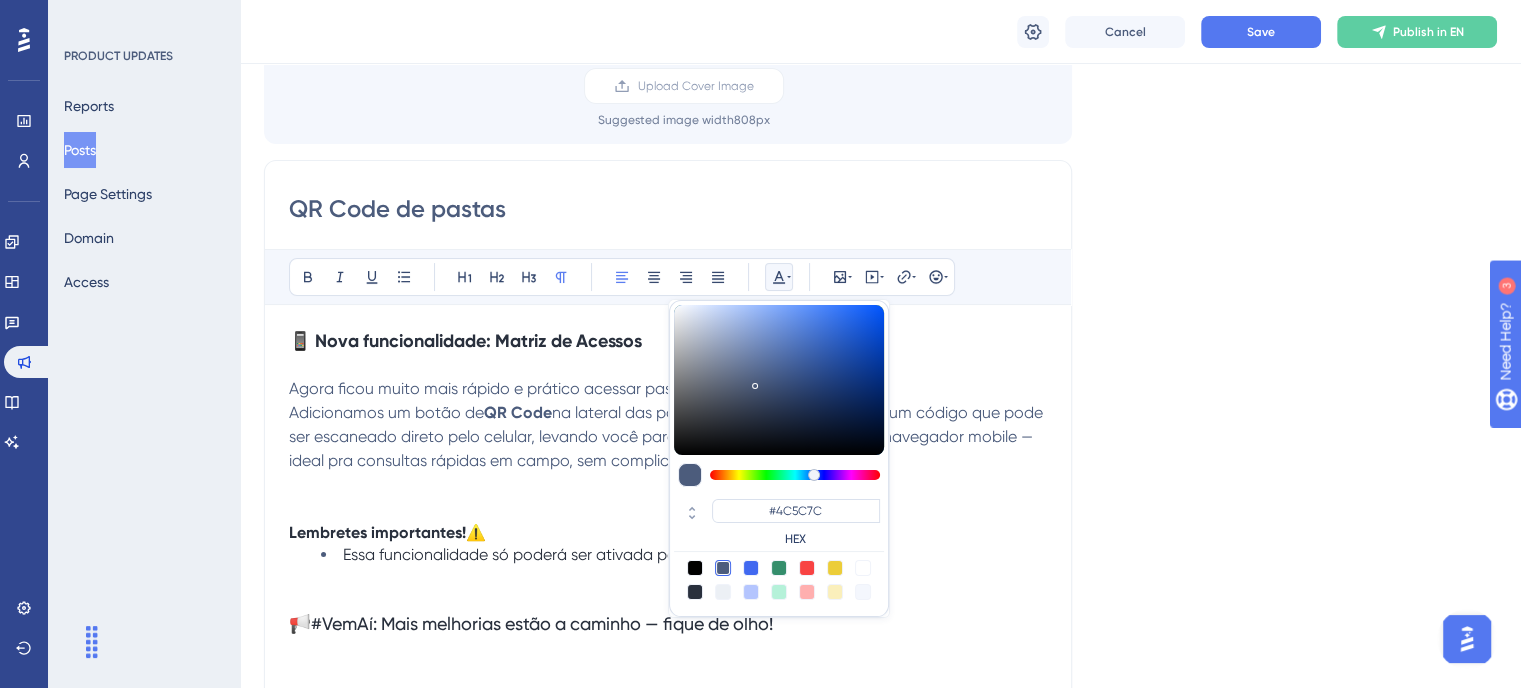 click at bounding box center (695, 592) 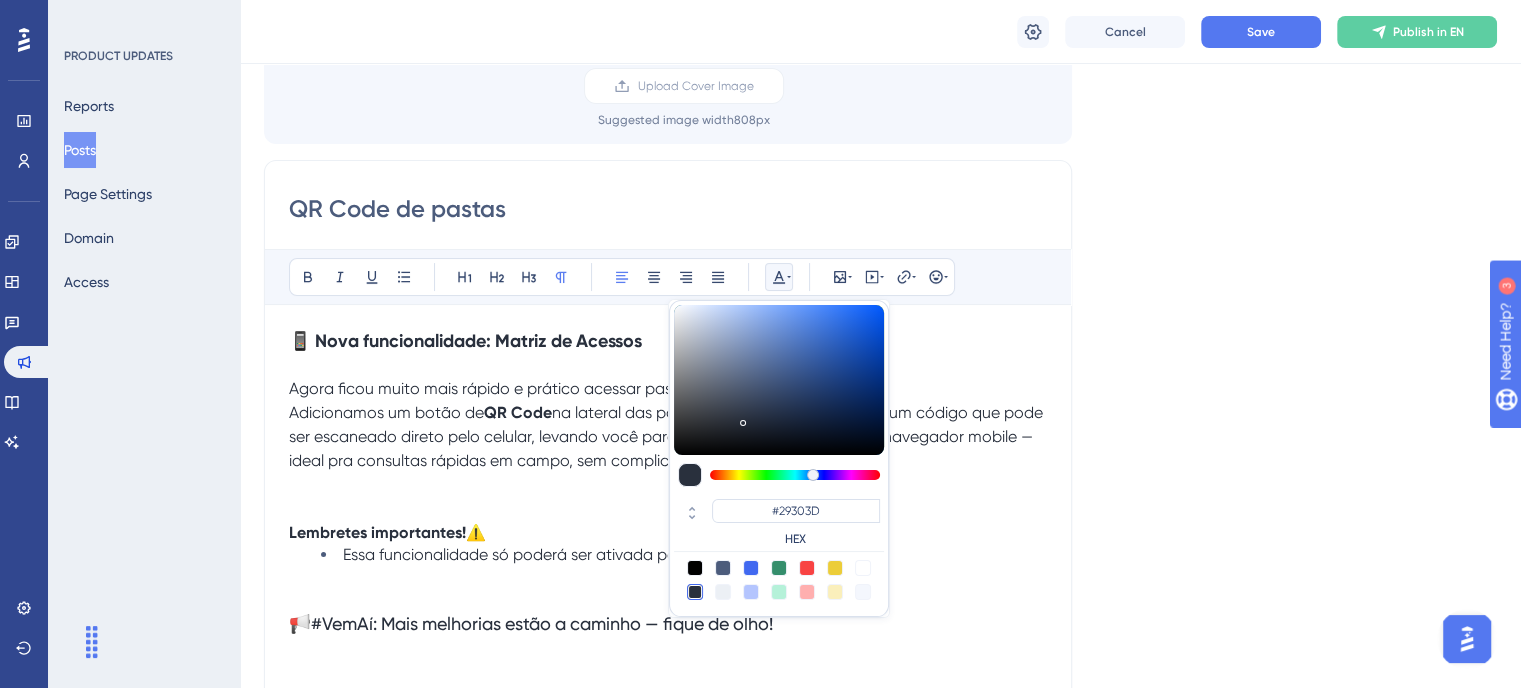click on "na lateral das pastas. Ao clicar, você visualiza um código que pode ser escaneado direto pelo celular, levando você para a visualização da pasta no navegador mobile — ideal pra consultas rápidas em campo, sem complicação." at bounding box center (668, 436) 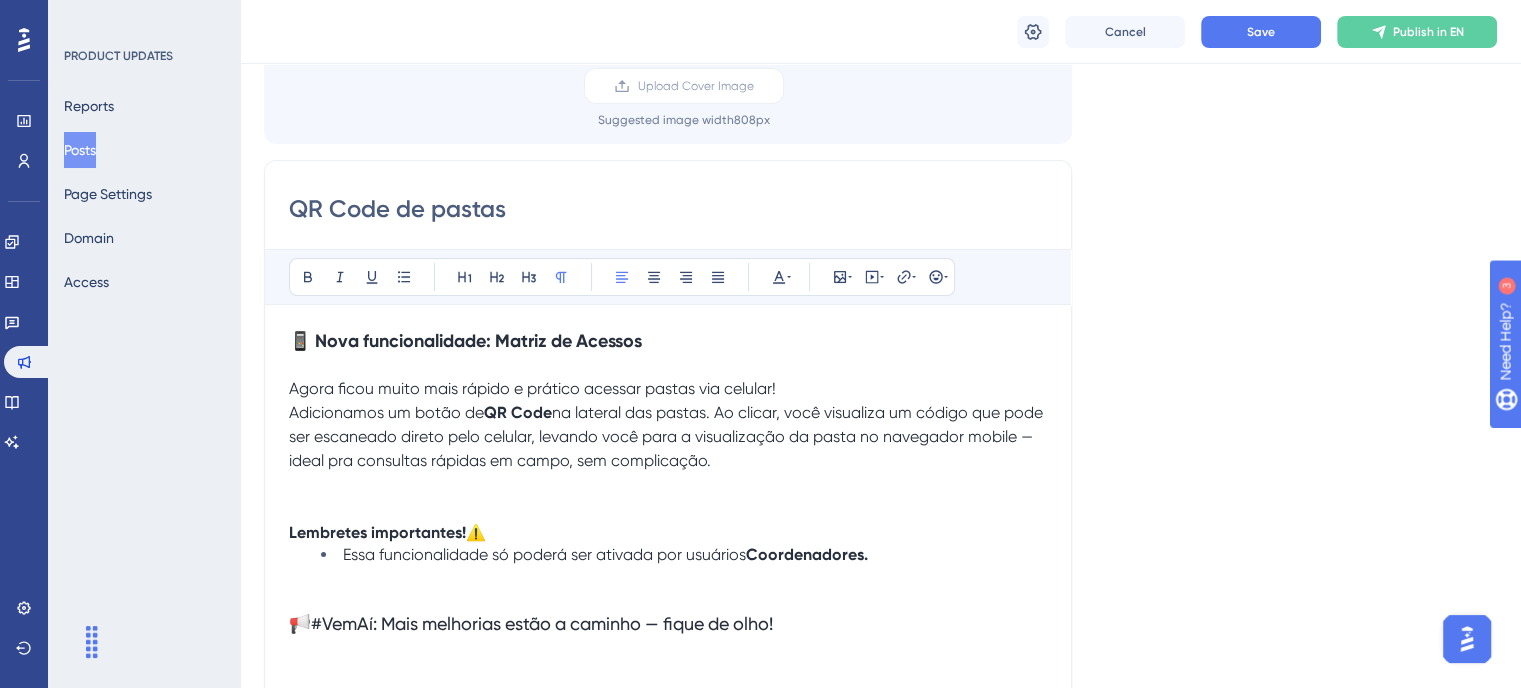 click on "Agora ficou muito mais rápido e prático acessar pastas via celular!" at bounding box center [668, 389] 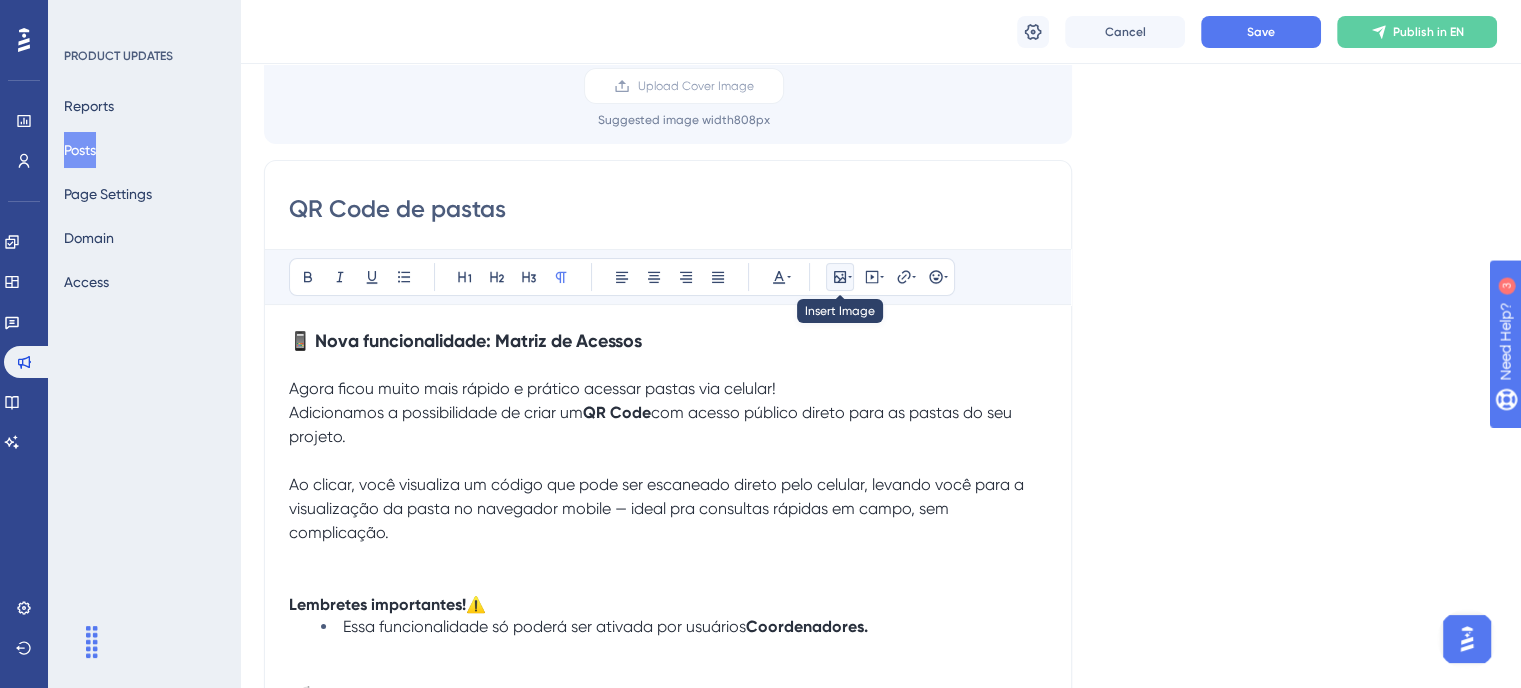 click 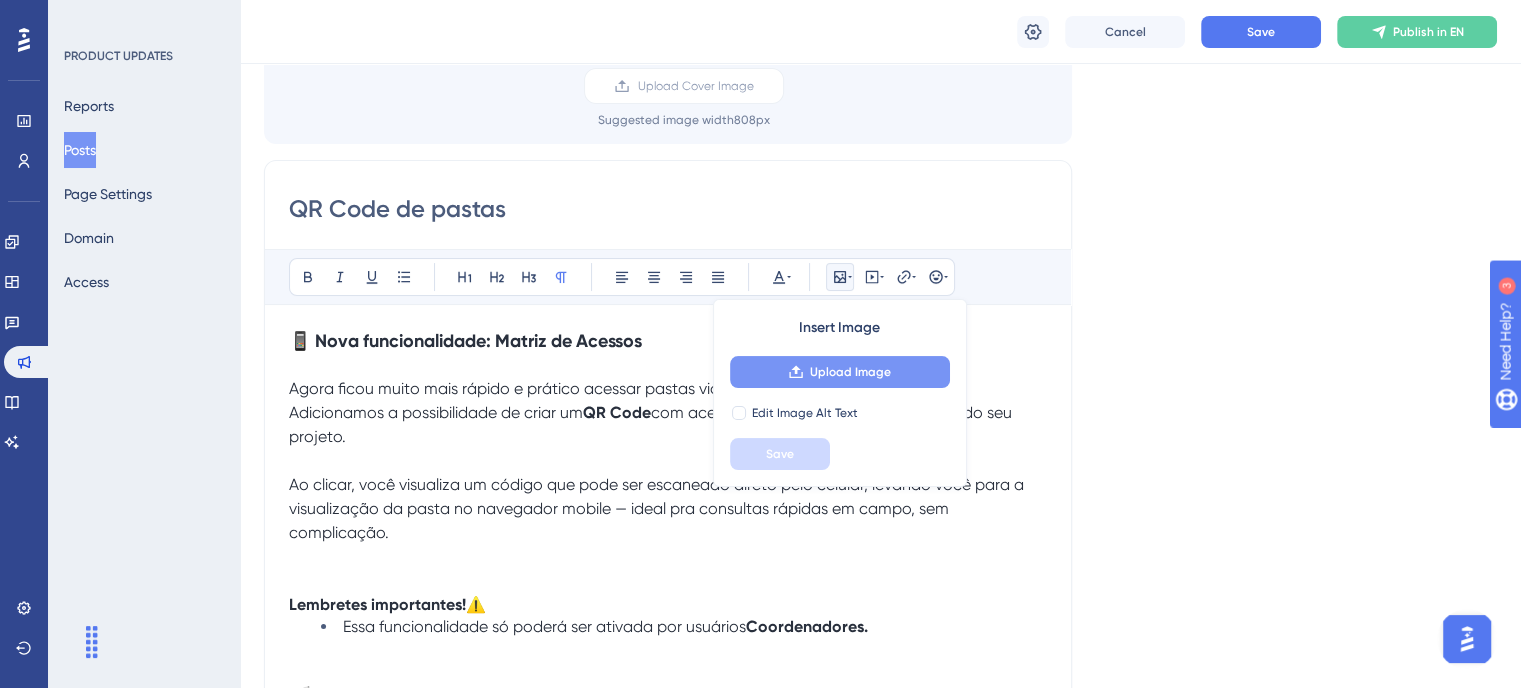 click on "Upload Image" at bounding box center (850, 372) 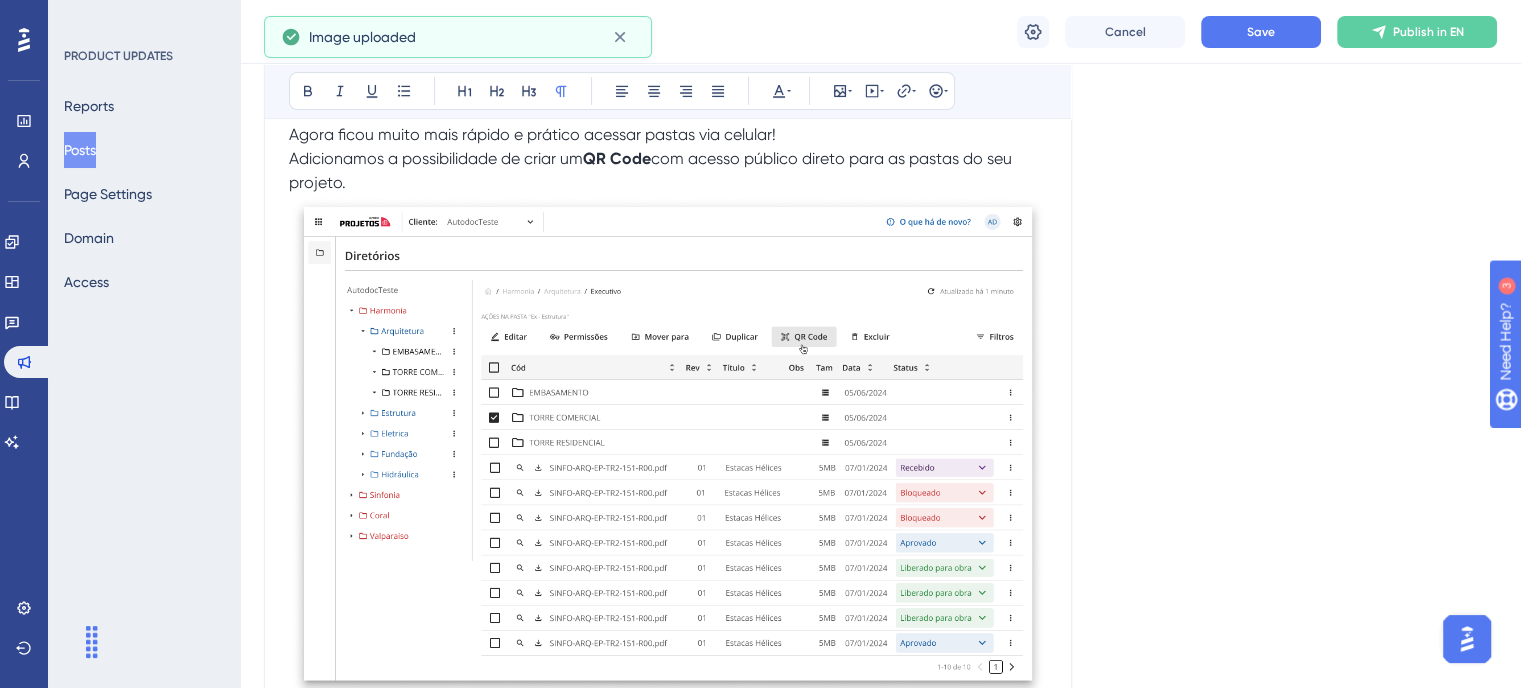 scroll, scrollTop: 472, scrollLeft: 0, axis: vertical 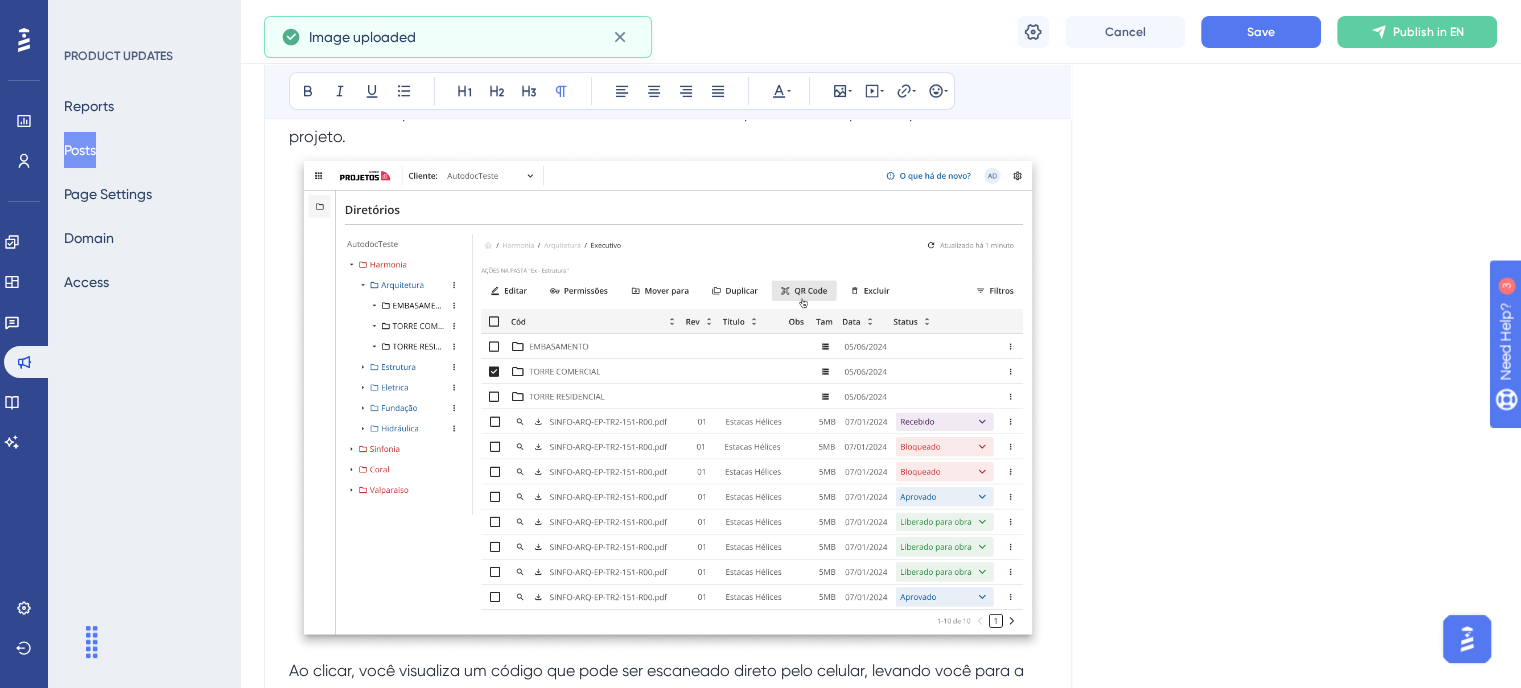 click at bounding box center (668, 400) 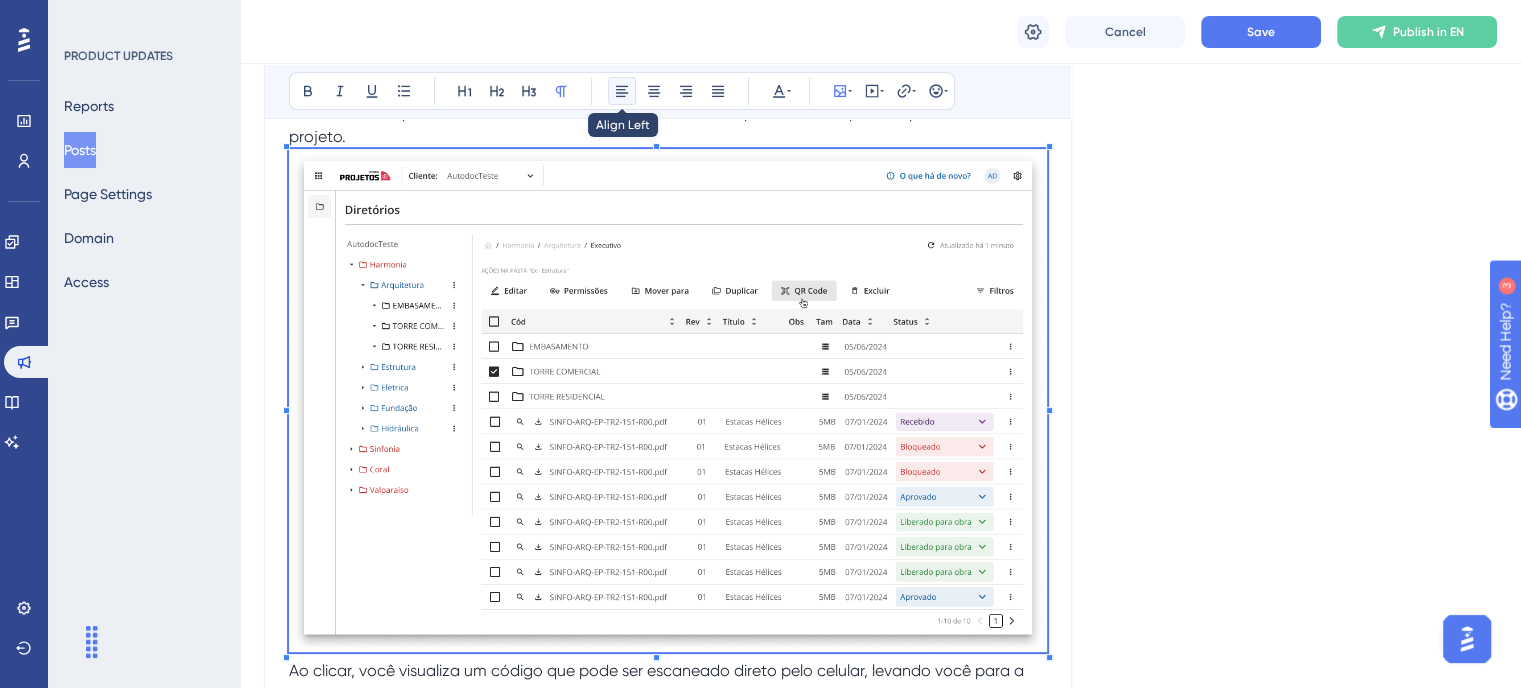 click at bounding box center [622, 91] 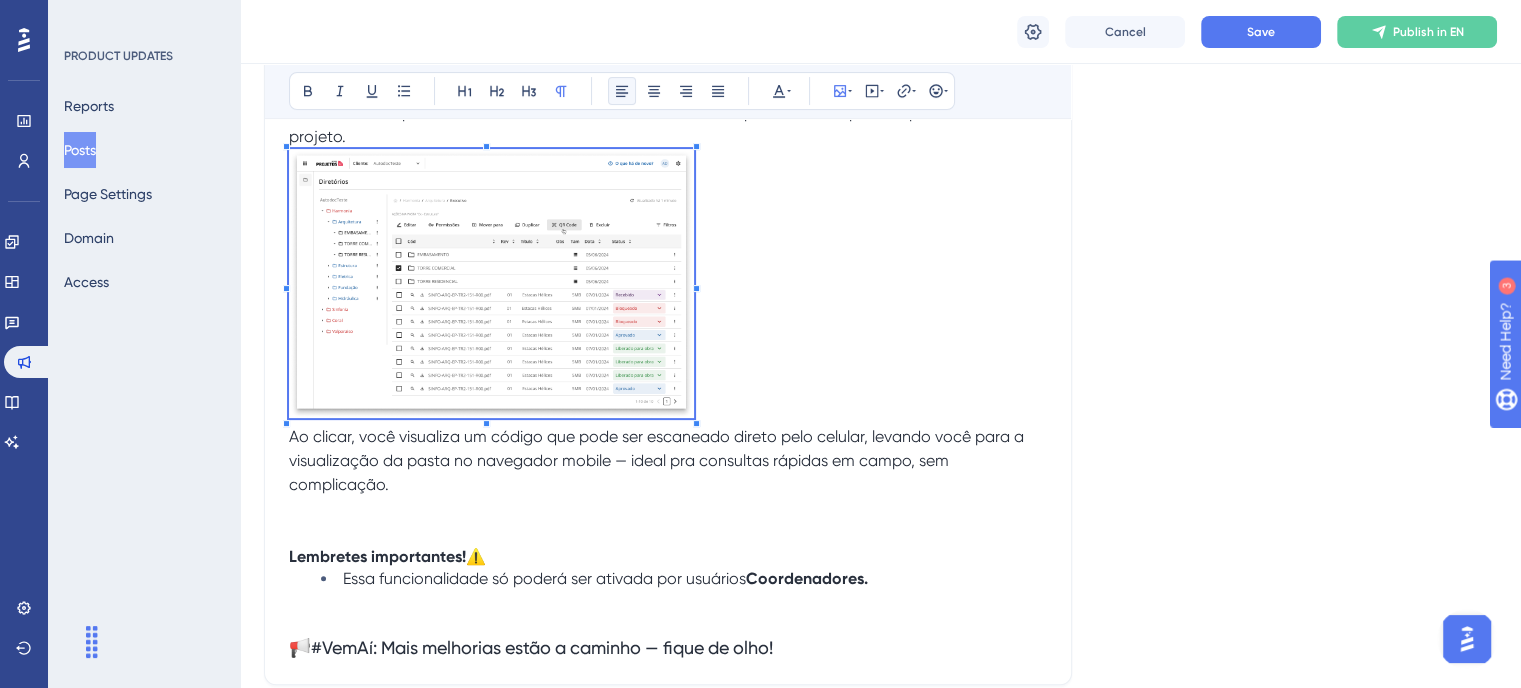 click on "📱   Nova funcionalidade: Matriz de Acessos Agora ficou muito mais rápido e prático acessar pastas via celular! Adicionamos a possibilidade de criar um  QR Code  com acesso público direto para as pastas do seu projeto. Ao clicar, você visualiza um código que pode ser escaneado direto pelo celular, levando você para a visualização da pasta no navegador mobile — ideal pra consultas rápidas em campo, sem complicação. Lembretes importantes!  ⚠️ Essa funcionalidade só poderá ser ativada por usuários  Coordenadores. 📢#VemAí: Mais melhorias estão a caminho — fique de olho!" at bounding box center [668, 344] 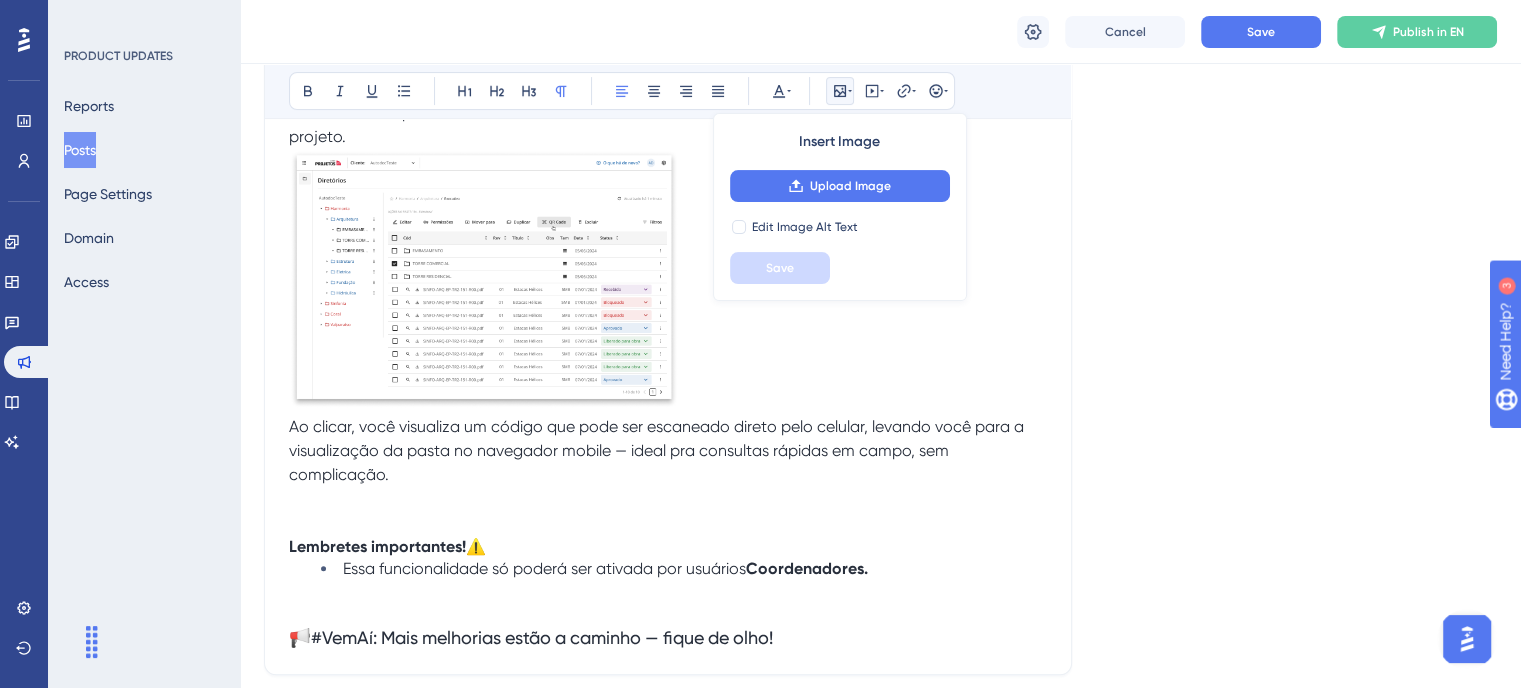 click at bounding box center [668, 282] 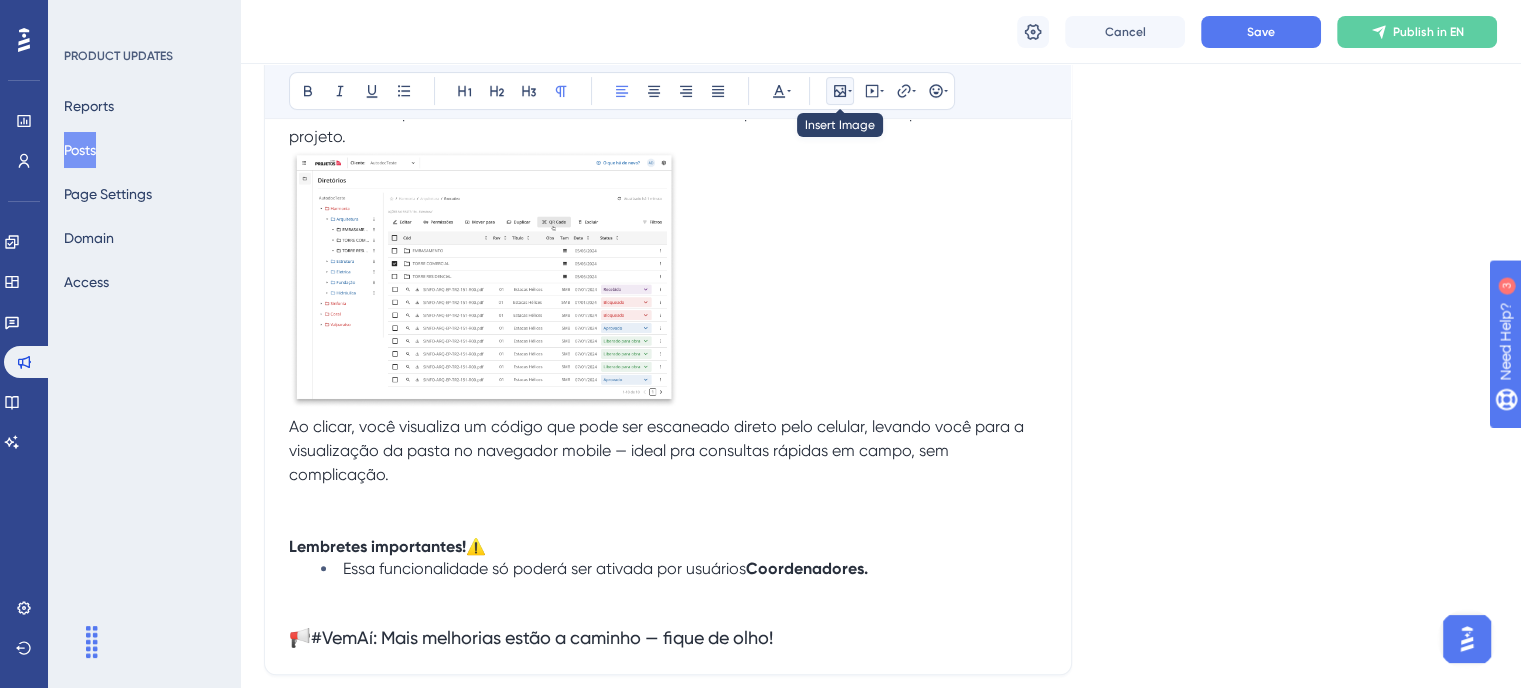 click 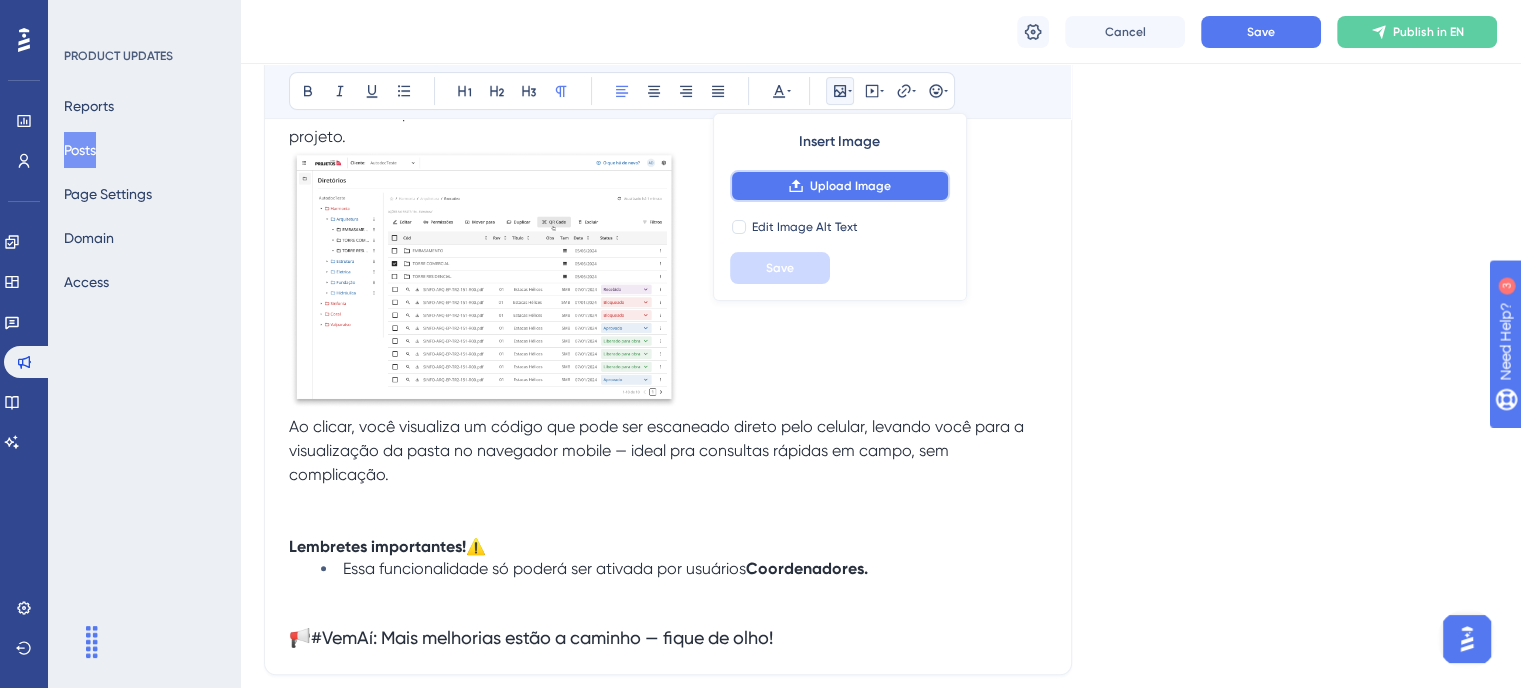 click on "Upload Image" at bounding box center [850, 186] 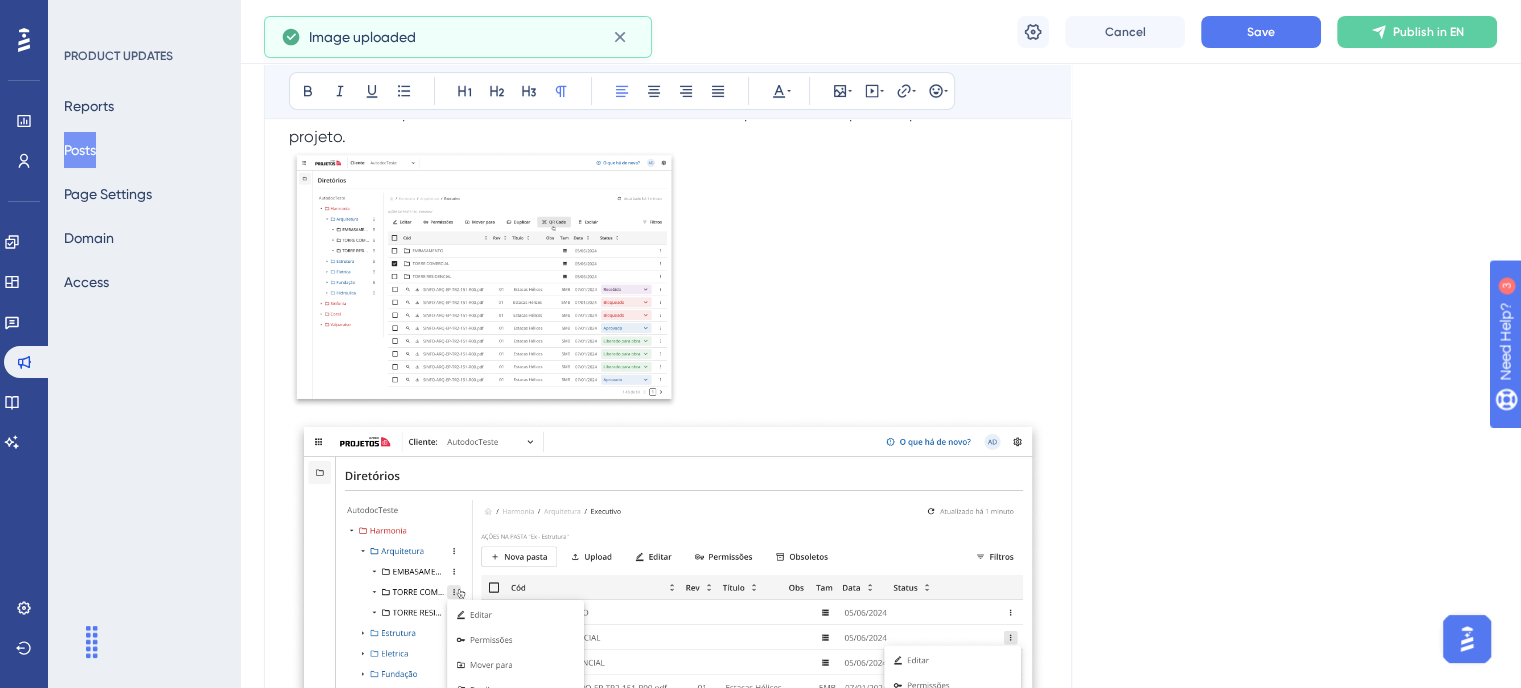 click at bounding box center (668, 666) 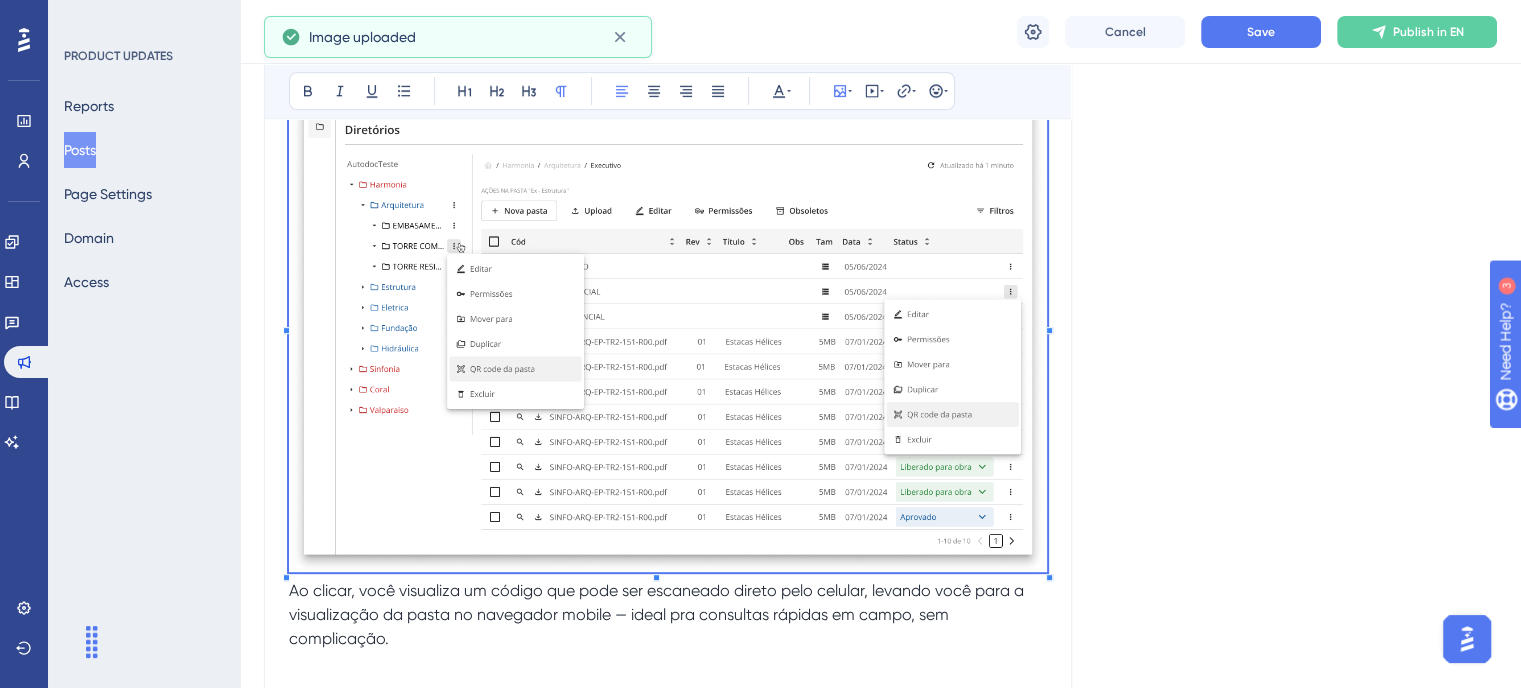 scroll, scrollTop: 772, scrollLeft: 0, axis: vertical 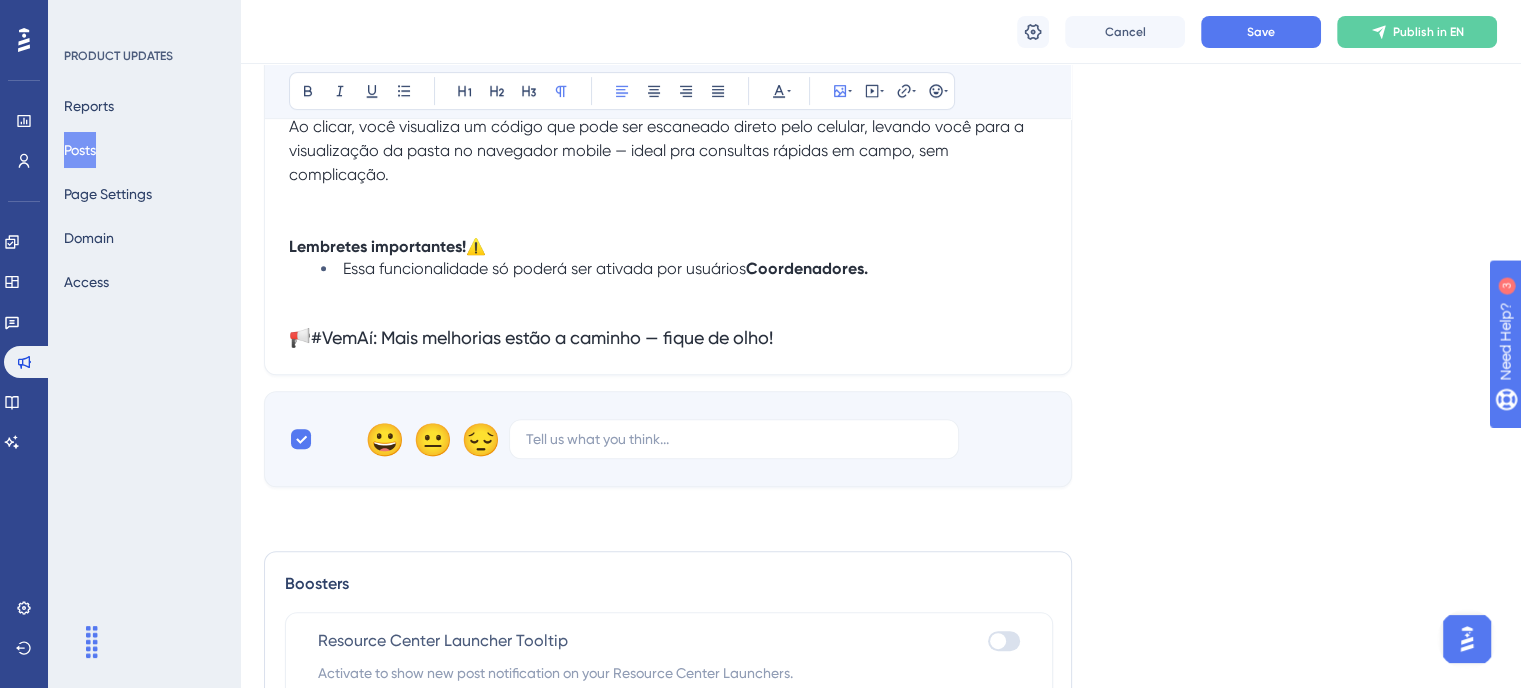 click on "📱   Nova funcionalidade: Matriz de Acessos Agora ficou muito mais rápido e prático acessar pastas via celular! Adicionamos a possibilidade de criar um  QR Code  com acesso público direto para as pastas do seu projeto. Ao clicar, você visualiza um código que pode ser escaneado direto pelo celular, levando você para a visualização da pasta no navegador mobile — ideal pra consultas rápidas em campo, sem complicação. Lembretes importantes!  ⚠️ Essa funcionalidade só poderá ser ativada por usuários  Coordenadores. 📢#VemAí: Mais melhorias estão a caminho — fique de olho!" at bounding box center (668, 39) 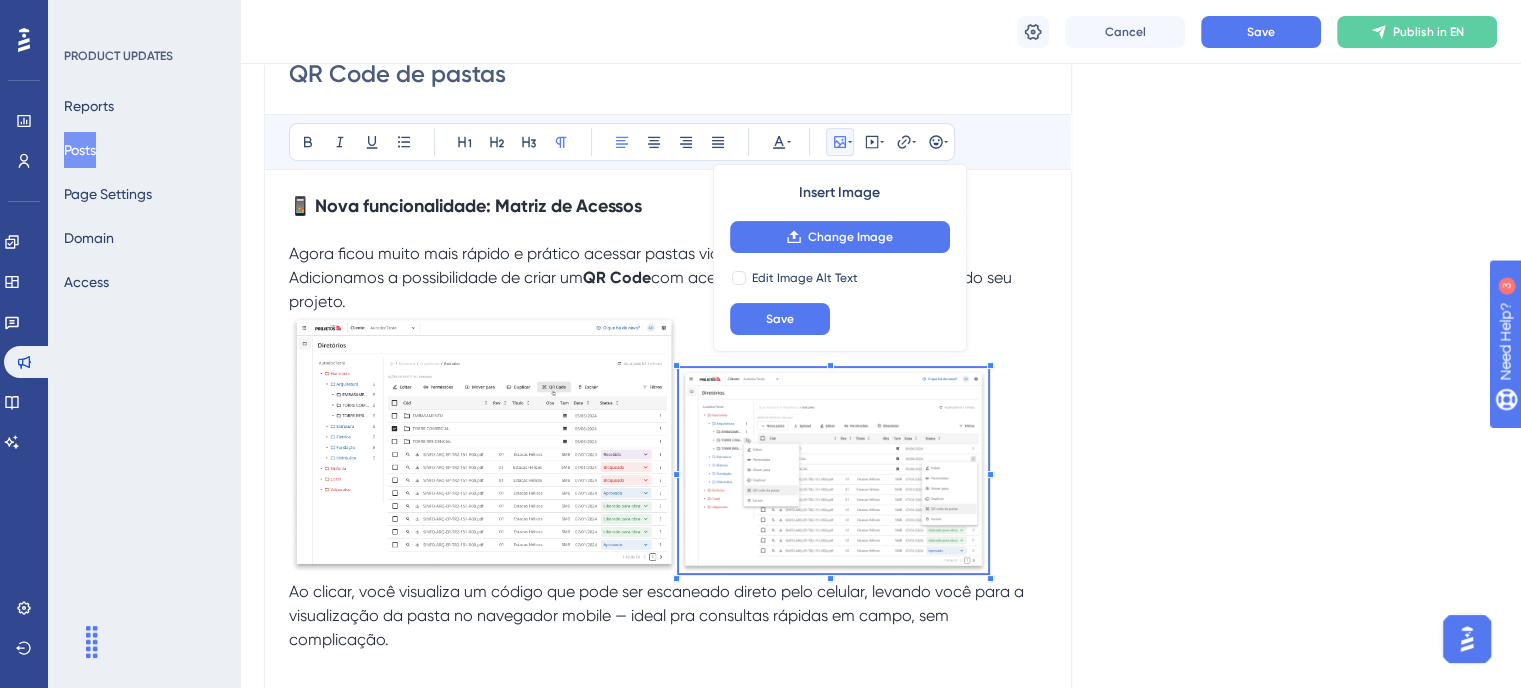 scroll, scrollTop: 272, scrollLeft: 0, axis: vertical 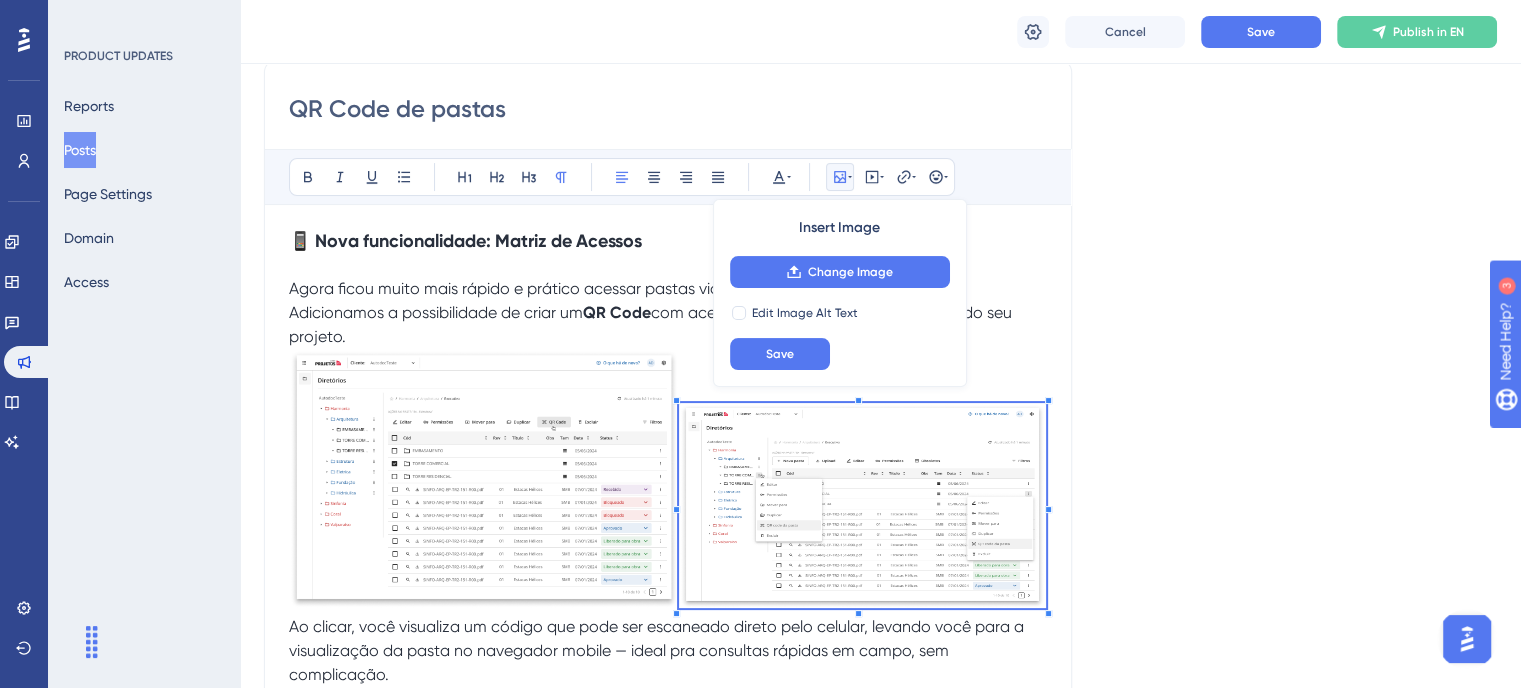 click on "QR Code de pastas Bold Italic Underline Bullet Point Heading 1 Heading 2 Heading 3 Normal Align Left Align Center Align Right Align Justify Text Color Insert Image Change Image Edit Image Alt Text Save Embed Video Hyperlink Emojis 📱   Nova funcionalidade: Matriz de Acessos Agora ficou muito mais rápido e prático acessar pastas via celular! Adicionamos a possibilidade de criar um  QR Code  com acesso público direto para as pastas do seu projeto. Ao clicar, você visualiza um código que pode ser escaneado direto pelo celular, levando você para a visualização da pasta no navegador mobile — ideal pra consultas rápidas em campo, sem complicação. Lembretes importantes!  ⚠️ Essa funcionalidade só poderá ser ativada por usuários  Coordenadores. 📢#VemAí: Mais melhorias estão a caminho — fique de olho!" at bounding box center (668, 467) 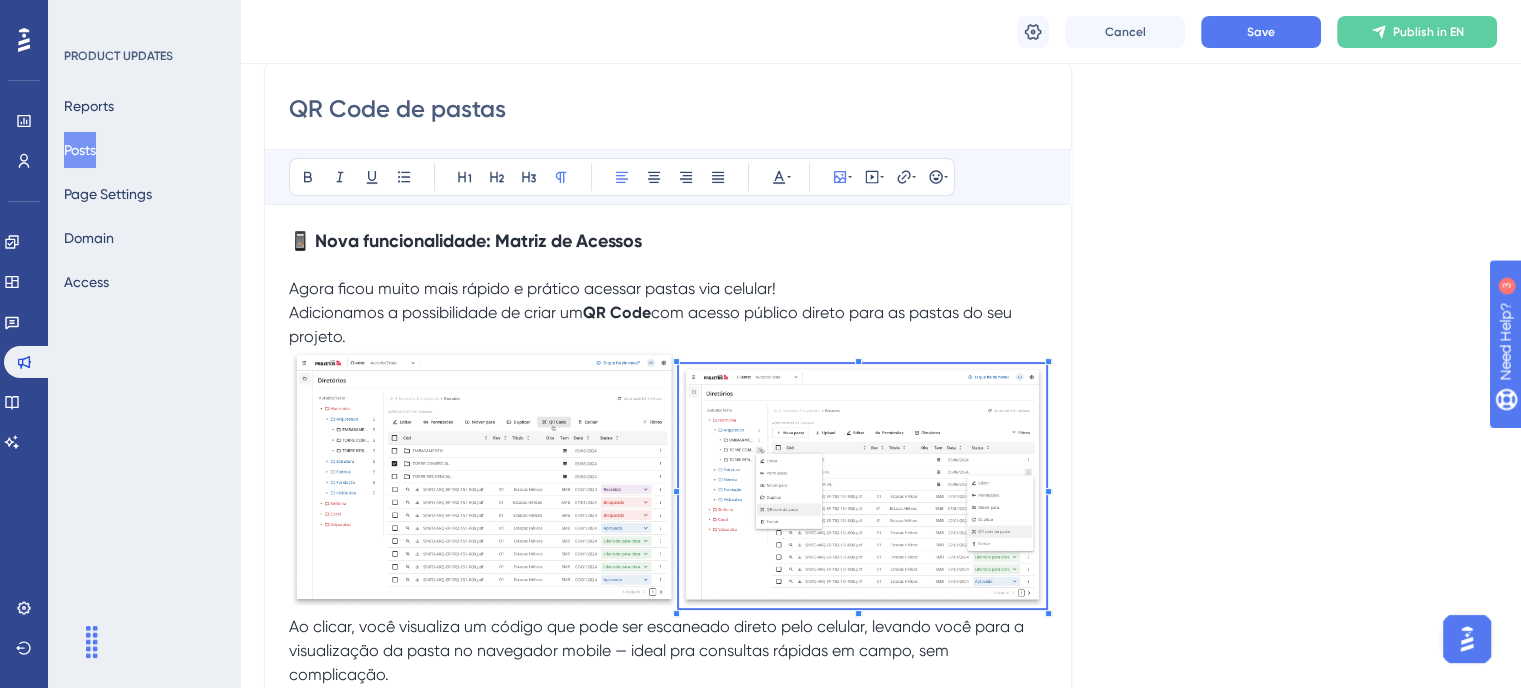 click at bounding box center [484, 478] 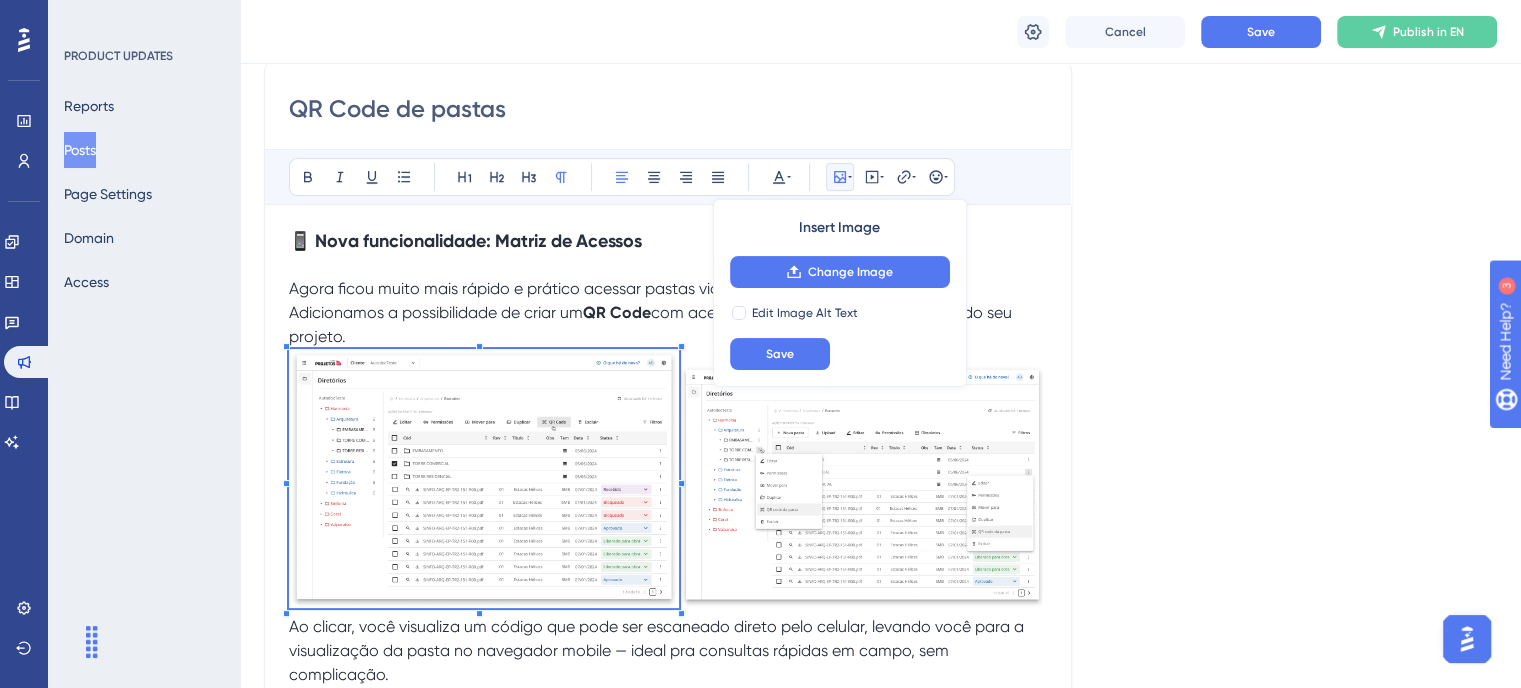 click at bounding box center (862, 486) 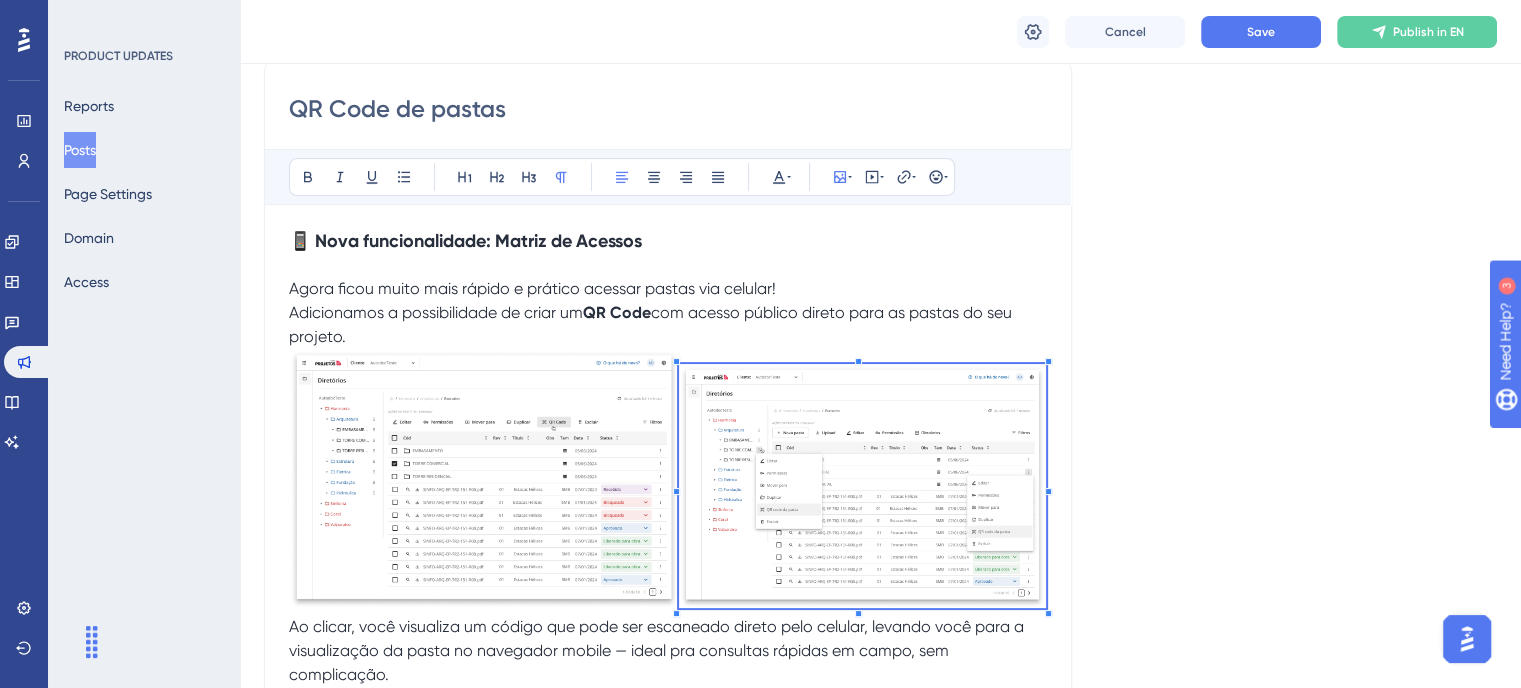 click on "QR Code de pastas Bold Italic Underline Bullet Point Heading 1 Heading 2 Heading 3 Normal Align Left Align Center Align Right Align Justify Text Color Insert Image Embed Video Hyperlink Emojis 📱   Nova funcionalidade: Matriz de Acessos Agora ficou muito mais rápido e prático acessar pastas via celular! Adicionamos a possibilidade de criar um  QR Code  com acesso público direto para as pastas do seu projeto. Ao clicar, você visualiza um código que pode ser escaneado direto pelo celular, levando você para a visualização da pasta no navegador mobile — ideal pra consultas rápidas em campo, sem complicação. Lembretes importantes!  ⚠️ Essa funcionalidade só poderá ser ativada por usuários  Coordenadores. 📢#VemAí: Mais melhorias estão a caminho — fique de olho!" at bounding box center (668, 467) 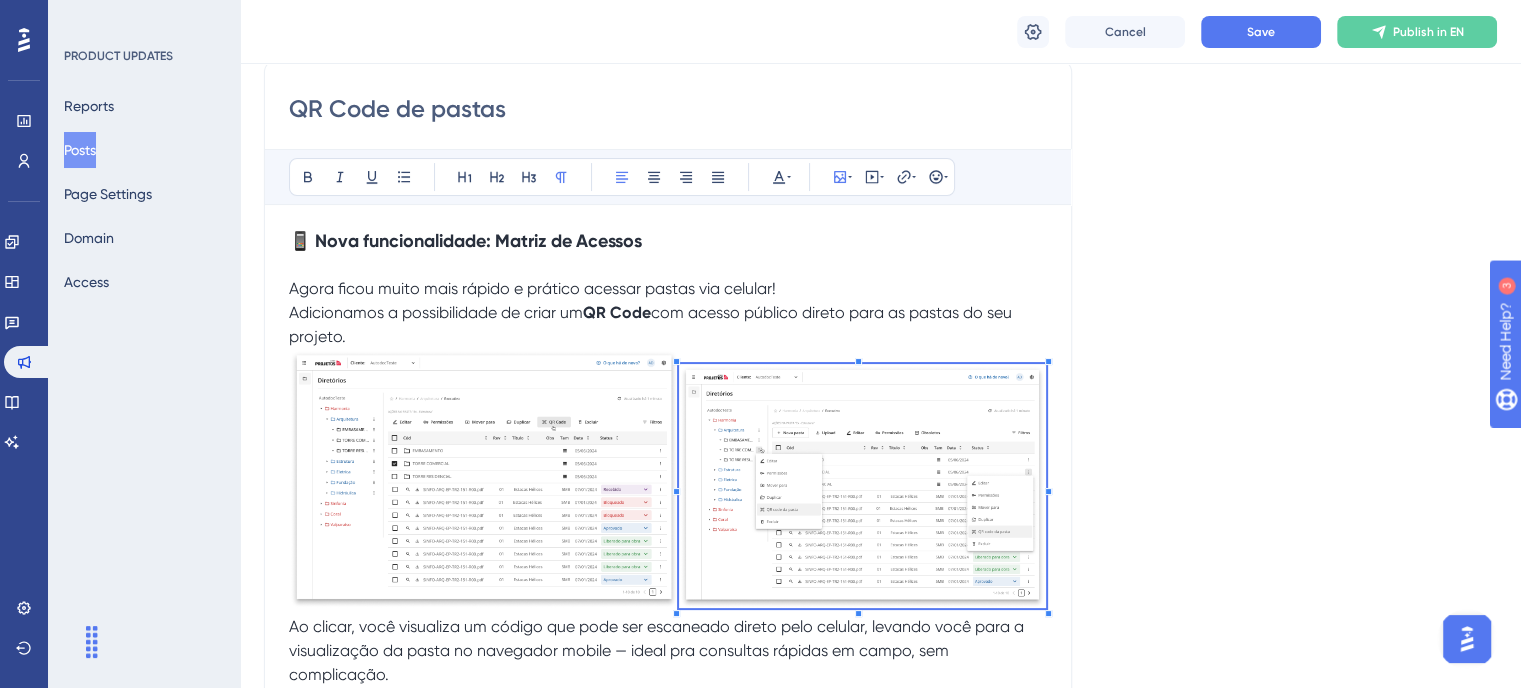 drag, startPoint x: 593, startPoint y: 415, endPoint x: 482, endPoint y: 399, distance: 112.147224 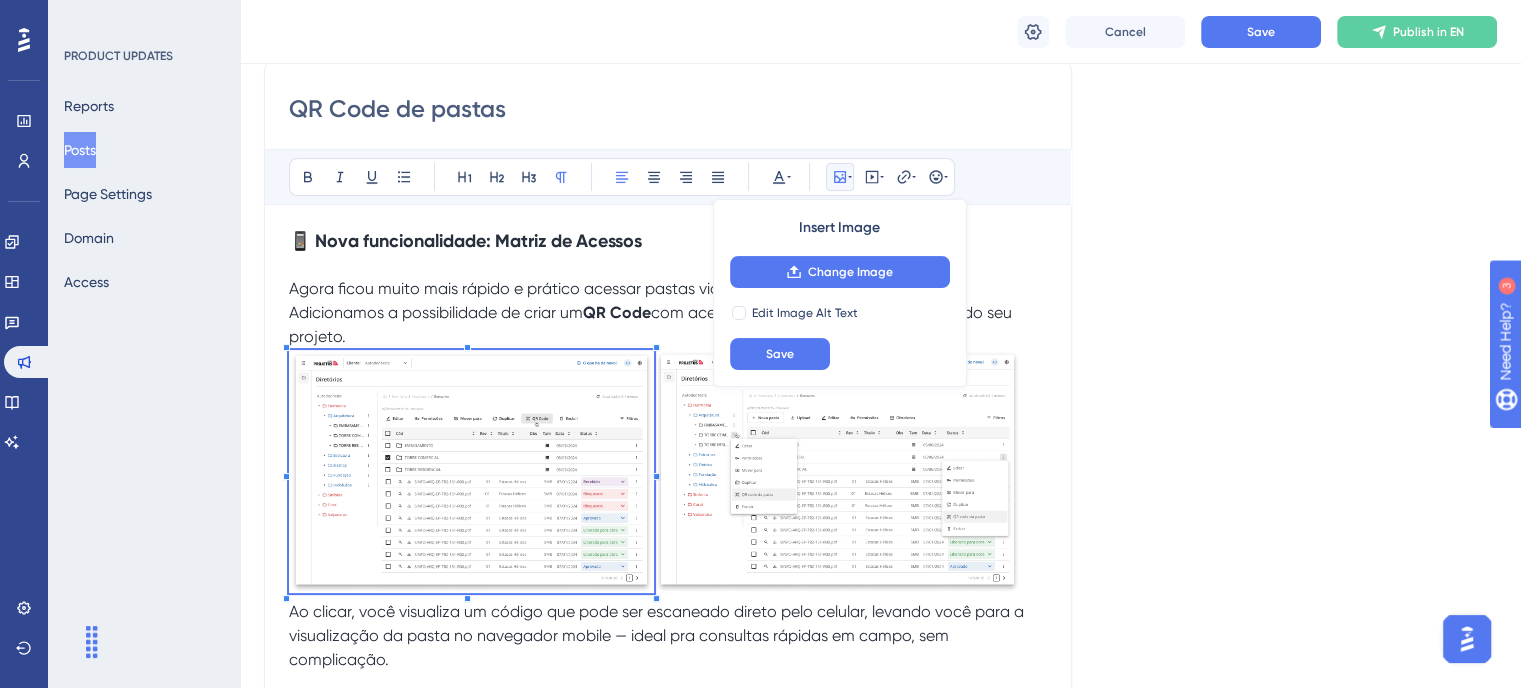 click at bounding box center [668, 474] 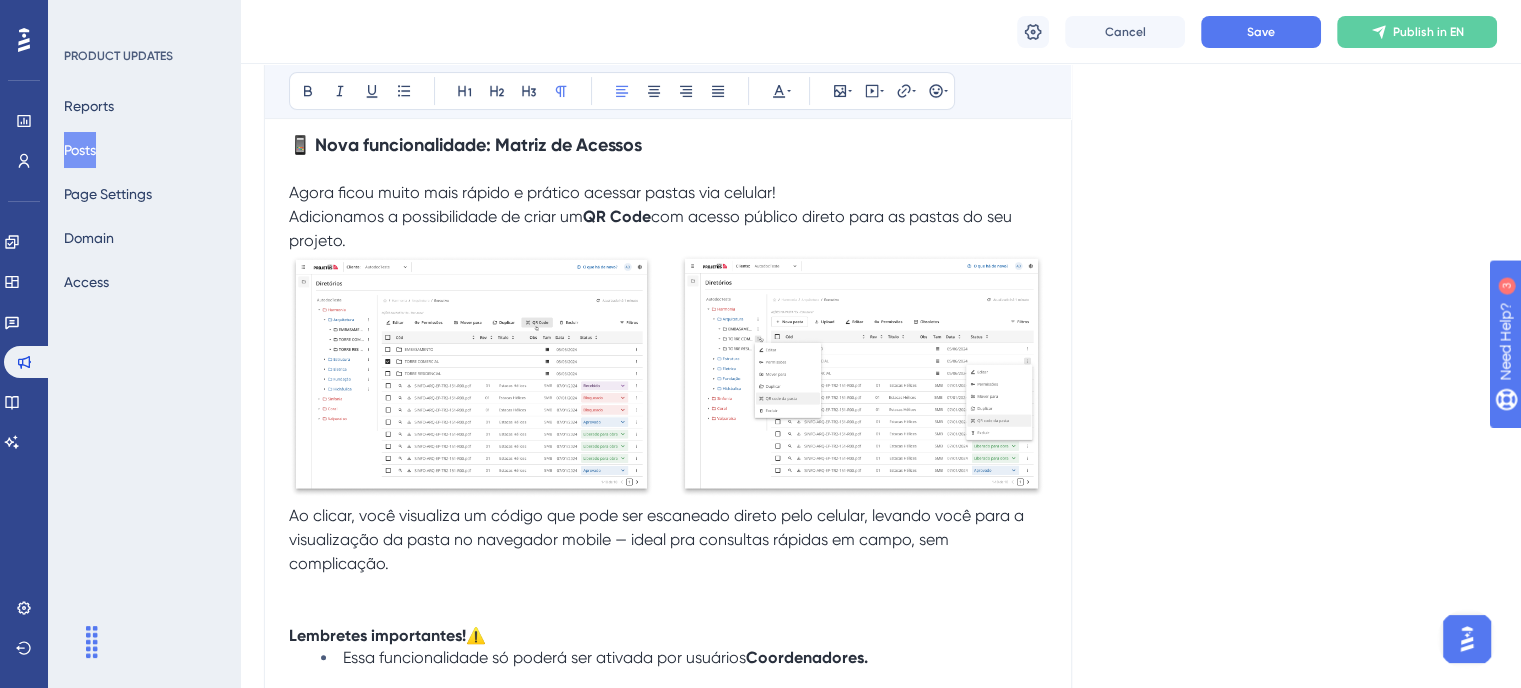 scroll, scrollTop: 333, scrollLeft: 0, axis: vertical 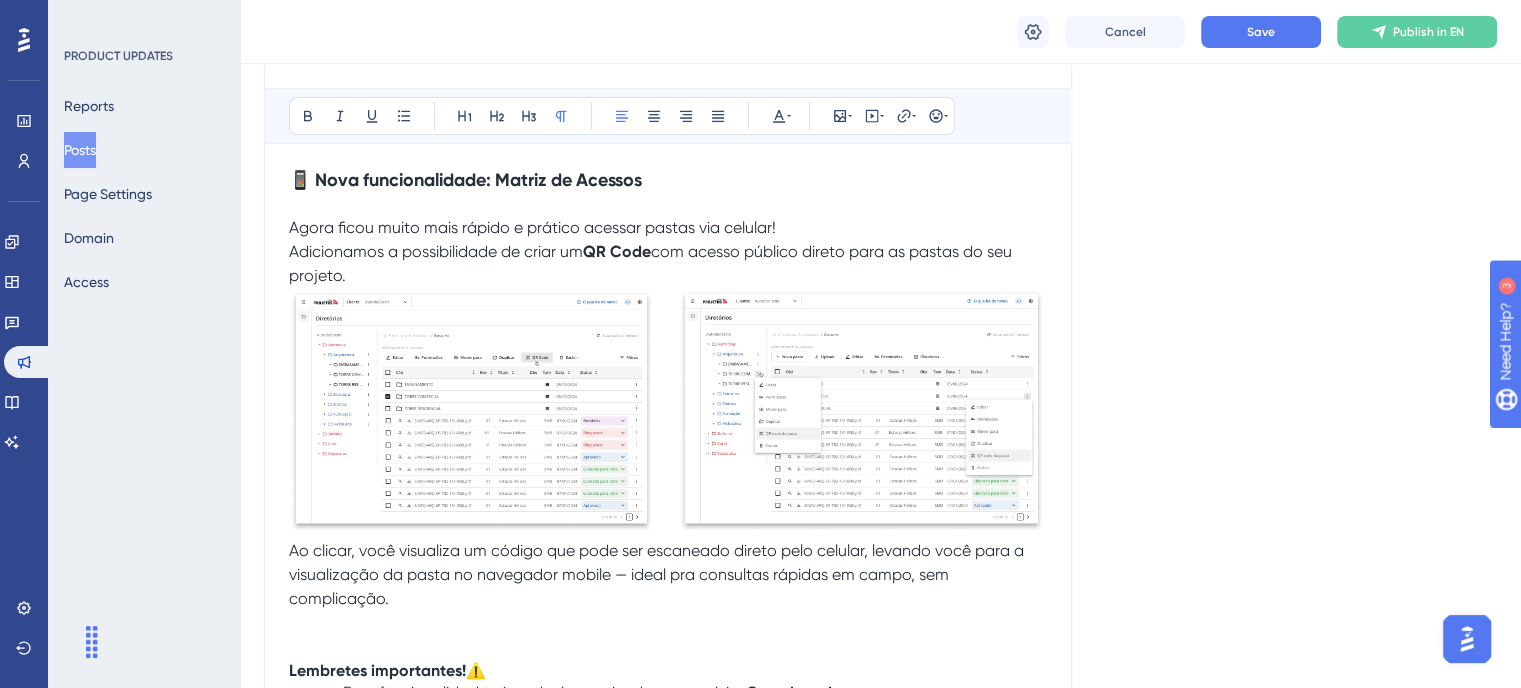 click on "Adicionamos a possibilidade de criar um  QR Code  com acesso público direto para as pastas do seu projeto." at bounding box center [668, 264] 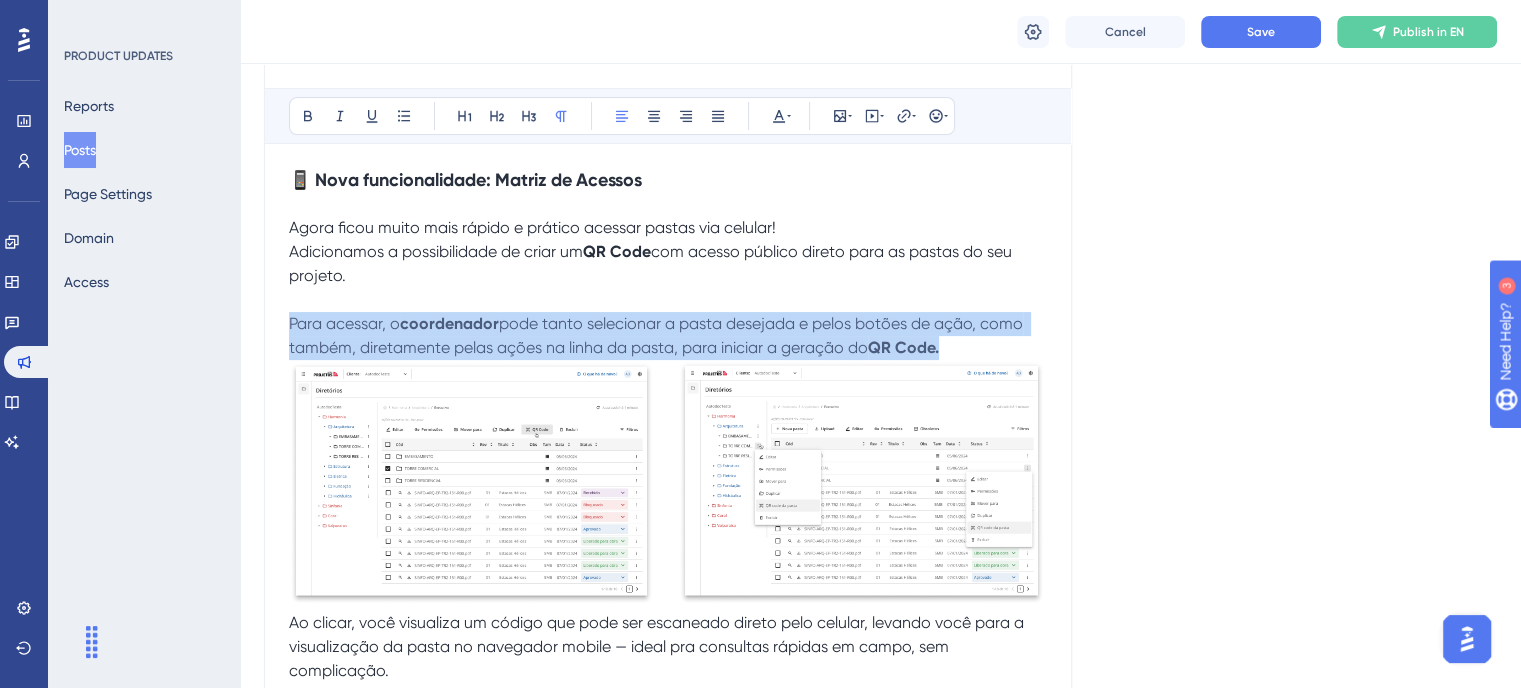 drag, startPoint x: 292, startPoint y: 320, endPoint x: 988, endPoint y: 351, distance: 696.69 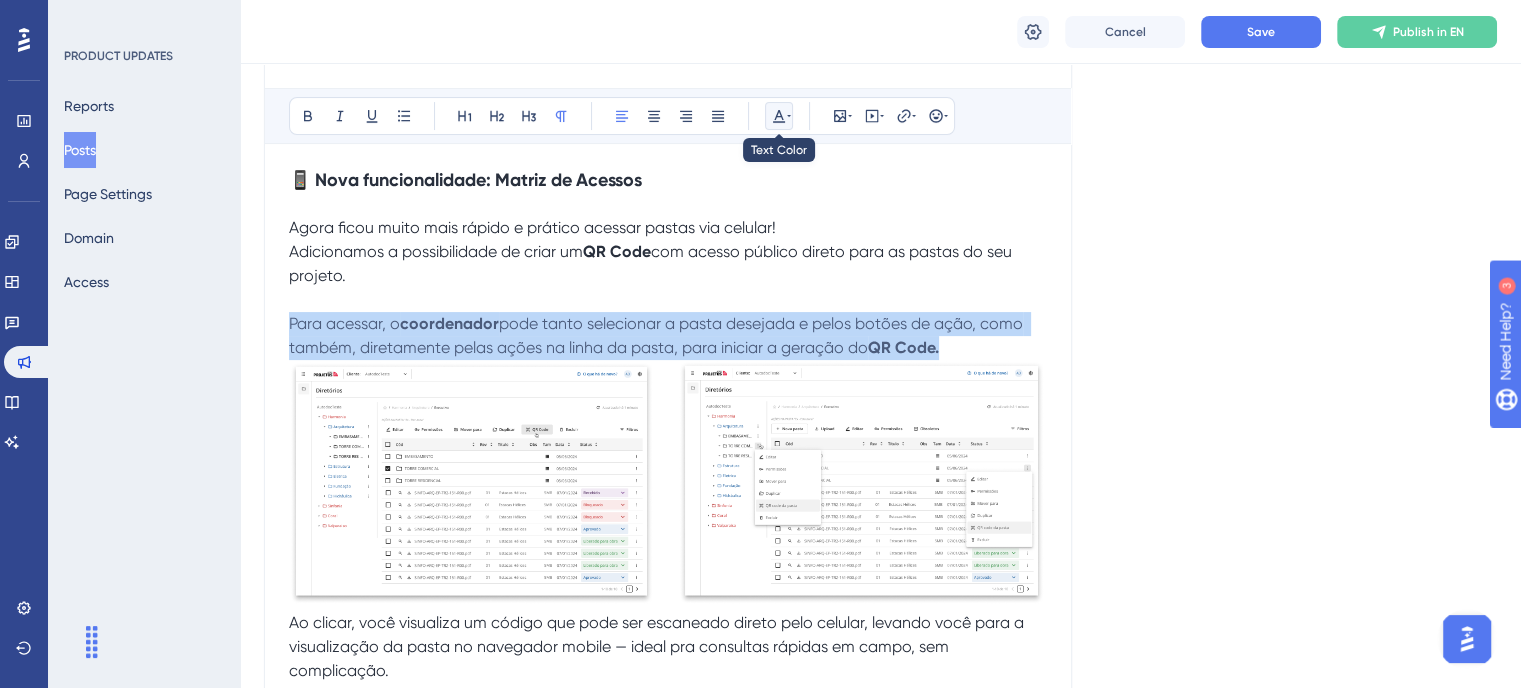 click 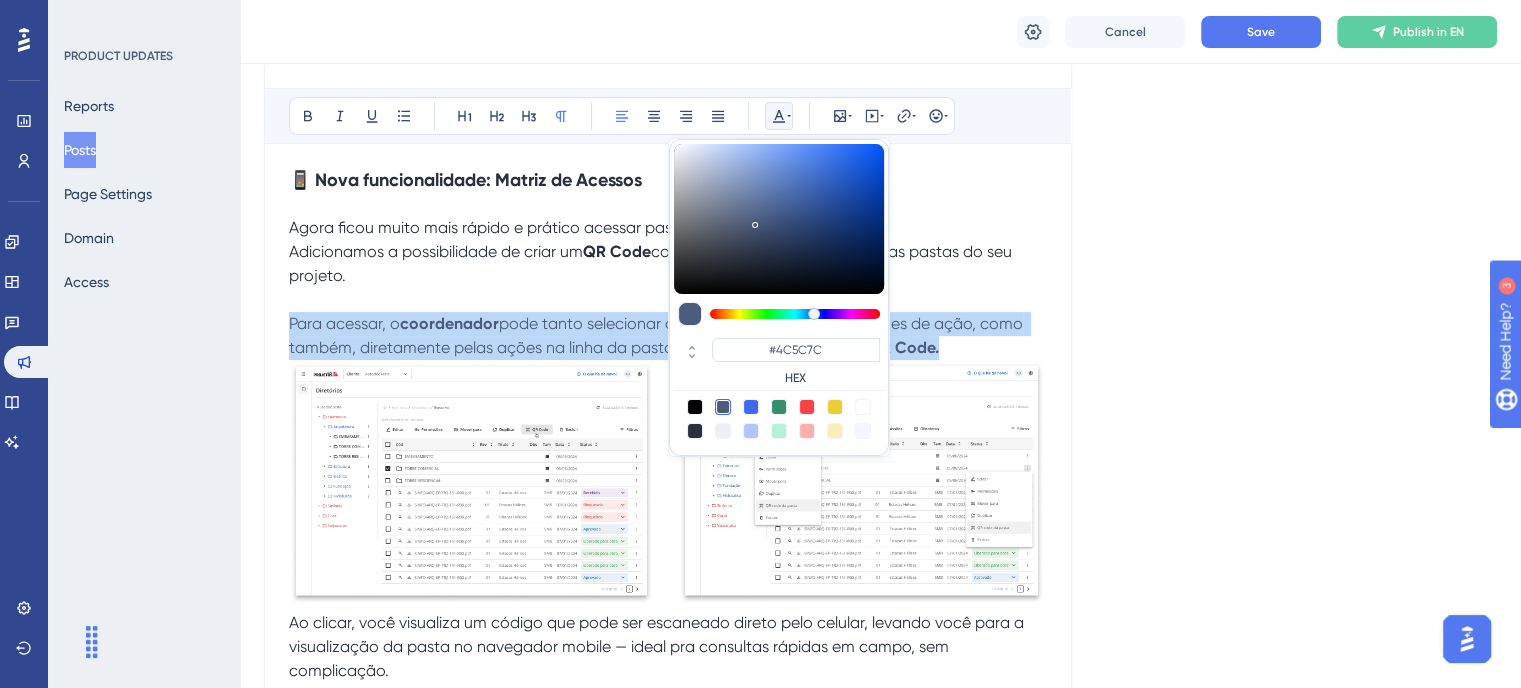 click at bounding box center (695, 431) 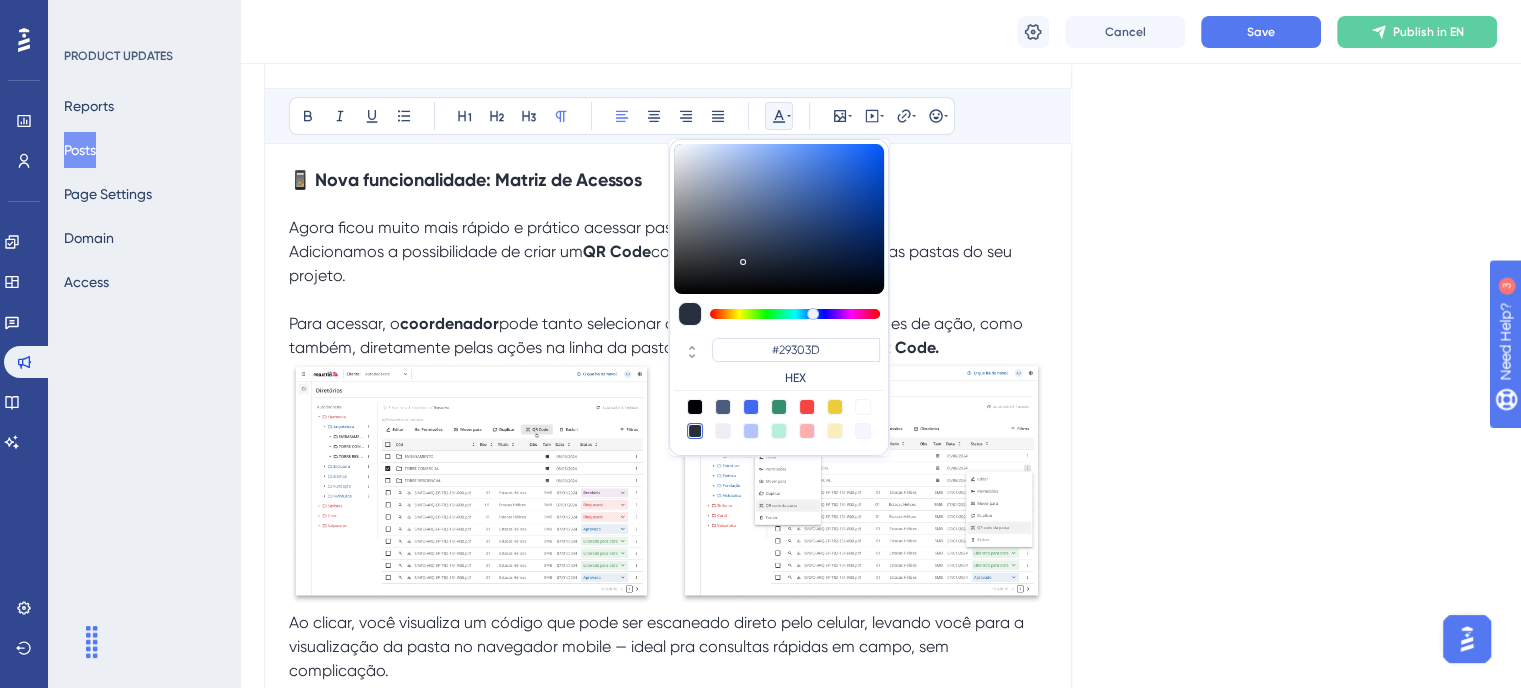click on "Adicionamos a possibilidade de criar um" at bounding box center [436, 251] 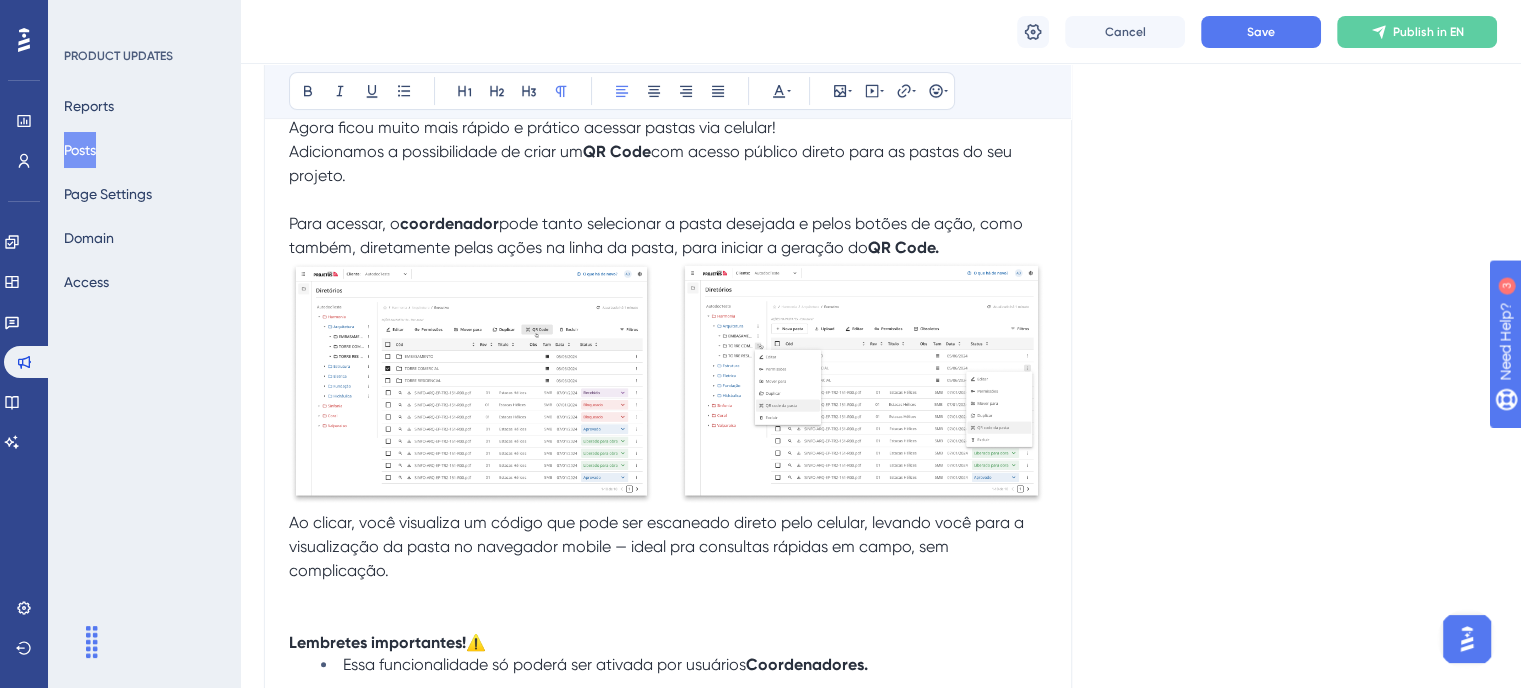 scroll, scrollTop: 533, scrollLeft: 0, axis: vertical 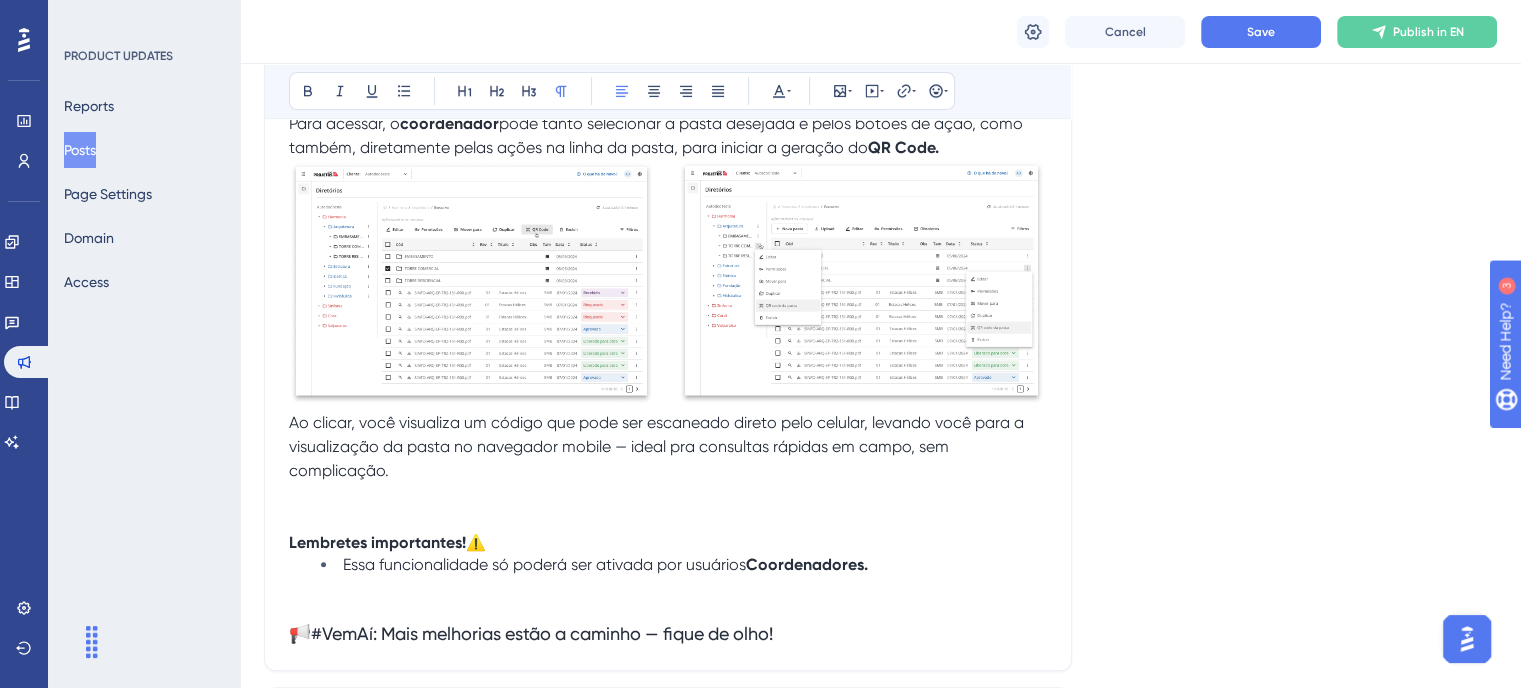 click on "Ao clicar, você visualiza um código que pode ser escaneado direto pelo celular, levando você para a visualização da pasta no navegador mobile — ideal pra consultas rápidas em campo, sem complicação." at bounding box center [658, 446] 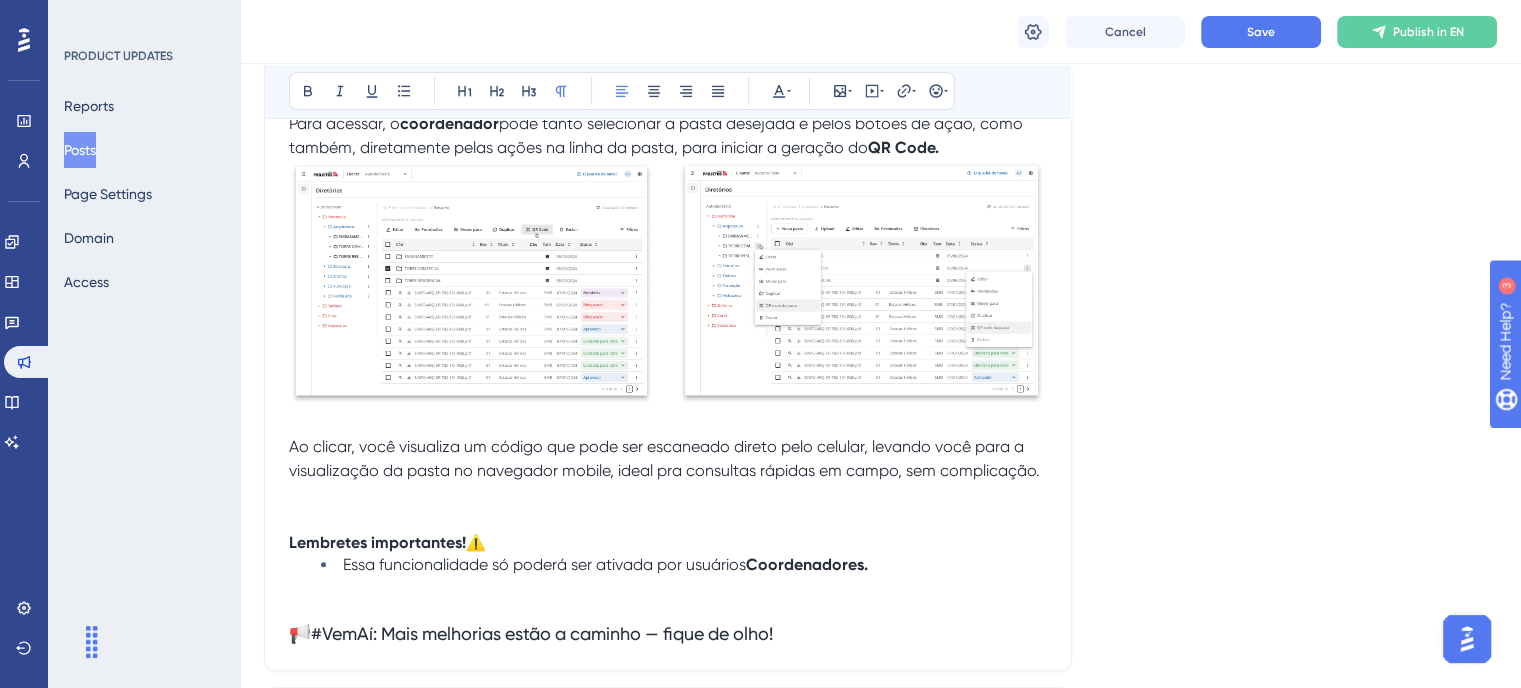 click on "Ao clicar, você visualiza um código que pode ser escaneado direto pelo celular, levando você para a visualização da pasta no navegador mobile, ideal pra consultas rápidas em campo, sem complicação." at bounding box center (664, 458) 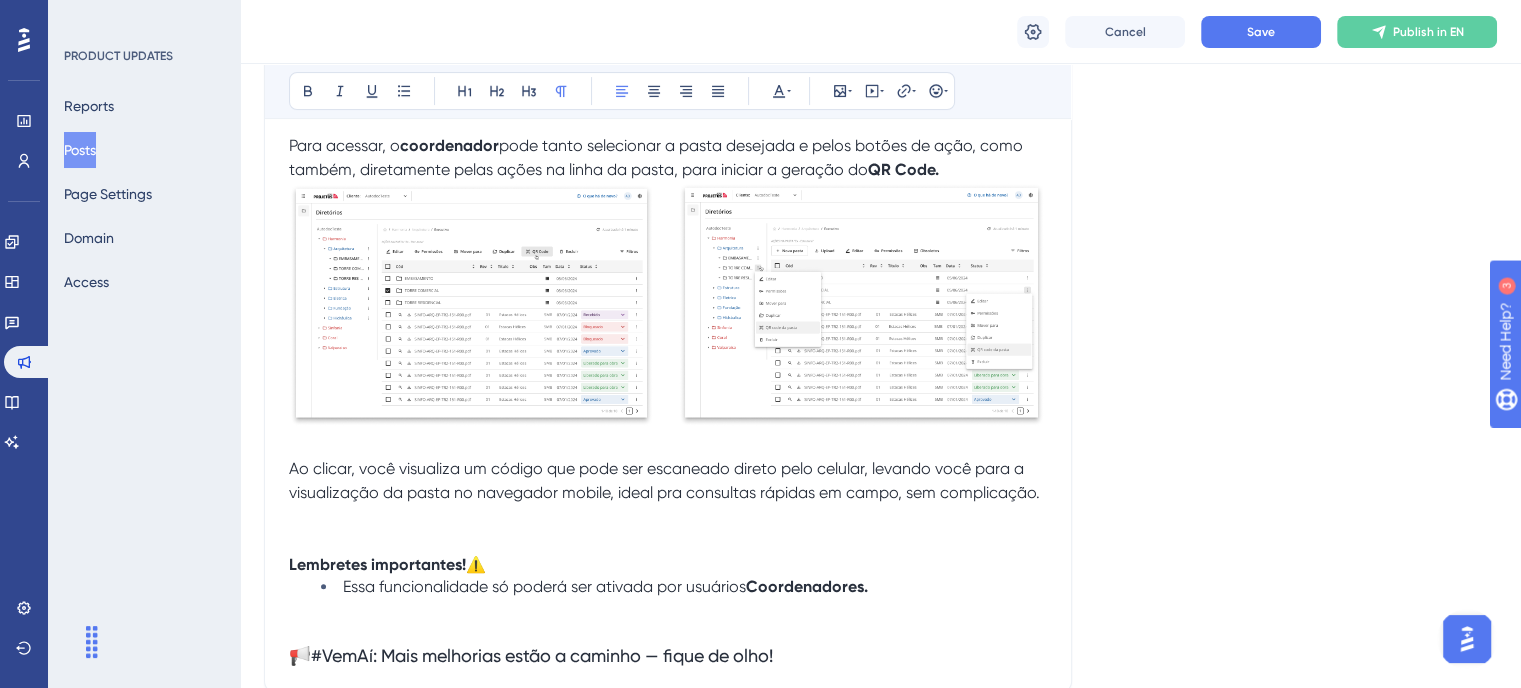 scroll, scrollTop: 533, scrollLeft: 0, axis: vertical 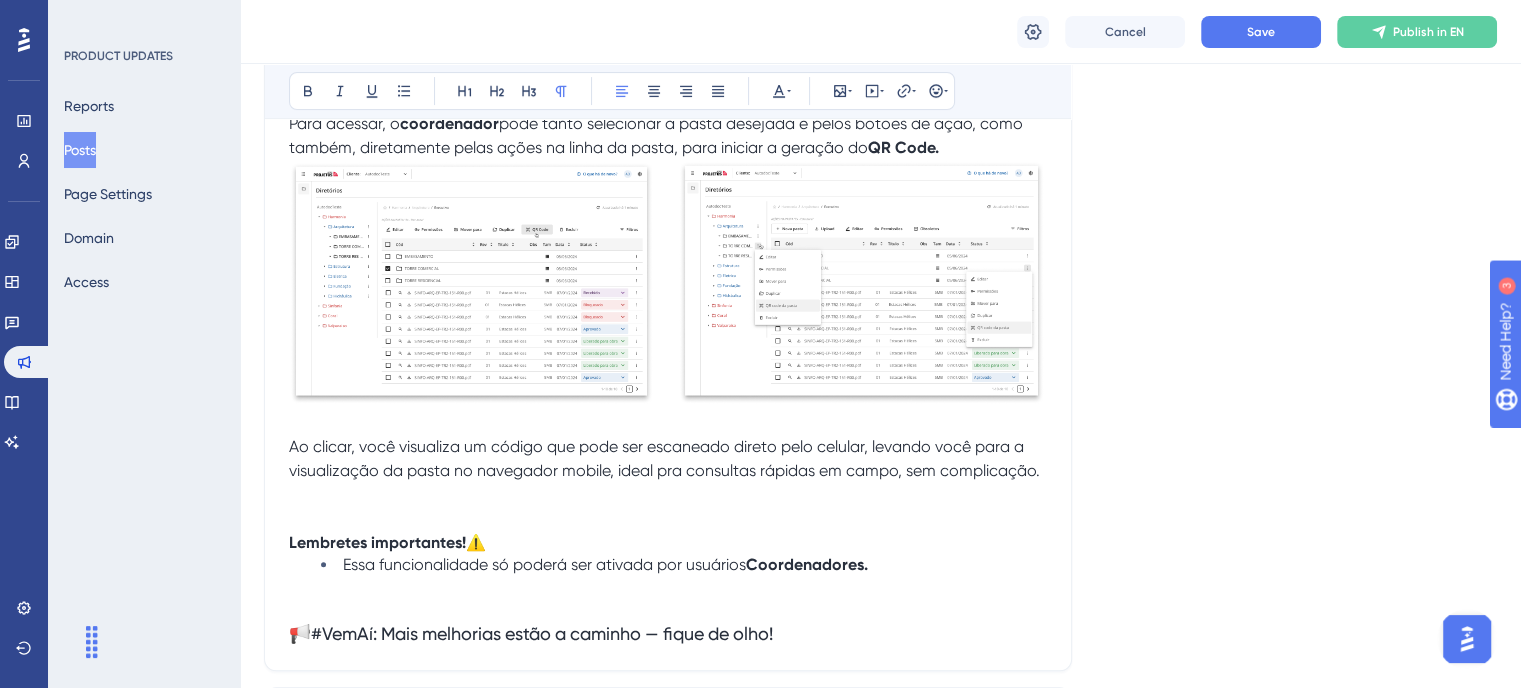 click at bounding box center [668, 495] 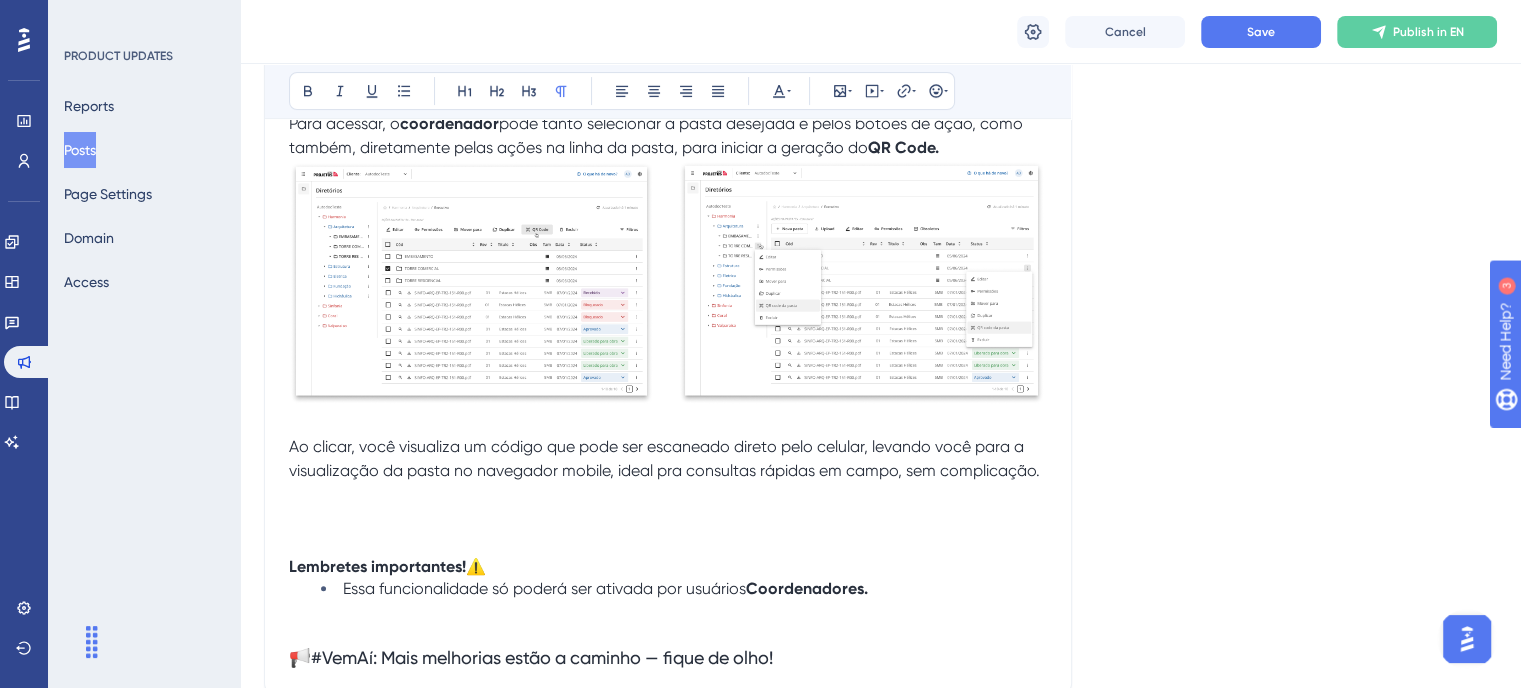 click at bounding box center (668, 495) 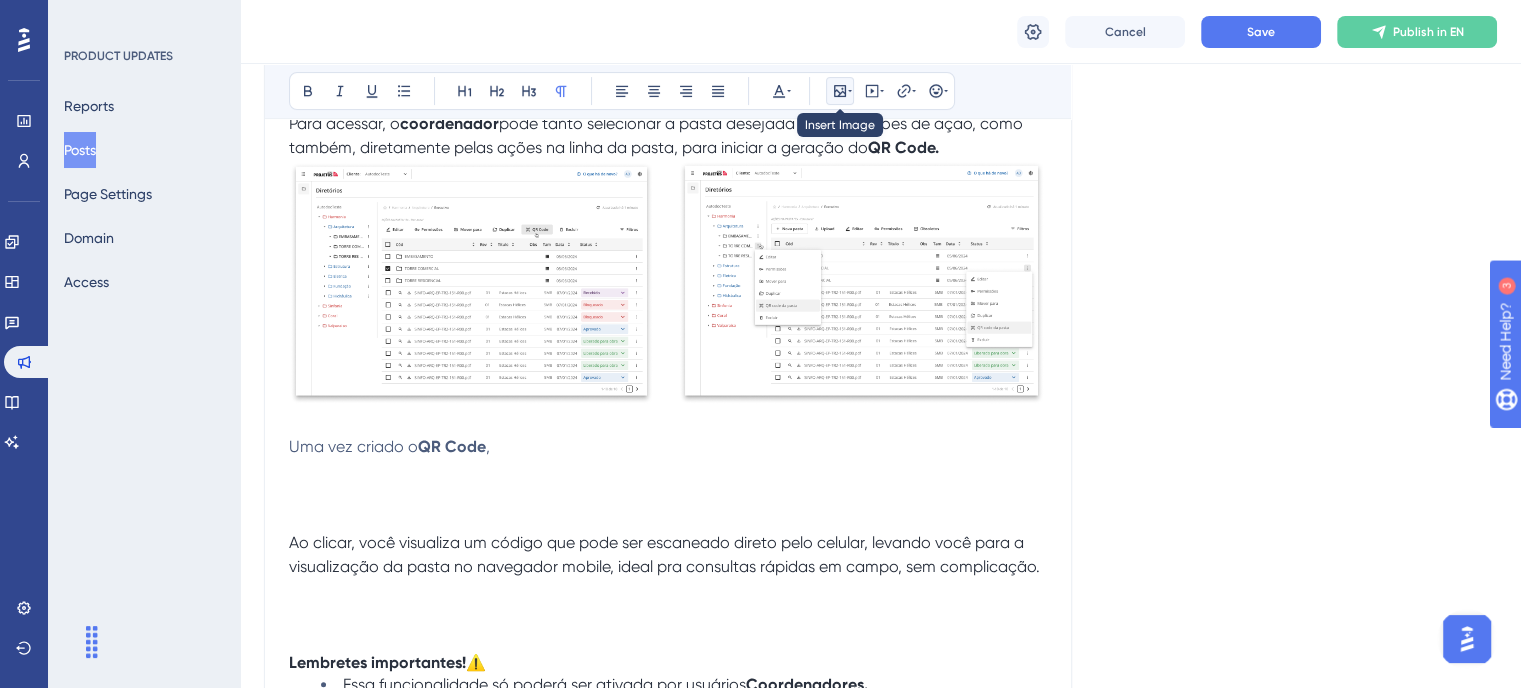 click 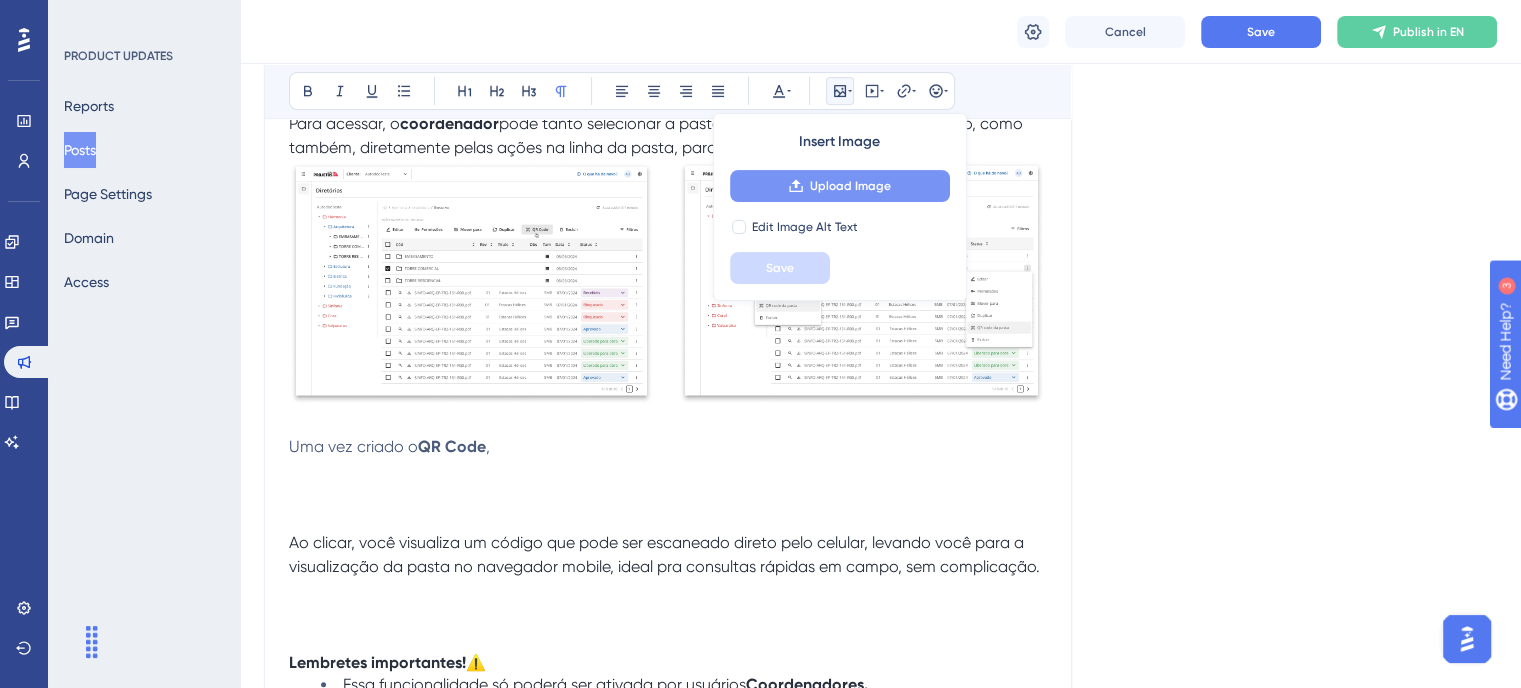 click on "Upload Image" at bounding box center (840, 186) 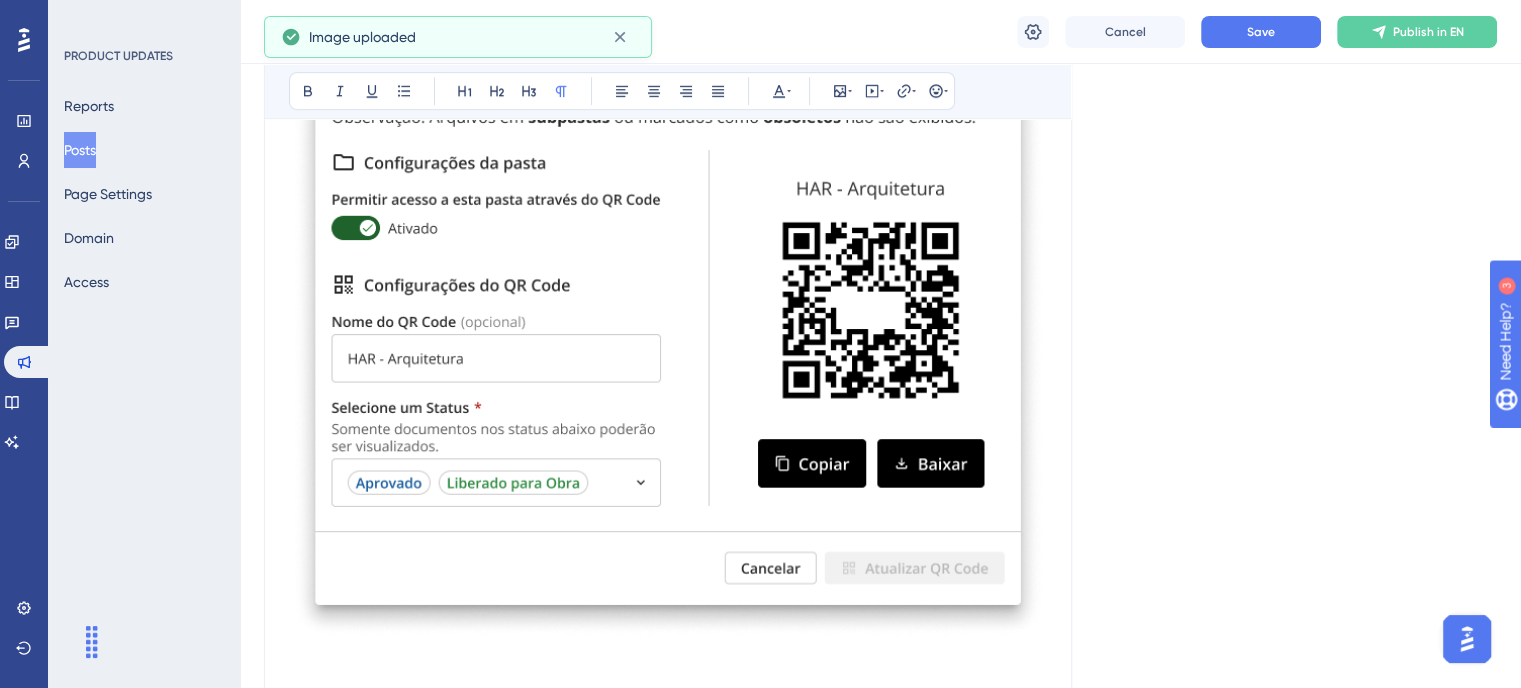 scroll, scrollTop: 1133, scrollLeft: 0, axis: vertical 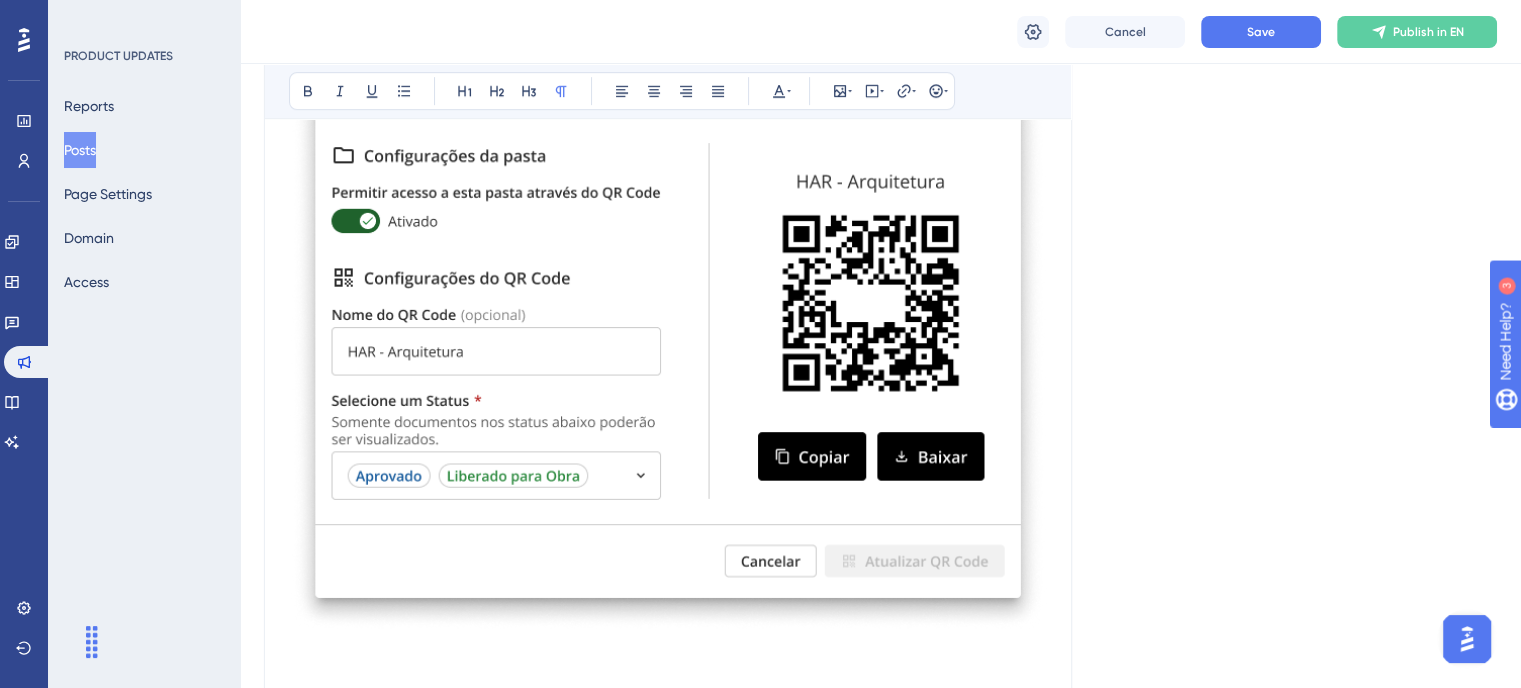 click at bounding box center (668, 244) 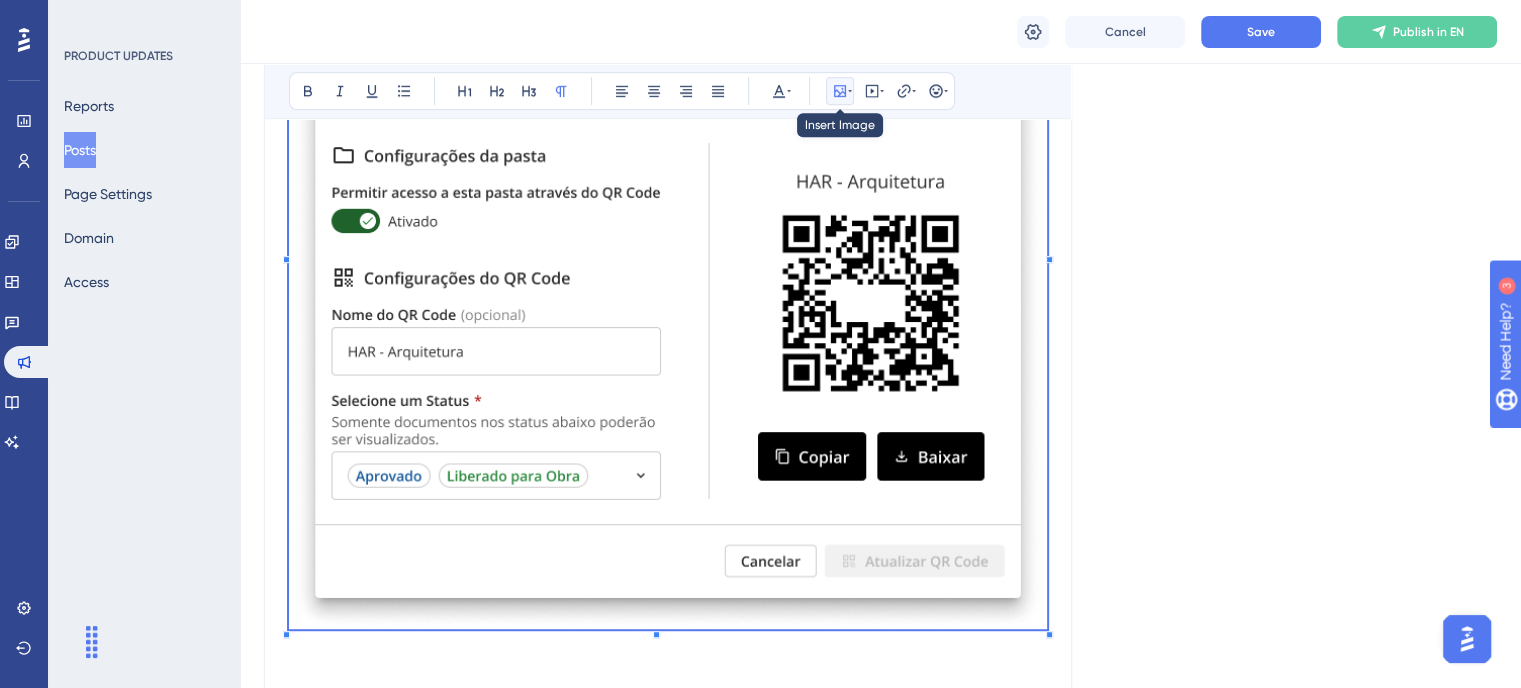 click at bounding box center [840, 91] 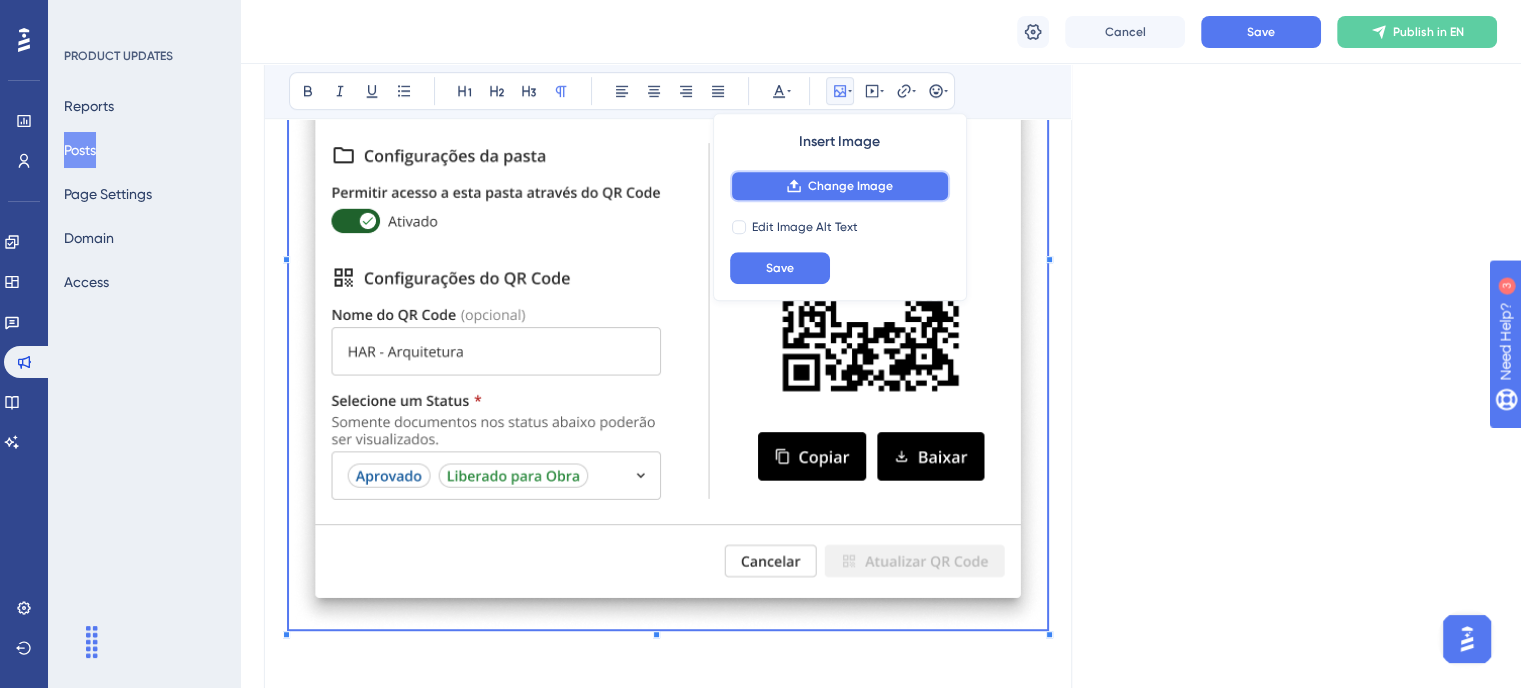 click on "Change Image" at bounding box center [850, 186] 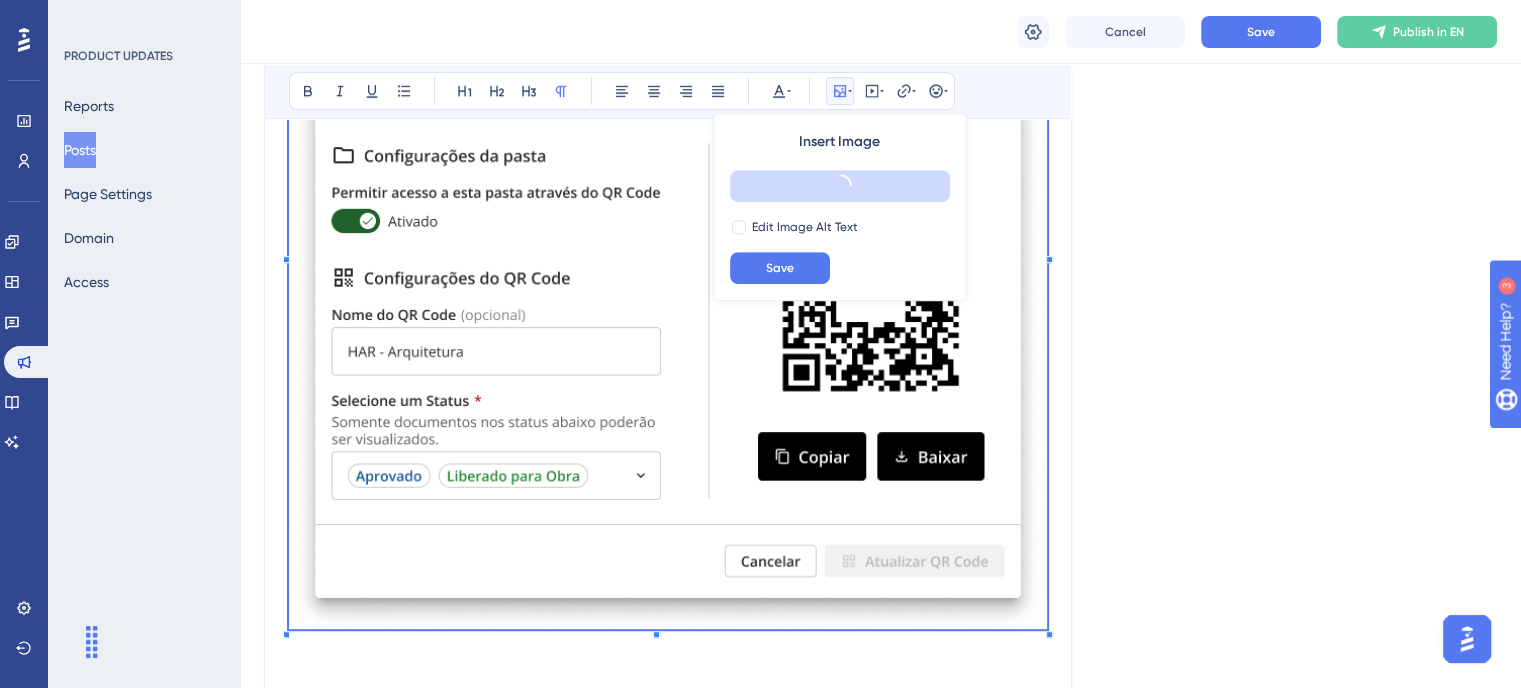 scroll, scrollTop: 996, scrollLeft: 0, axis: vertical 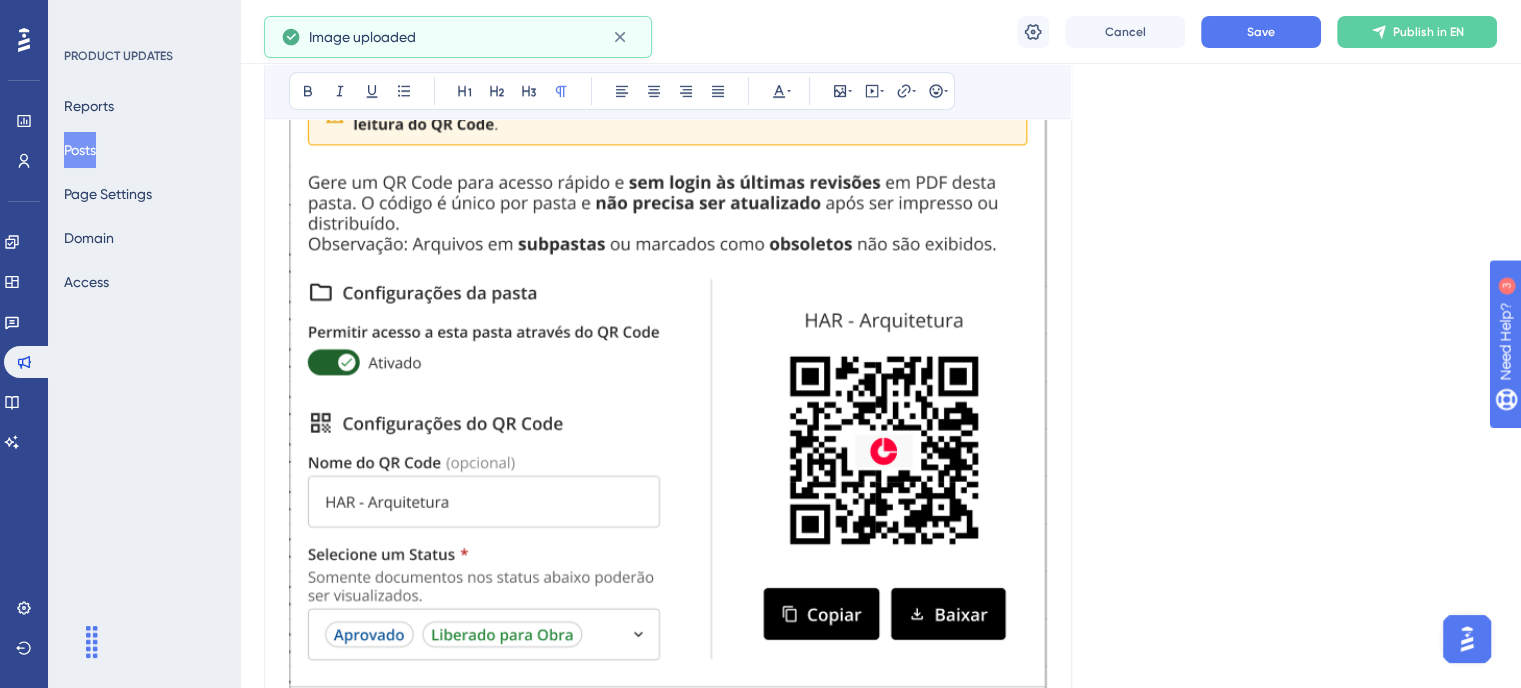 click at bounding box center [668, 382] 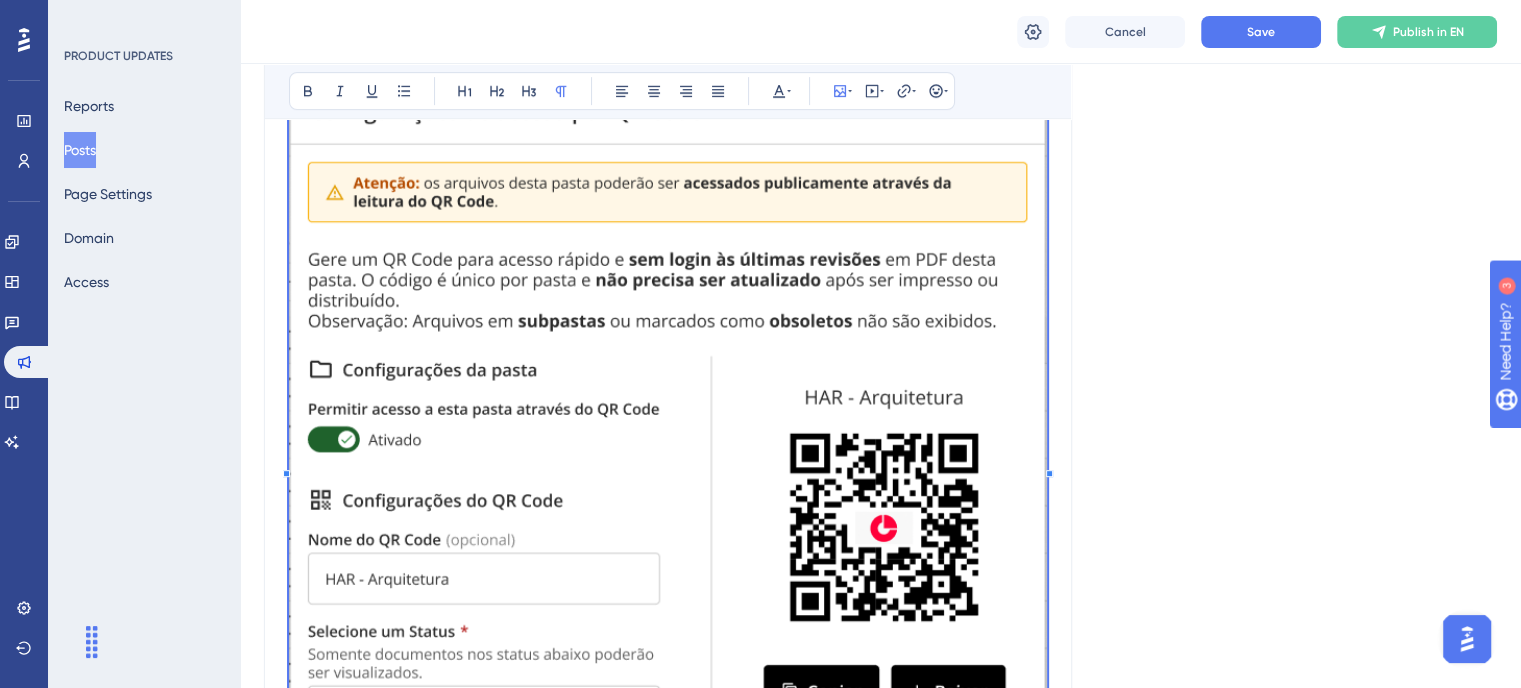 scroll, scrollTop: 796, scrollLeft: 0, axis: vertical 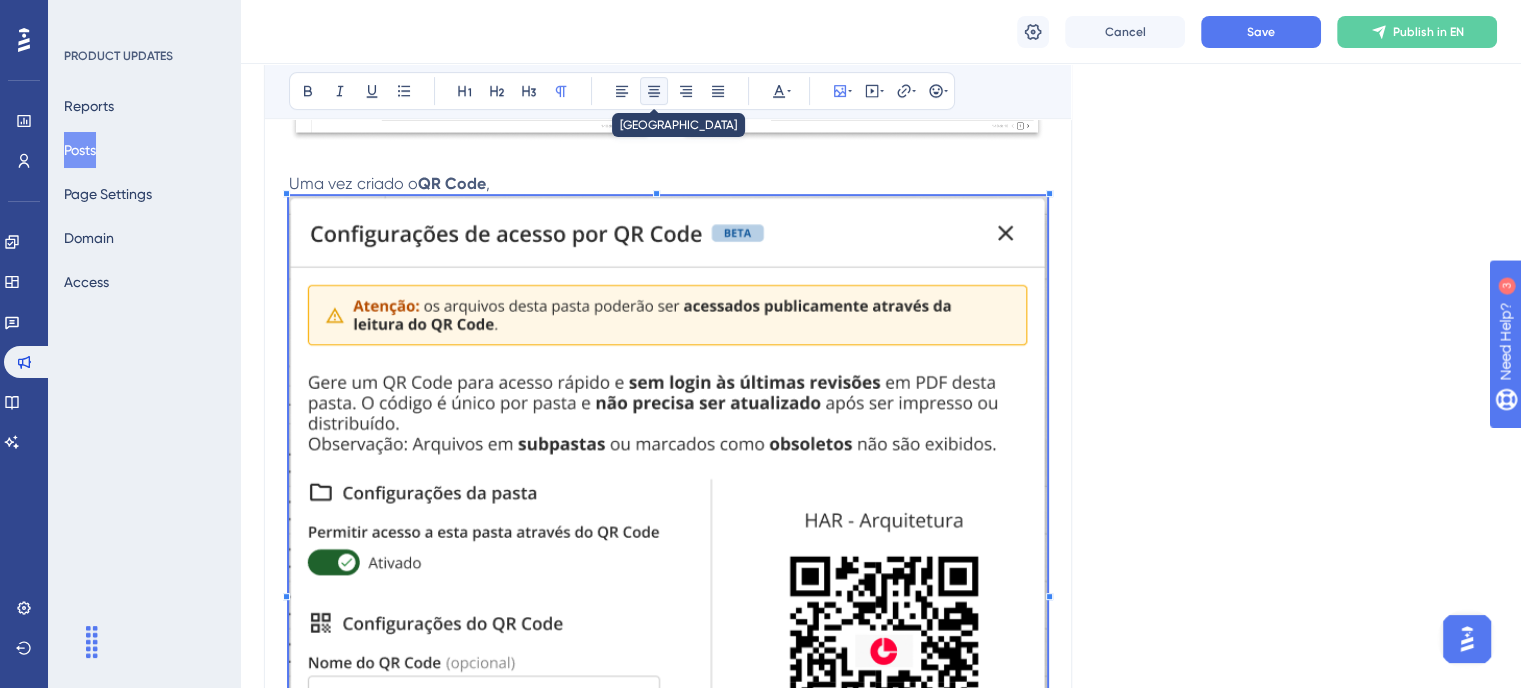 click 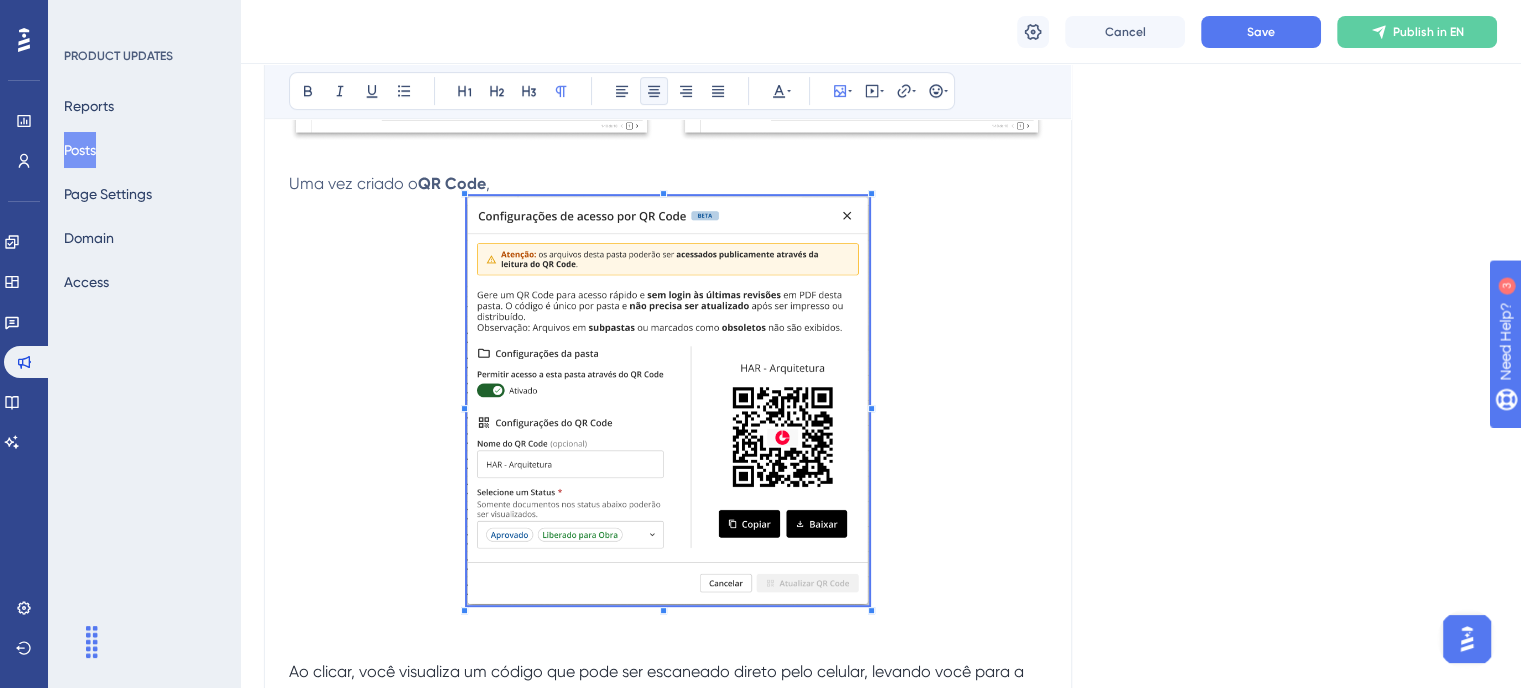 click at bounding box center (668, 404) 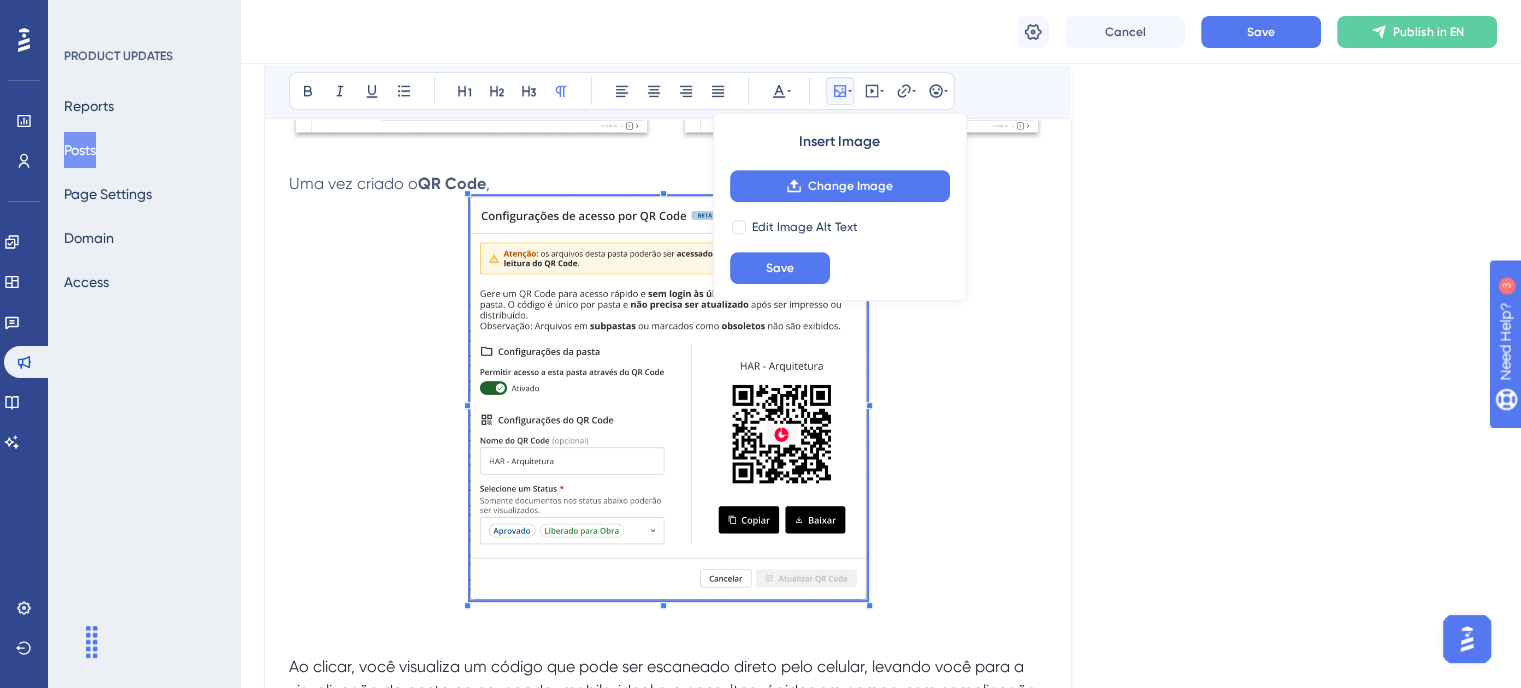 drag, startPoint x: 522, startPoint y: 188, endPoint x: 432, endPoint y: 191, distance: 90.04999 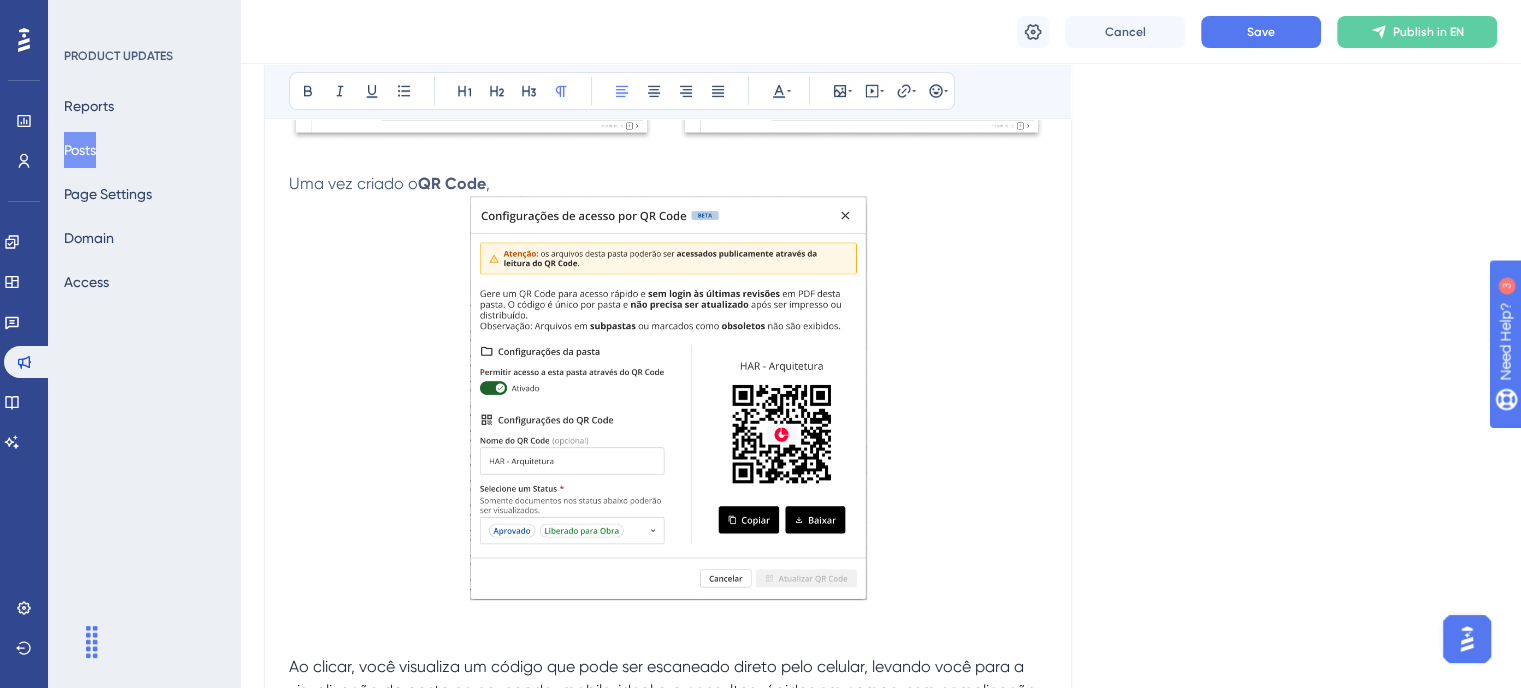 click on "QR Code de pastas Bold Italic Underline Bullet Point Heading 1 Heading 2 Heading 3 Normal Align Left Align Center Align Right Align Justify Text Color Insert Image Embed Video Hyperlink Emojis 📱   Nova funcionalidade: Matriz de Acessos Agora ficou muito mais rápido e prático acessar pastas via celular! Adicionamos a possibilidade de criar um  QR Code  com acesso público direto para as pastas do seu projeto. Para acessar, o  coordenador  pode tanto selecionar a pasta desejada e pelos botões de ação, como também, diretamente pelas ações na linha da pasta, para iniciar a geração do  QR Code.        Uma vez criado o  QR Code ,  Ao clicar, você visualiza um código que pode ser escaneado direto pelo celular, levando você para a visualização da pasta no navegador mobile, ideal pra consultas rápidas em campo, sem complicação. Lembretes importantes!  ⚠️ Essa funcionalidade só poderá ser ativada por usuários  Coordenadores. 📢#VemAí: Mais melhorias estão a caminho — fique de olho!" at bounding box center [668, 225] 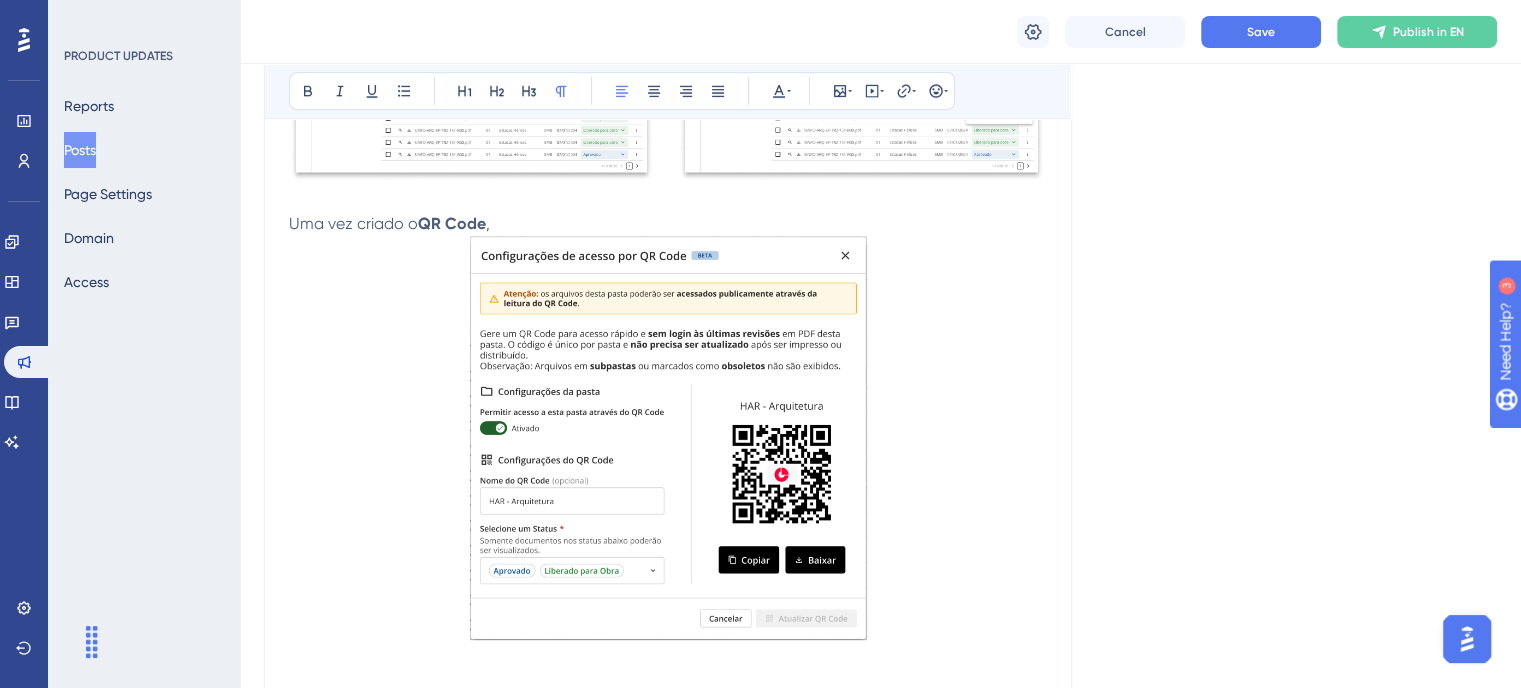scroll, scrollTop: 796, scrollLeft: 0, axis: vertical 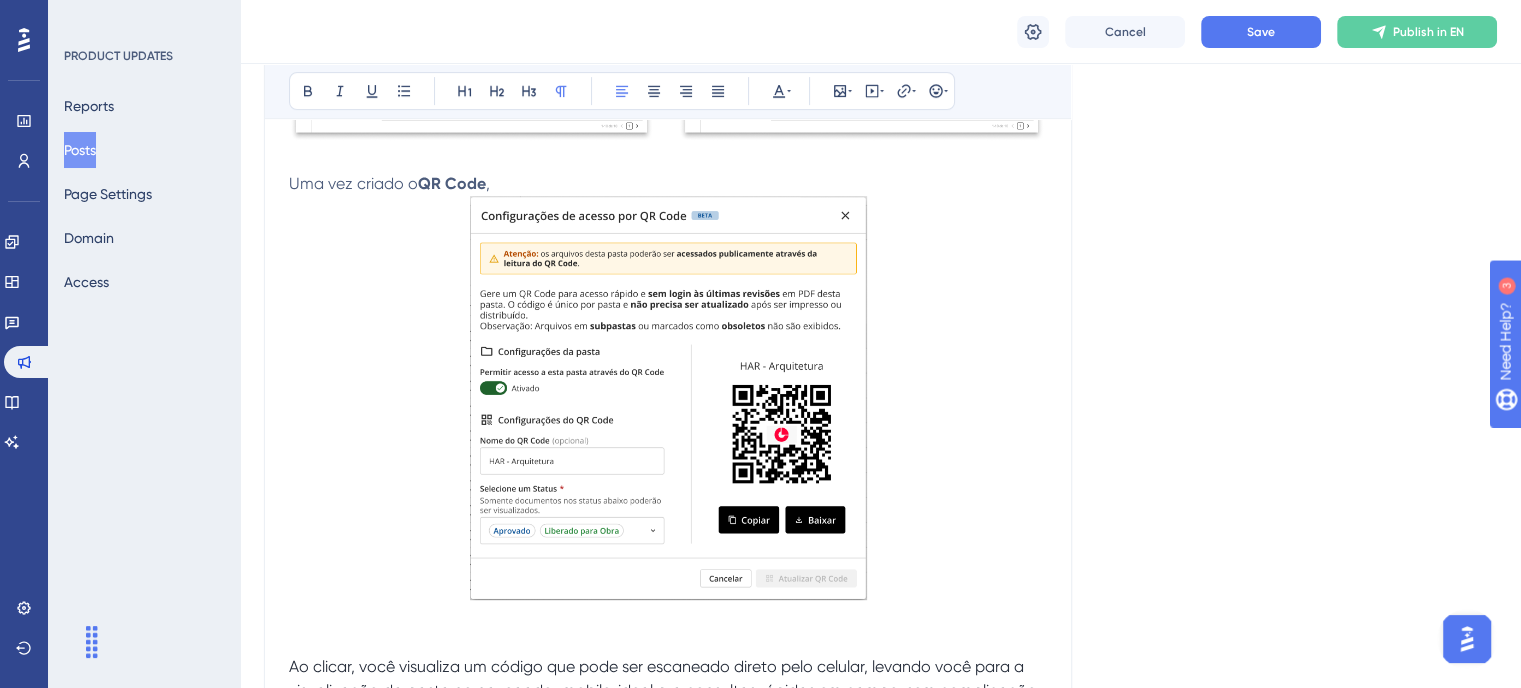 click on "Uma vez criado o" at bounding box center [353, 183] 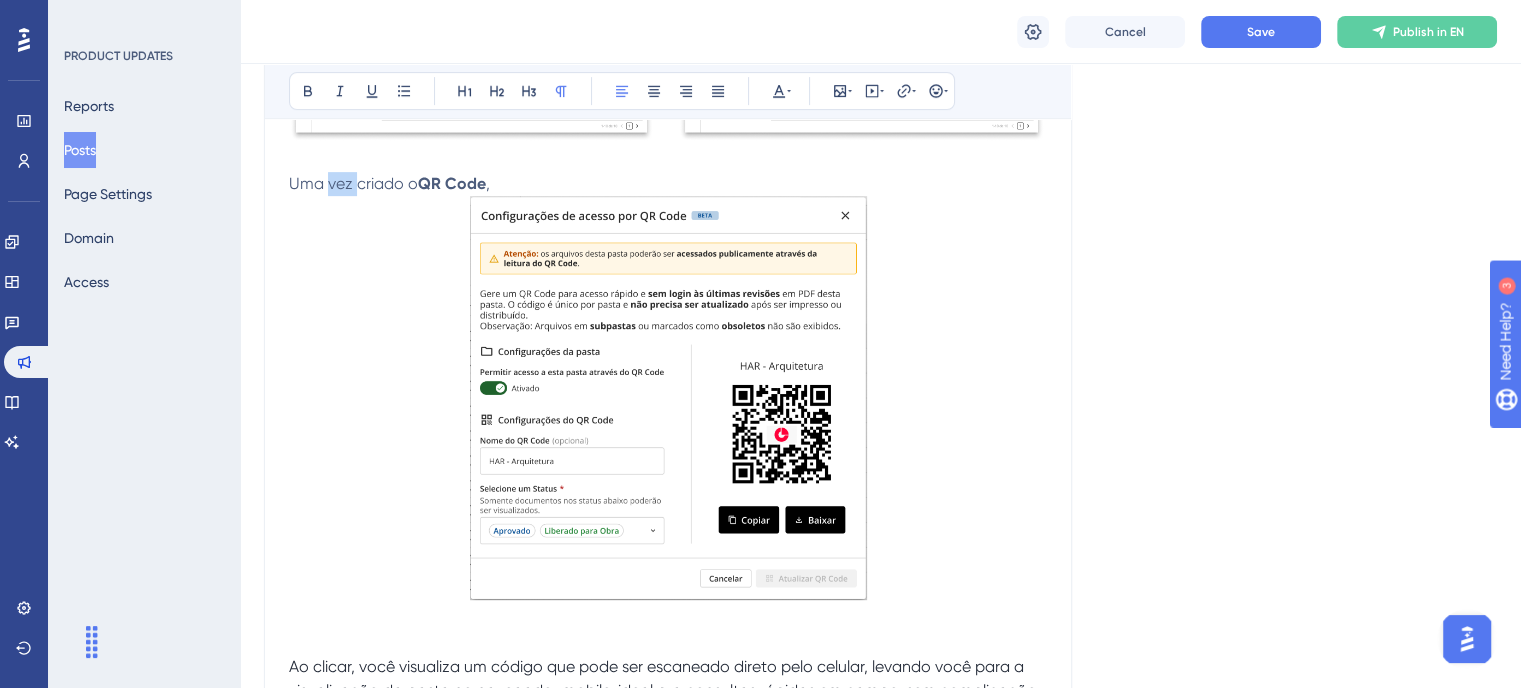 click on "Uma vez criado o" at bounding box center (353, 183) 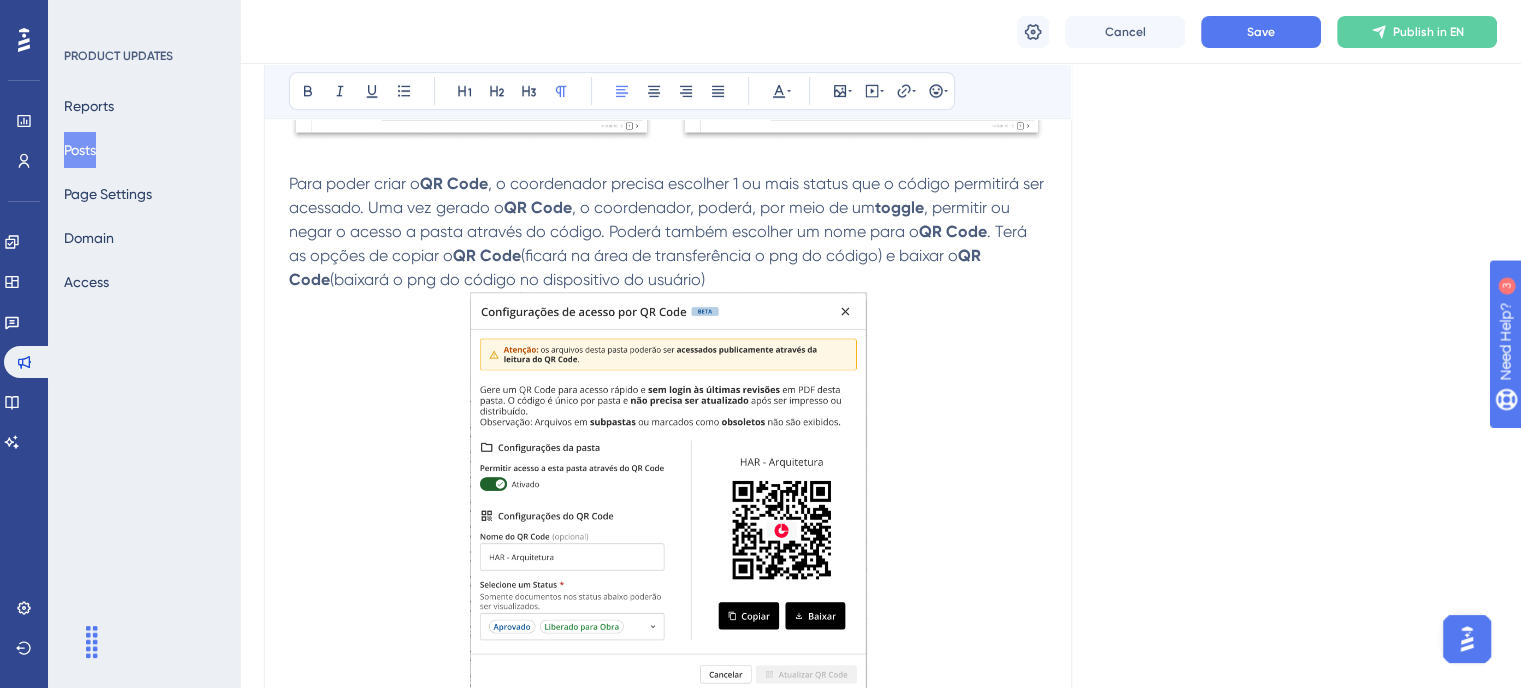 copy on "Para poder criar o  QR Code , o coordenador precisa escolher 1 ou mais status que o código permitirá ser acessado. Uma vez gerado o  QR Code , o coordenador, poderá, por meio de um  toggle , permitir ou negar o acesso a pasta através do código. Poderá também escolher um nome para o  QR Code . Terá as opções de copiar o  QR Code  (ficará na área de transferência o png do código) e baixar o  QR Code  (baixará o png do código no dispositivo do usuário)" 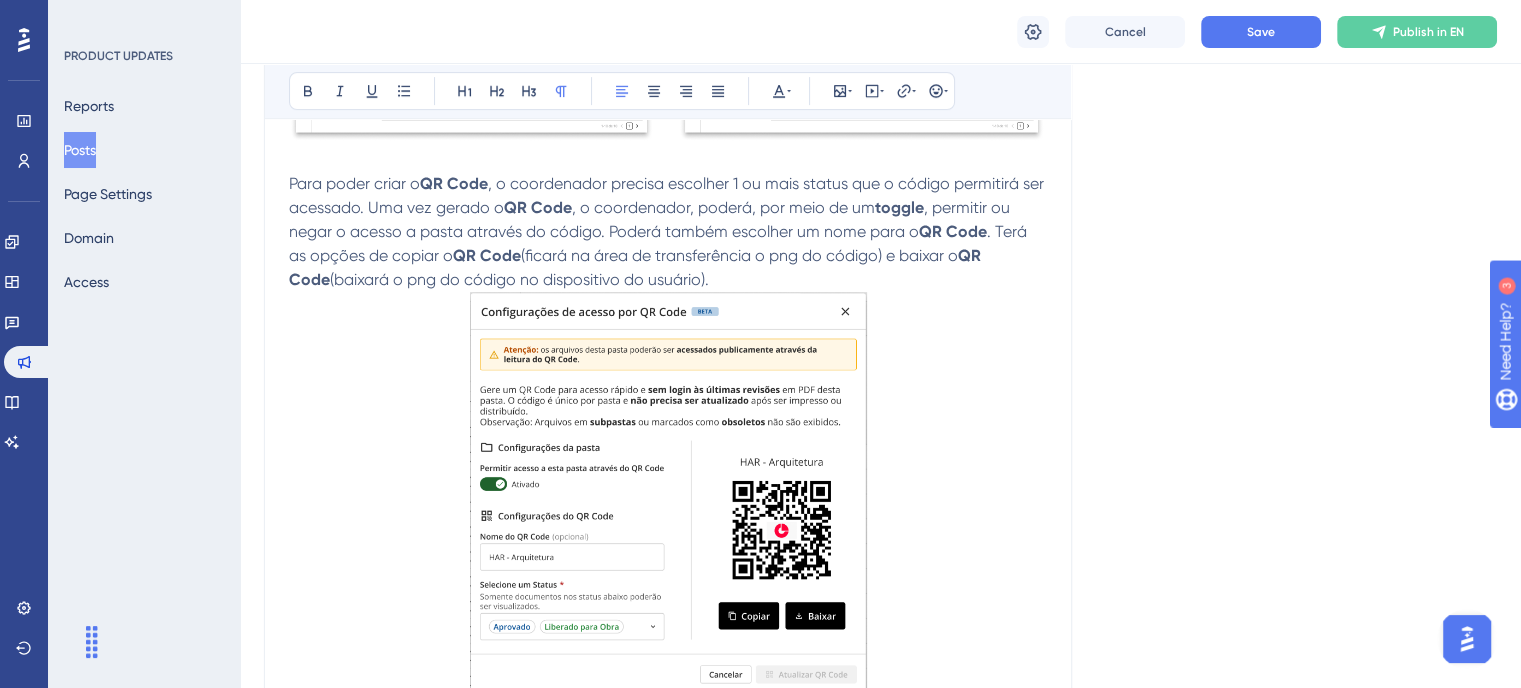 scroll, scrollTop: 816, scrollLeft: 0, axis: vertical 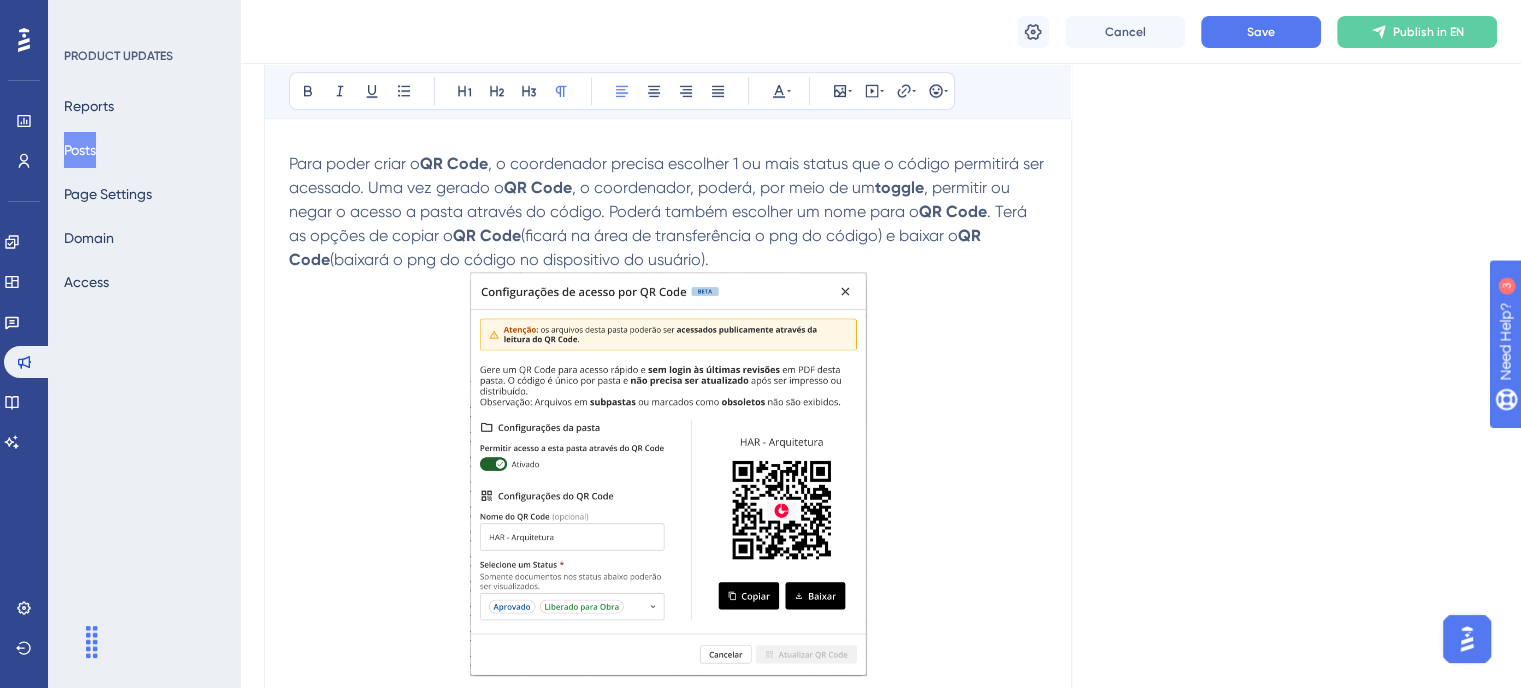copy on "Para poder criar o  QR Code , o coordenador precisa escolher 1 ou mais status que o código permitirá ser acessado. Uma vez gerado o  QR Code , o coordenador, poderá, por meio de um  toggle , permitir ou negar o acesso a pasta através do código. Poderá também escolher um nome para o  QR Code . Terá as opções de copiar o  QR Code  (ficará na área de transferência o png do código) e baixar o  QR Code  (baixará o png do código no dispositivo do usuário)." 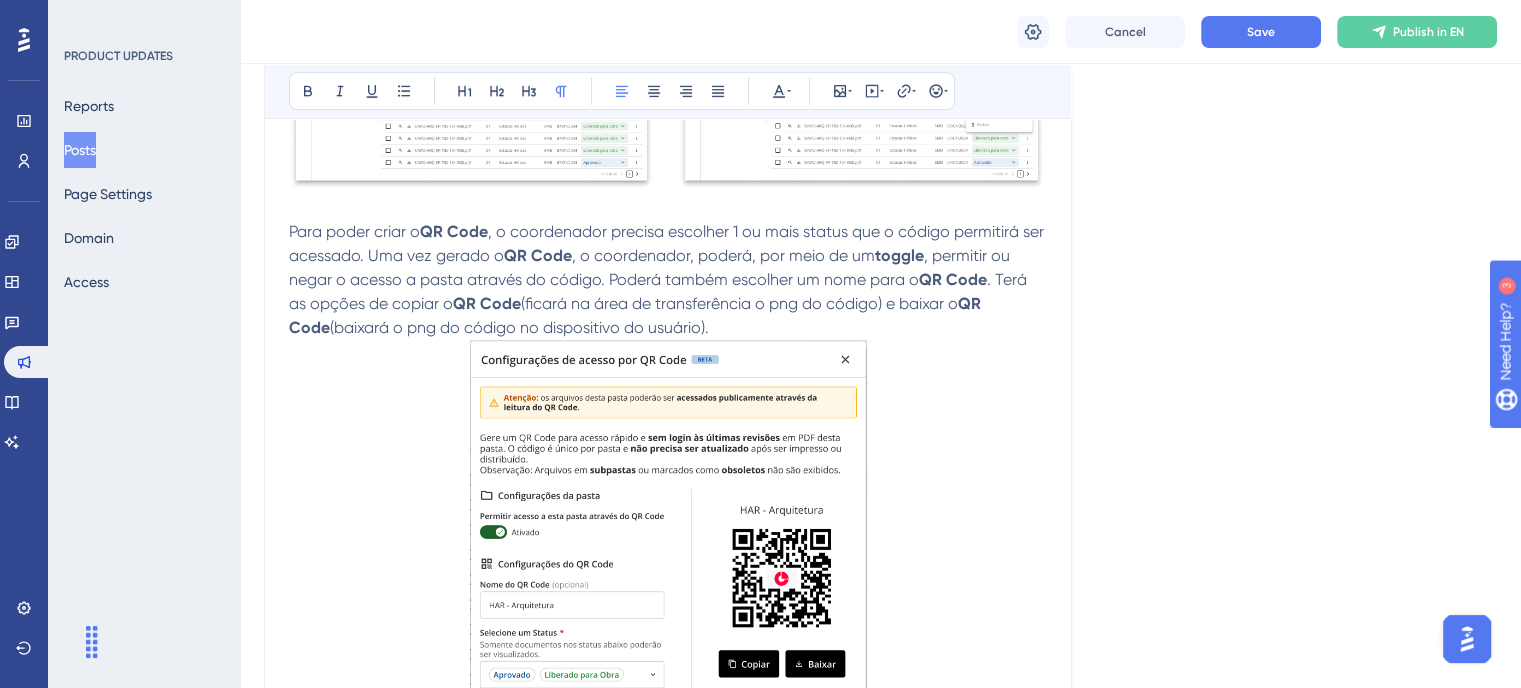 scroll, scrollTop: 716, scrollLeft: 0, axis: vertical 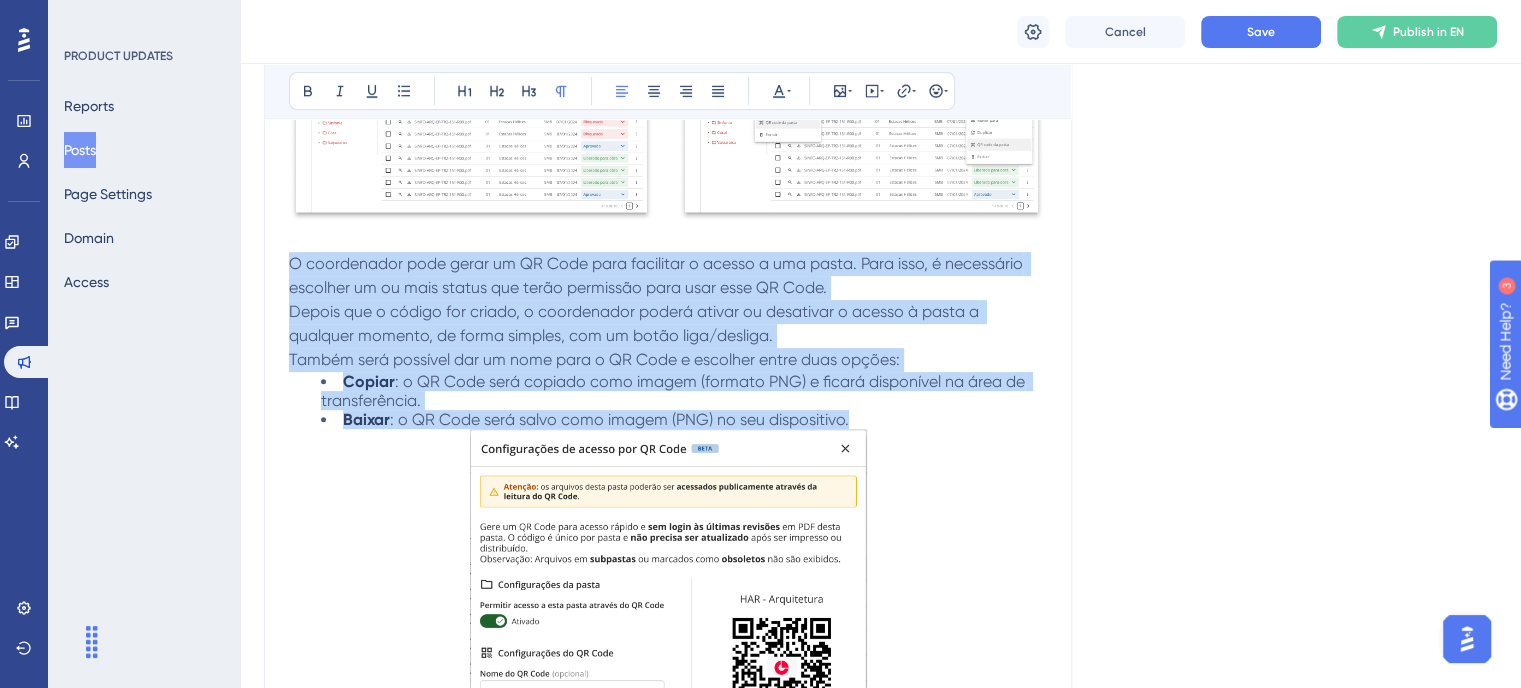 drag, startPoint x: 290, startPoint y: 263, endPoint x: 880, endPoint y: 422, distance: 611.0491 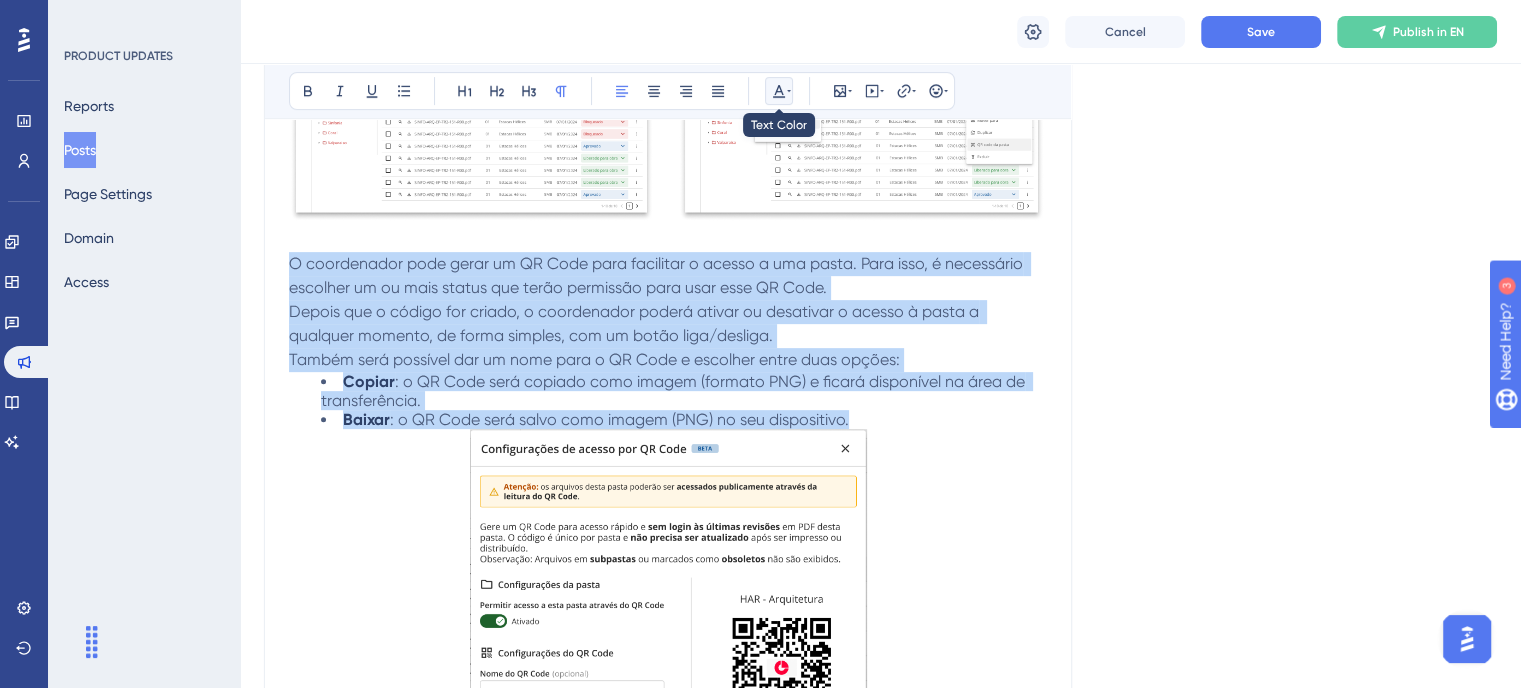 drag, startPoint x: 779, startPoint y: 87, endPoint x: 774, endPoint y: 97, distance: 11.18034 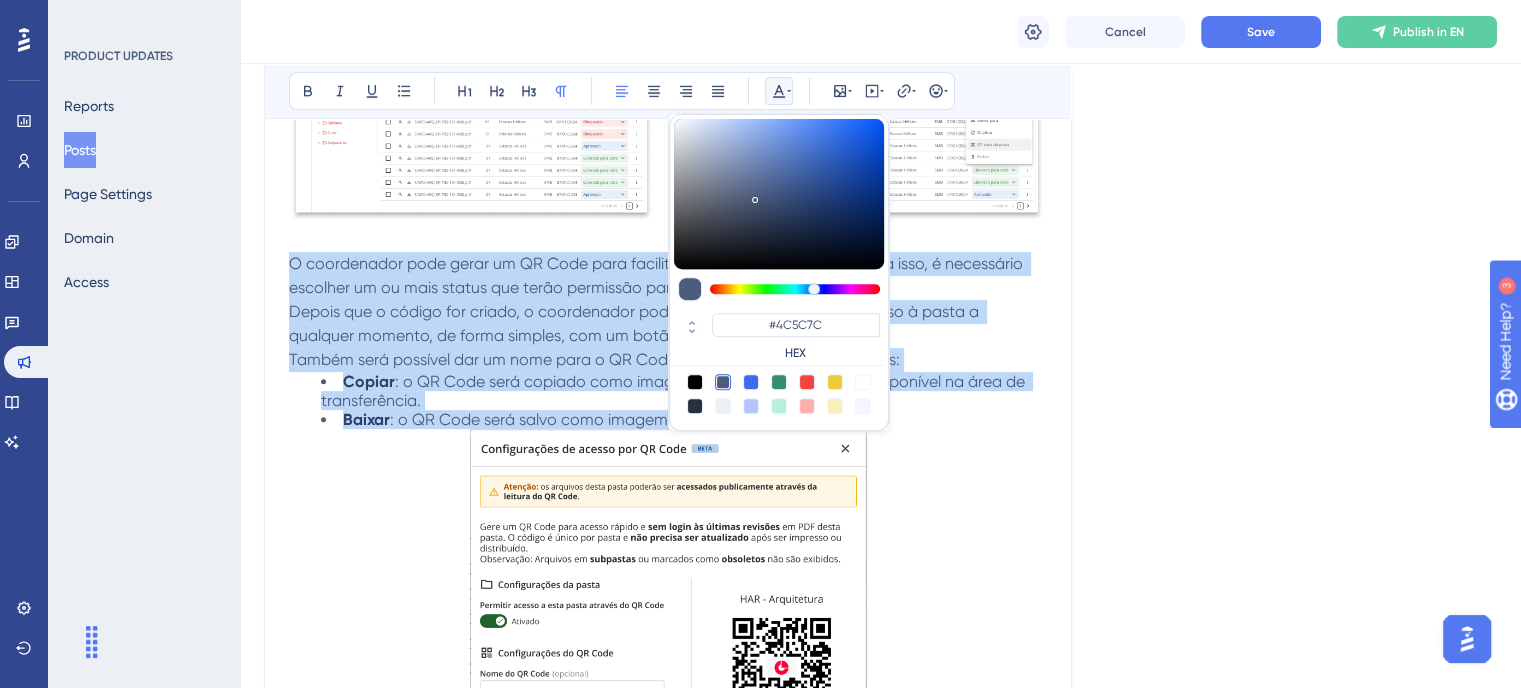 click at bounding box center (695, 406) 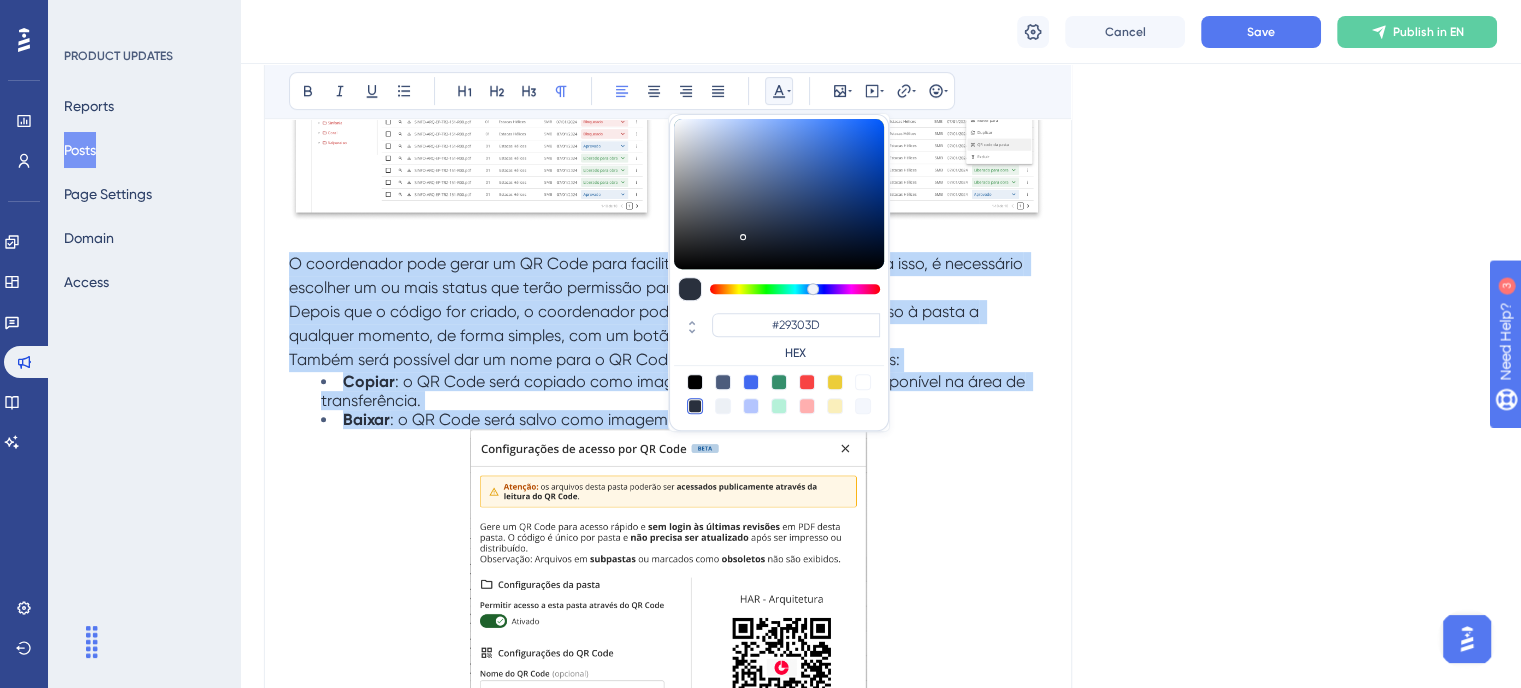 click on "Depois que o código for criado, o coordenador poderá ativar ou desativar o acesso à pasta a qualquer momento, de forma simples, com um botão liga/desliga." at bounding box center [636, 323] 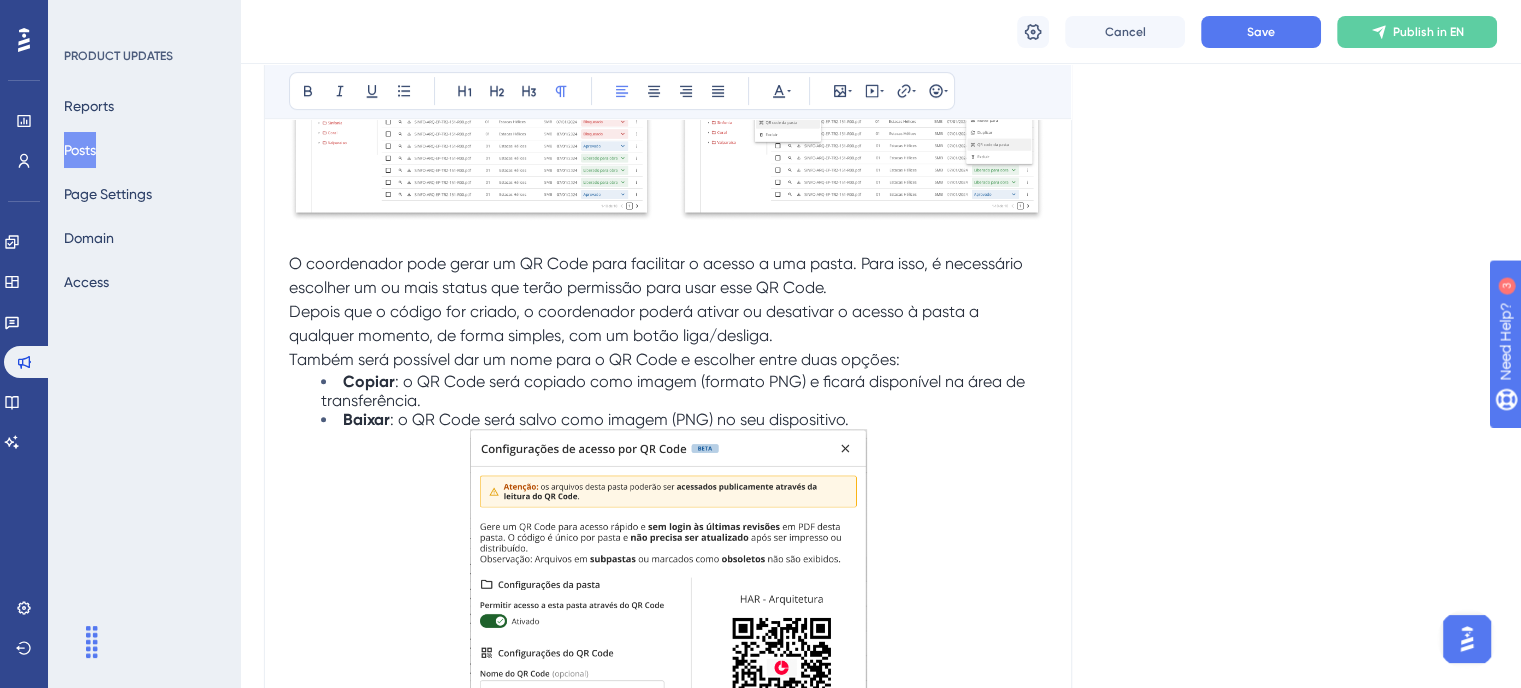 click on "O coordenador pode gerar um QR Code para facilitar o acesso a uma pasta. Para isso, é necessário escolher um ou mais status que terão permissão para usar esse QR Code." at bounding box center (668, 276) 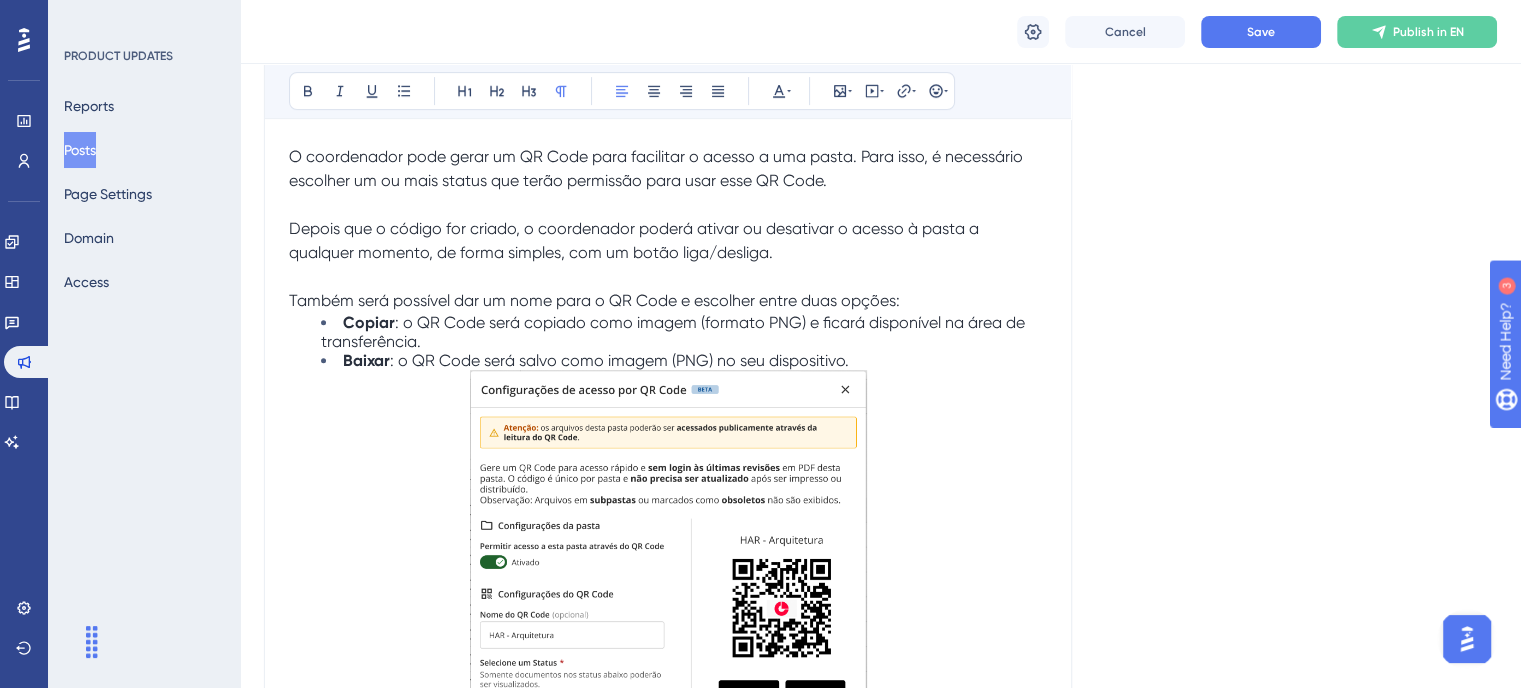 scroll, scrollTop: 916, scrollLeft: 0, axis: vertical 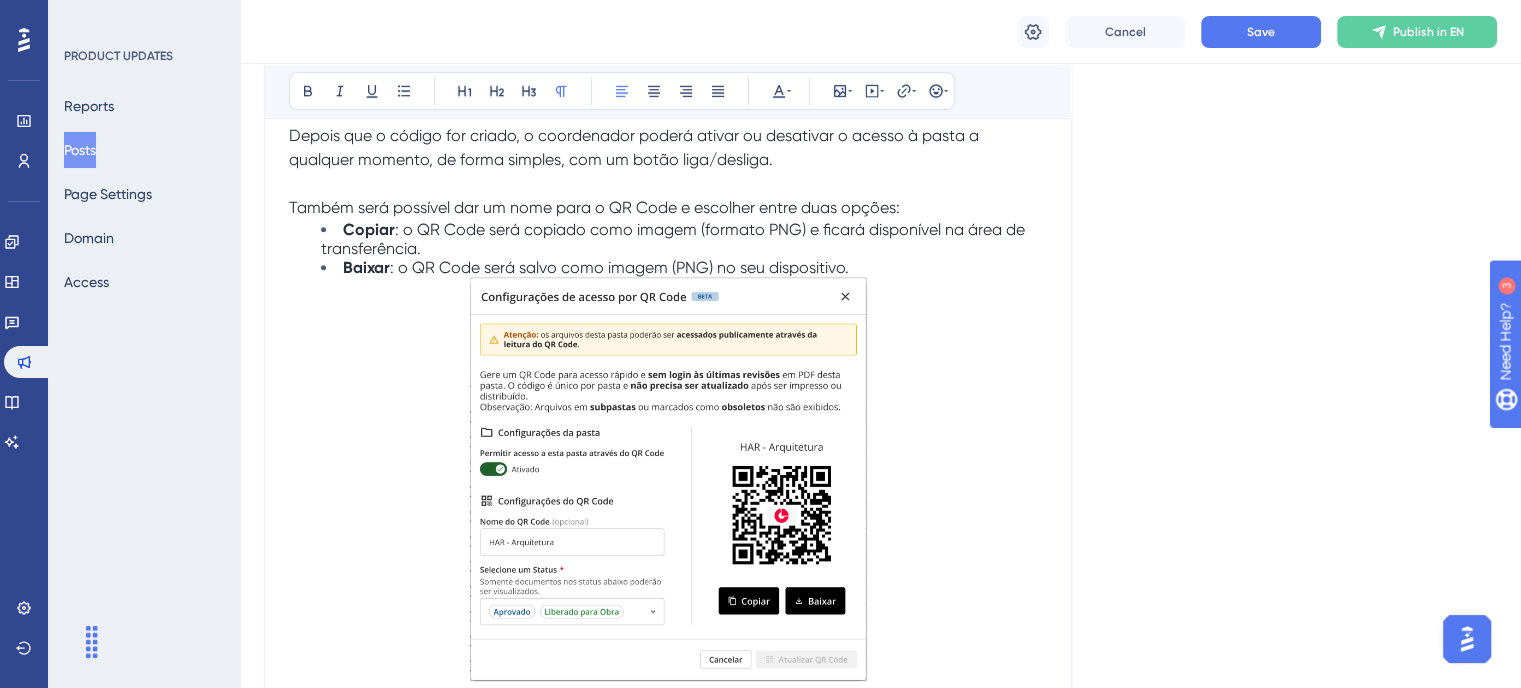 click on "Baixar : o QR Code será salvo como imagem (PNG) no seu dispositivo." at bounding box center [684, 267] 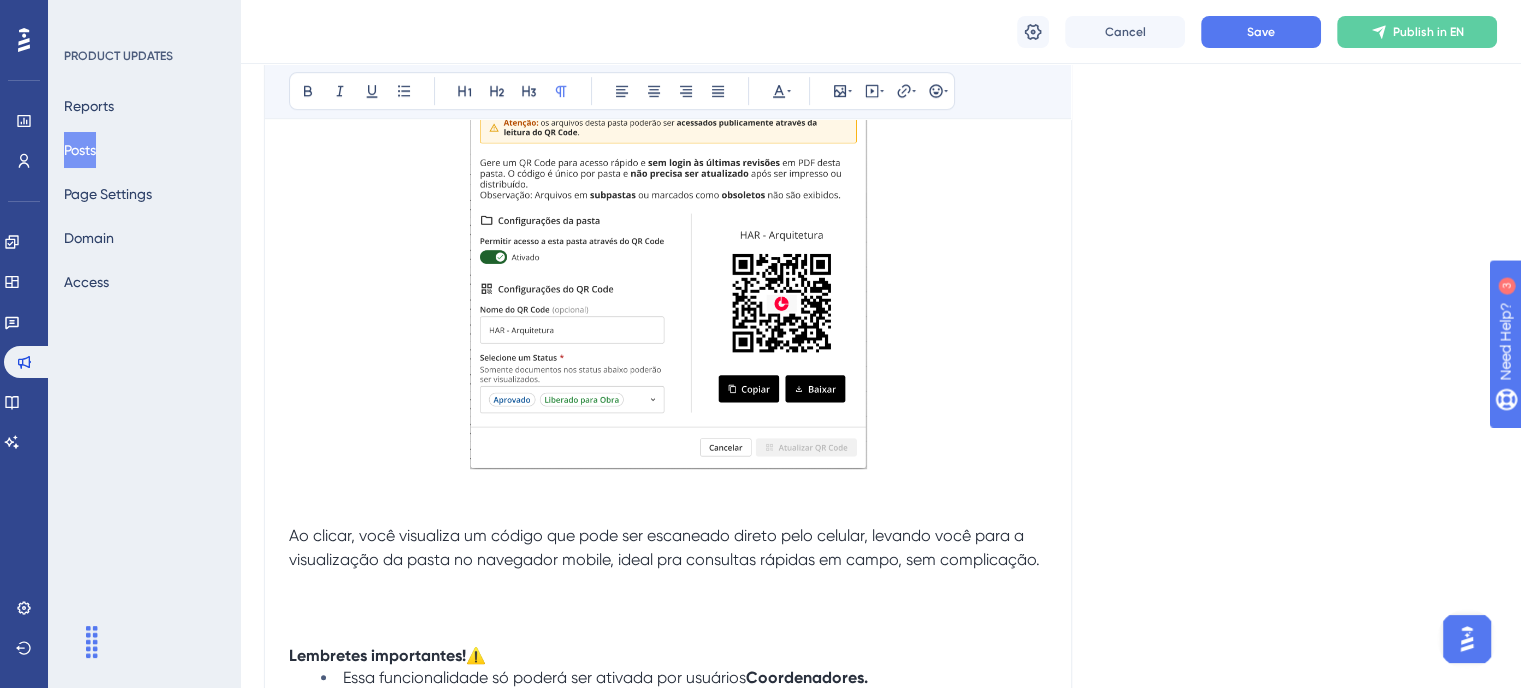 scroll, scrollTop: 1316, scrollLeft: 0, axis: vertical 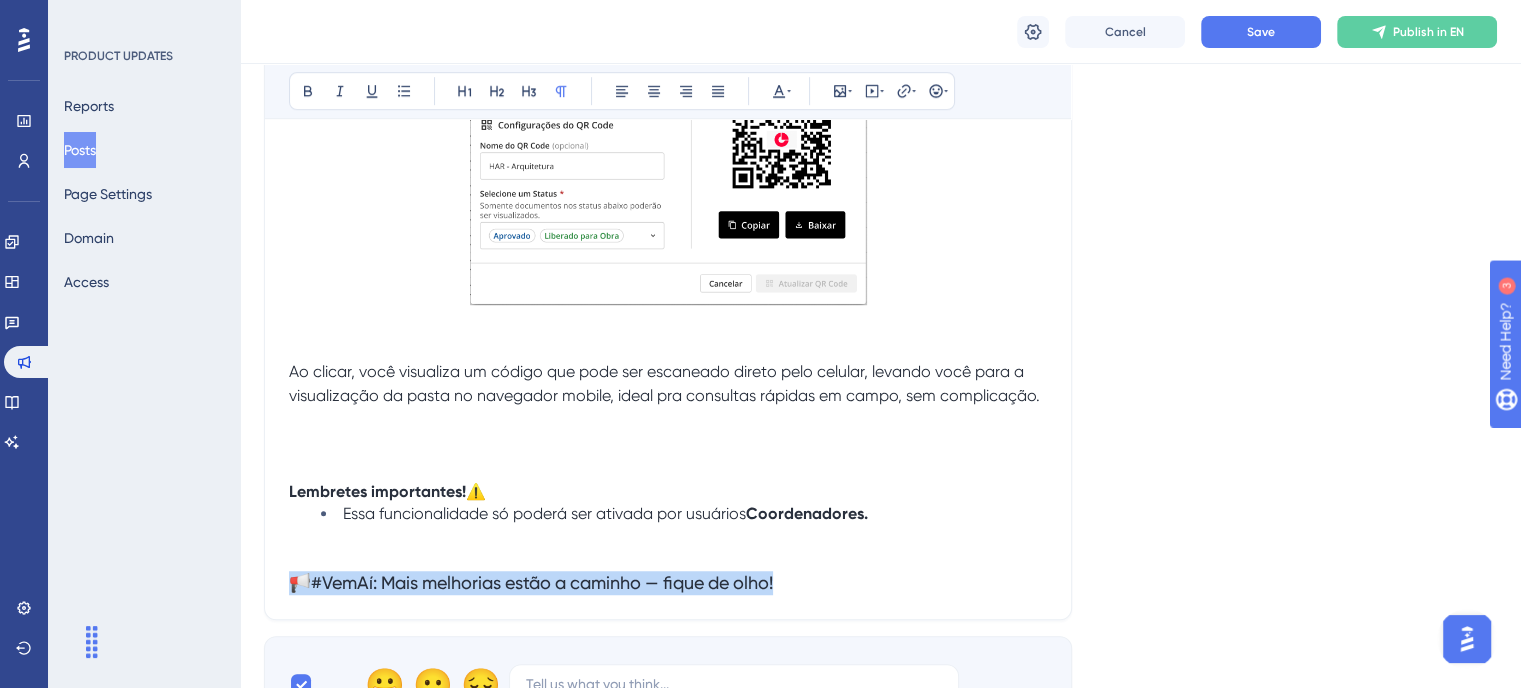drag, startPoint x: 1037, startPoint y: 399, endPoint x: 300, endPoint y: 387, distance: 737.0977 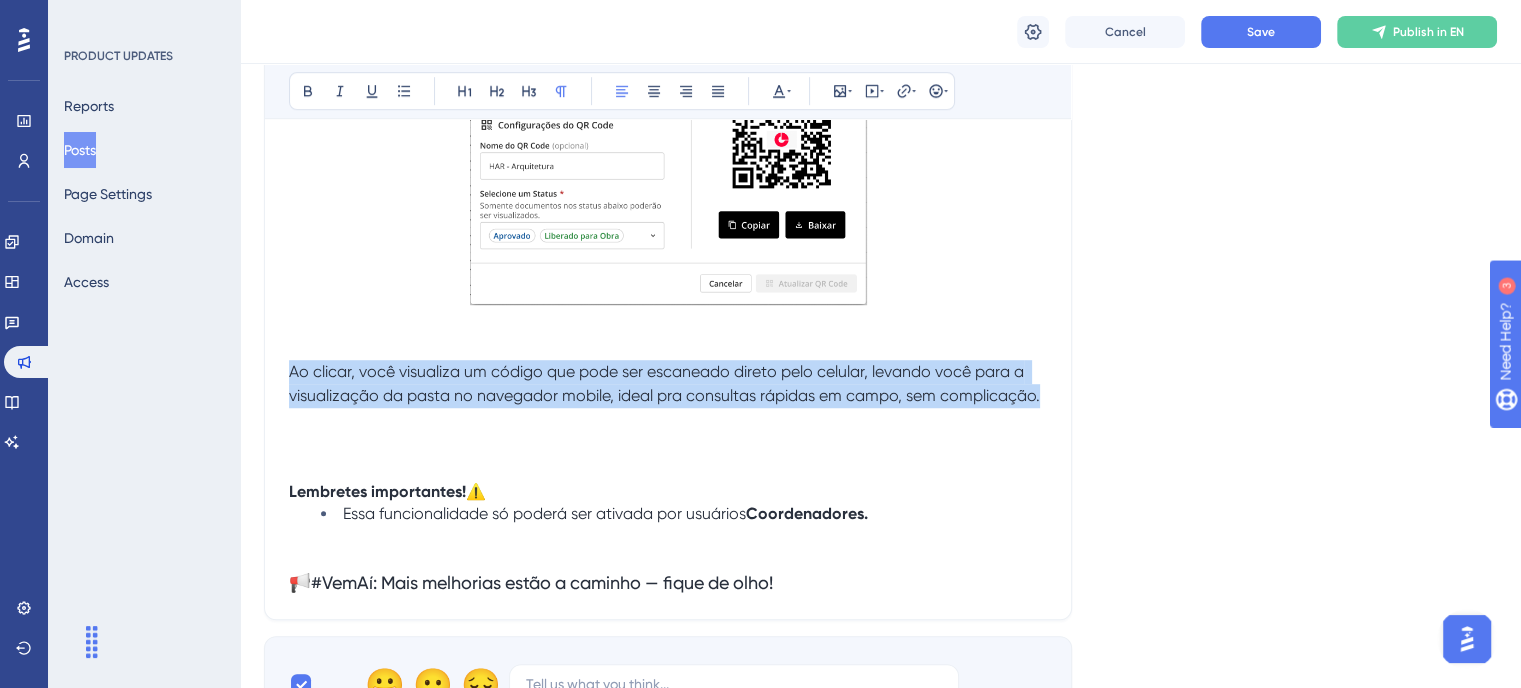 drag, startPoint x: 291, startPoint y: 373, endPoint x: 1148, endPoint y: 391, distance: 857.189 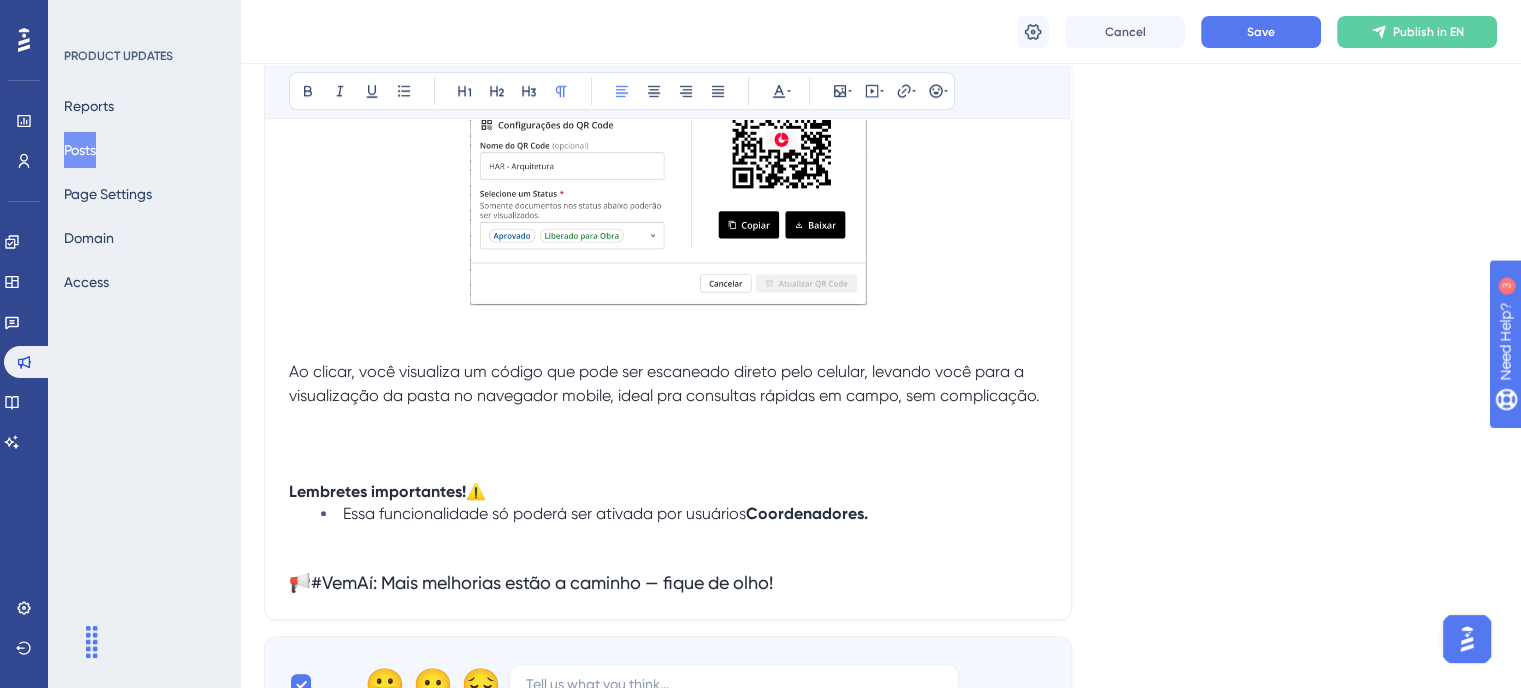 click on "Ao clicar, você visualiza um código que pode ser escaneado direto pelo celular, levando você para a visualização da pasta no navegador mobile, ideal pra consultas rápidas em campo, sem complicação." at bounding box center (664, 383) 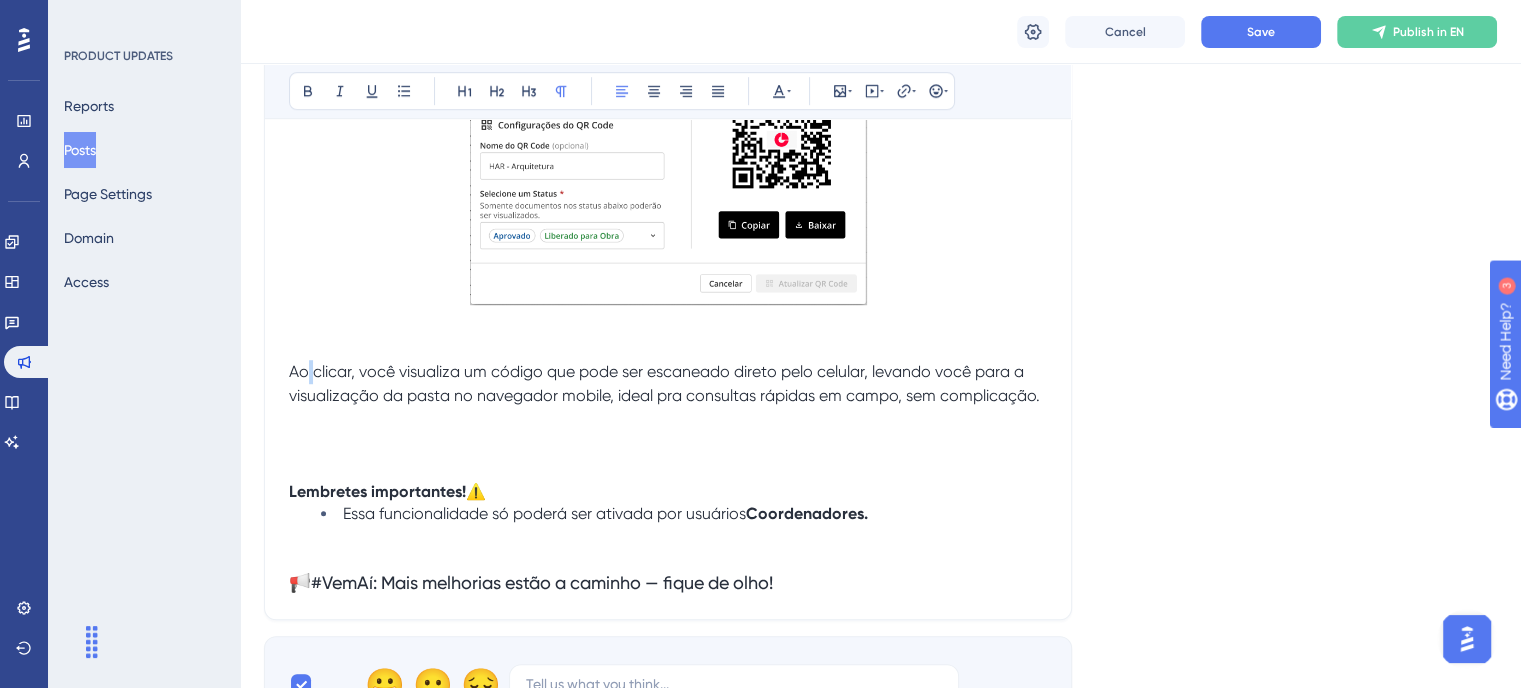 click on "Ao clicar, você visualiza um código que pode ser escaneado direto pelo celular, levando você para a visualização da pasta no navegador mobile, ideal pra consultas rápidas em campo, sem complicação." at bounding box center (664, 383) 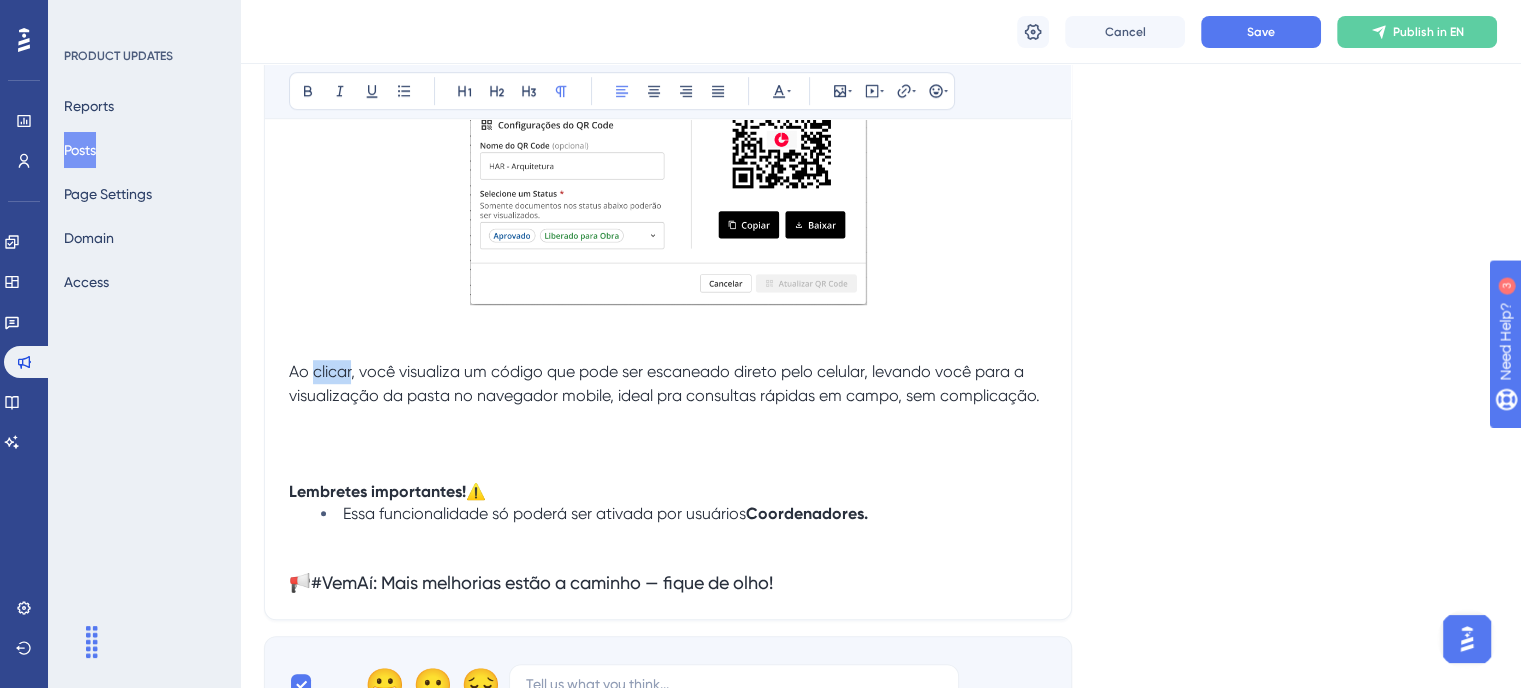 click on "Ao clicar, você visualiza um código que pode ser escaneado direto pelo celular, levando você para a visualização da pasta no navegador mobile, ideal pra consultas rápidas em campo, sem complicação." at bounding box center [664, 383] 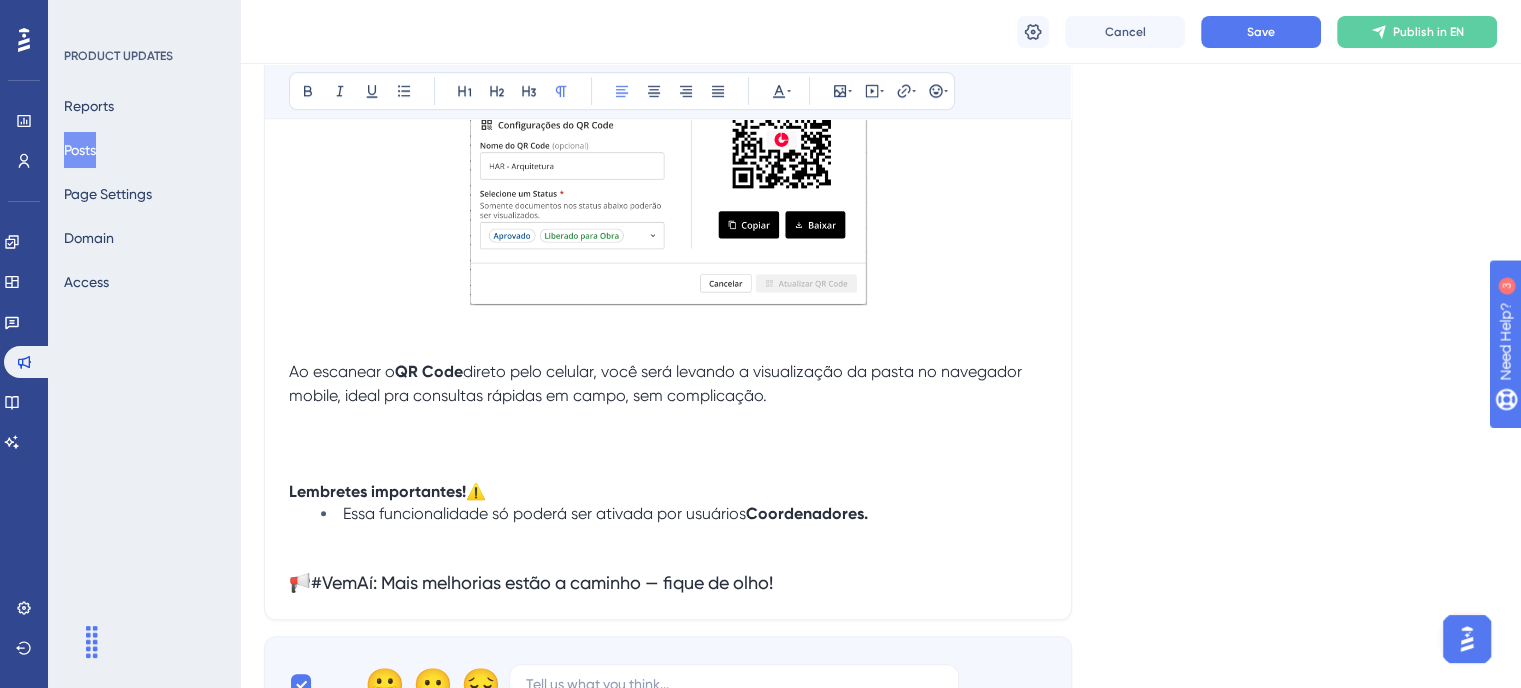 click on "Ao escanear o  QR Code  direto pelo celular, você será levando a visualização da pasta no navegador mobile, ideal pra consultas rápidas em campo, sem complicação." at bounding box center [668, 384] 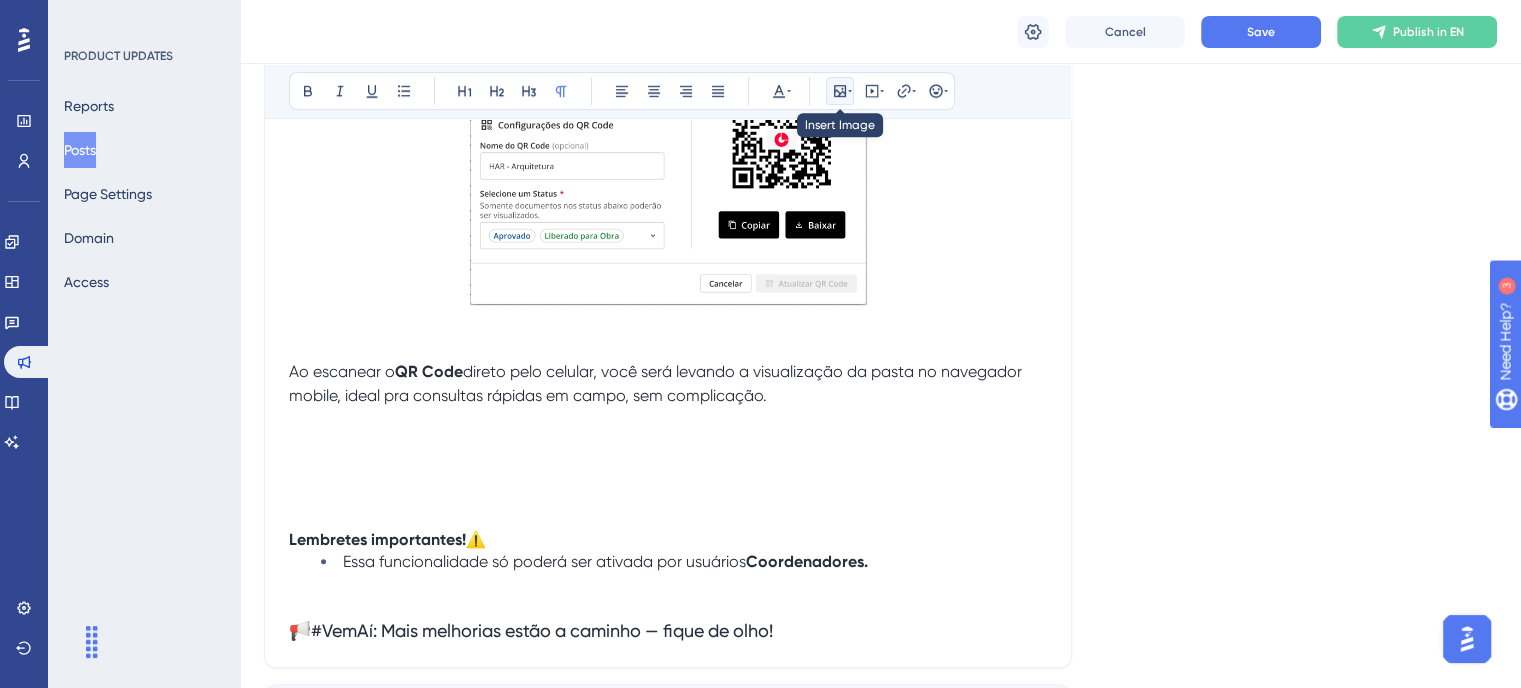 click 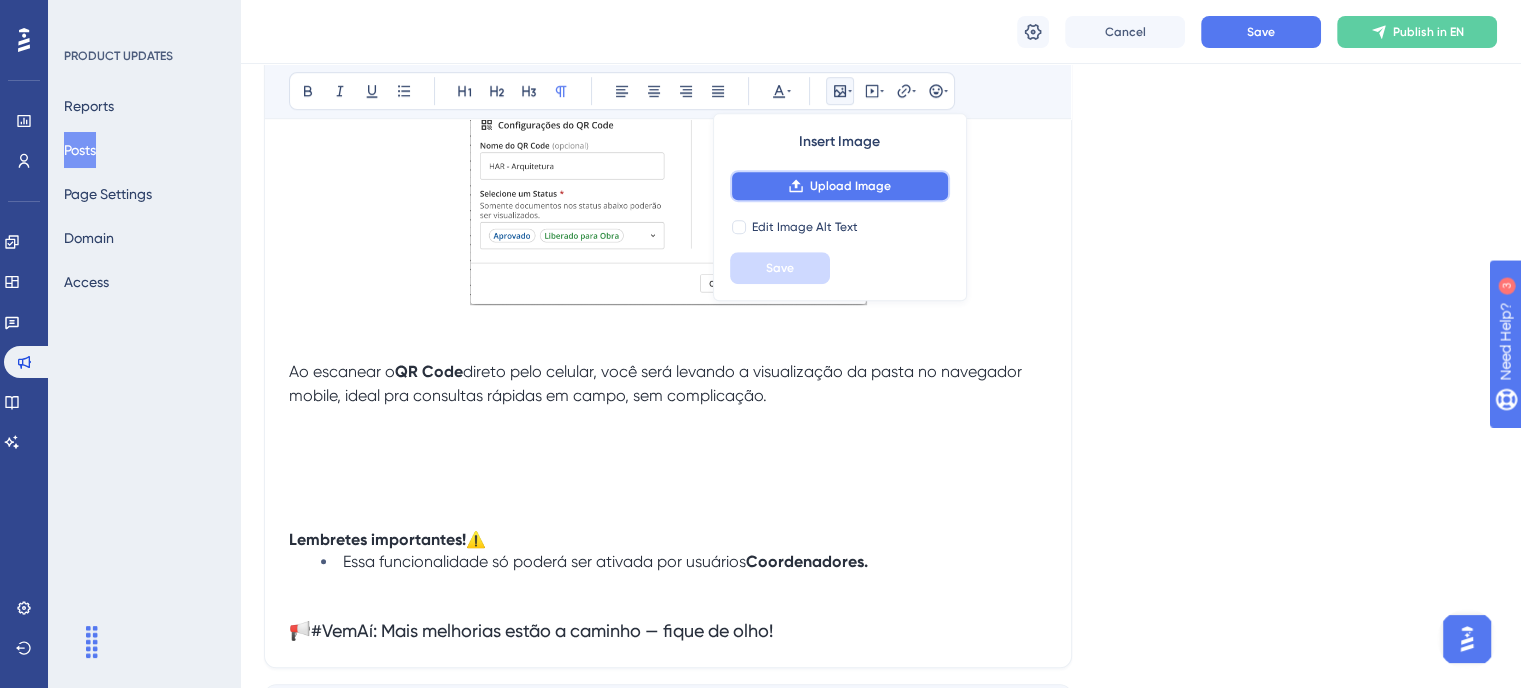 click on "Upload Image" at bounding box center [850, 186] 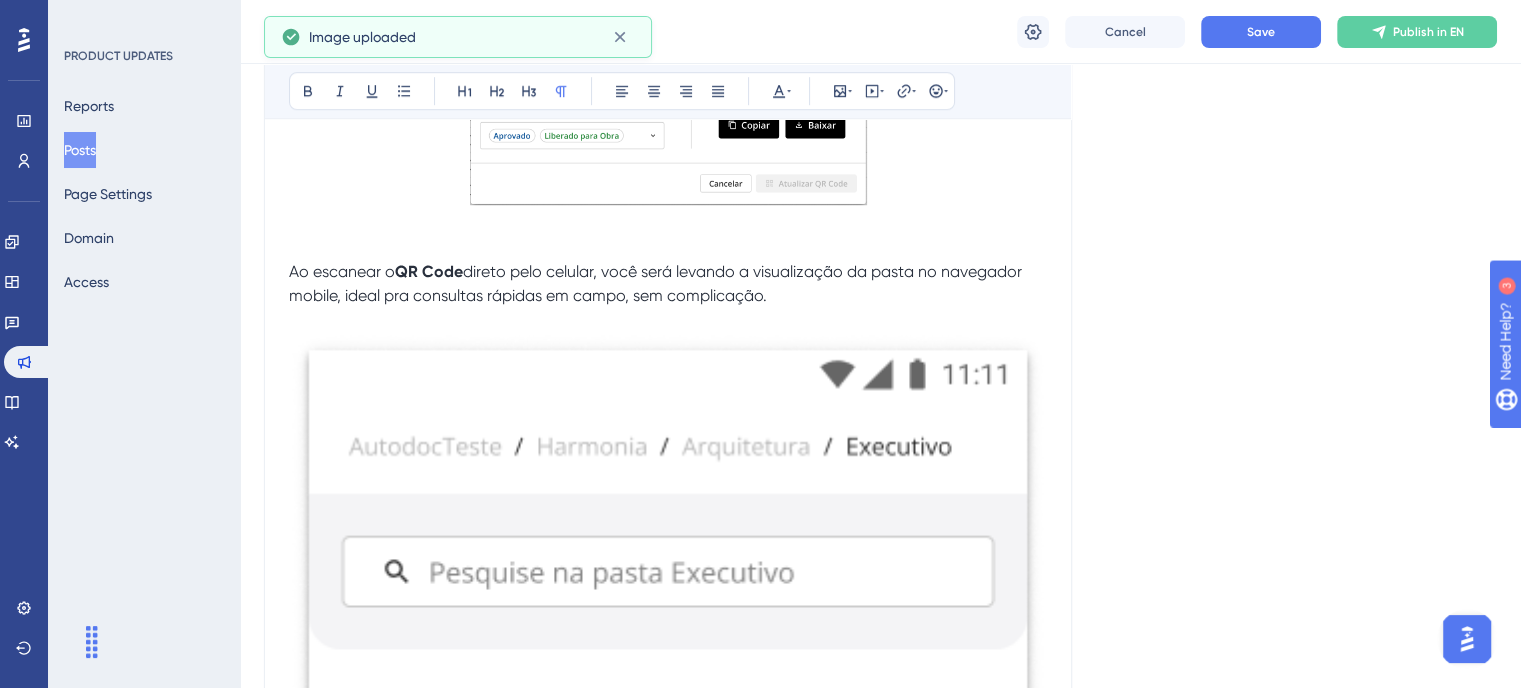 click at bounding box center [668, 1150] 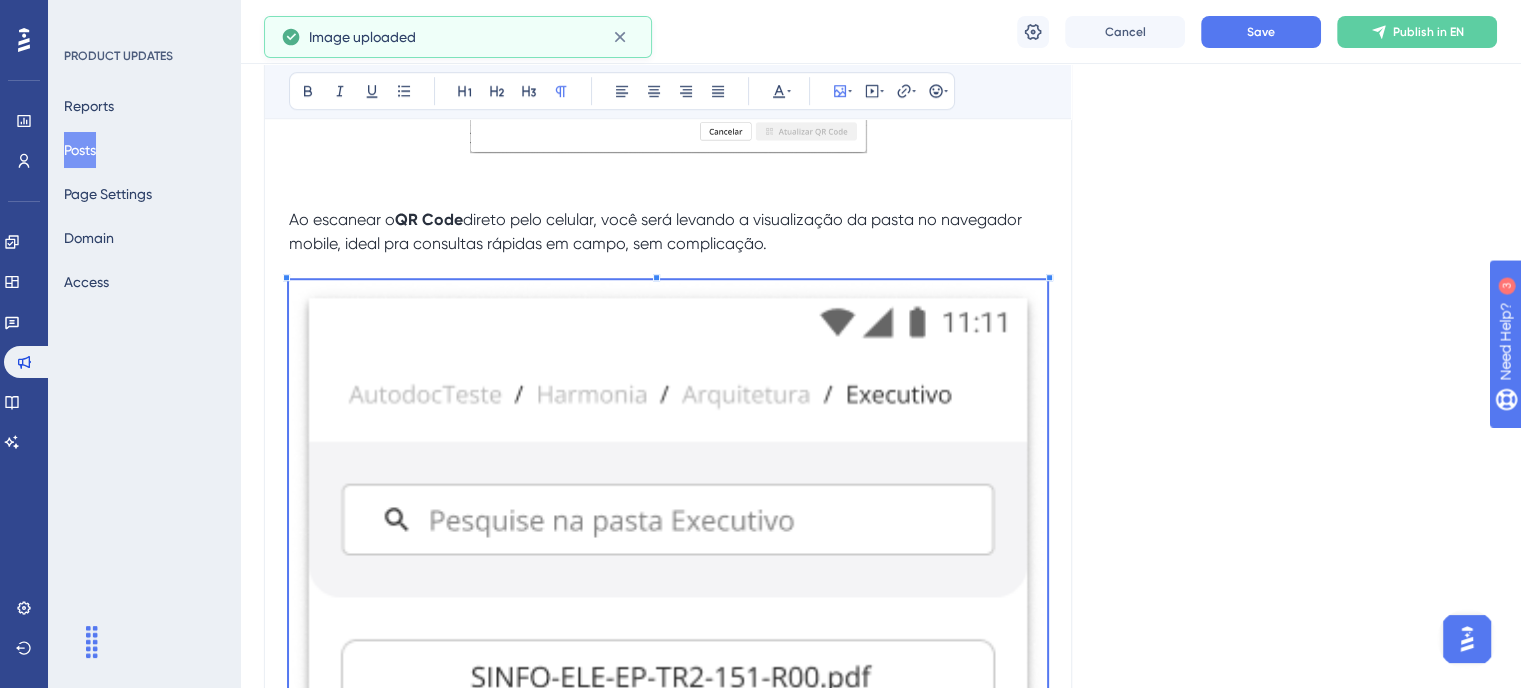 scroll, scrollTop: 1516, scrollLeft: 0, axis: vertical 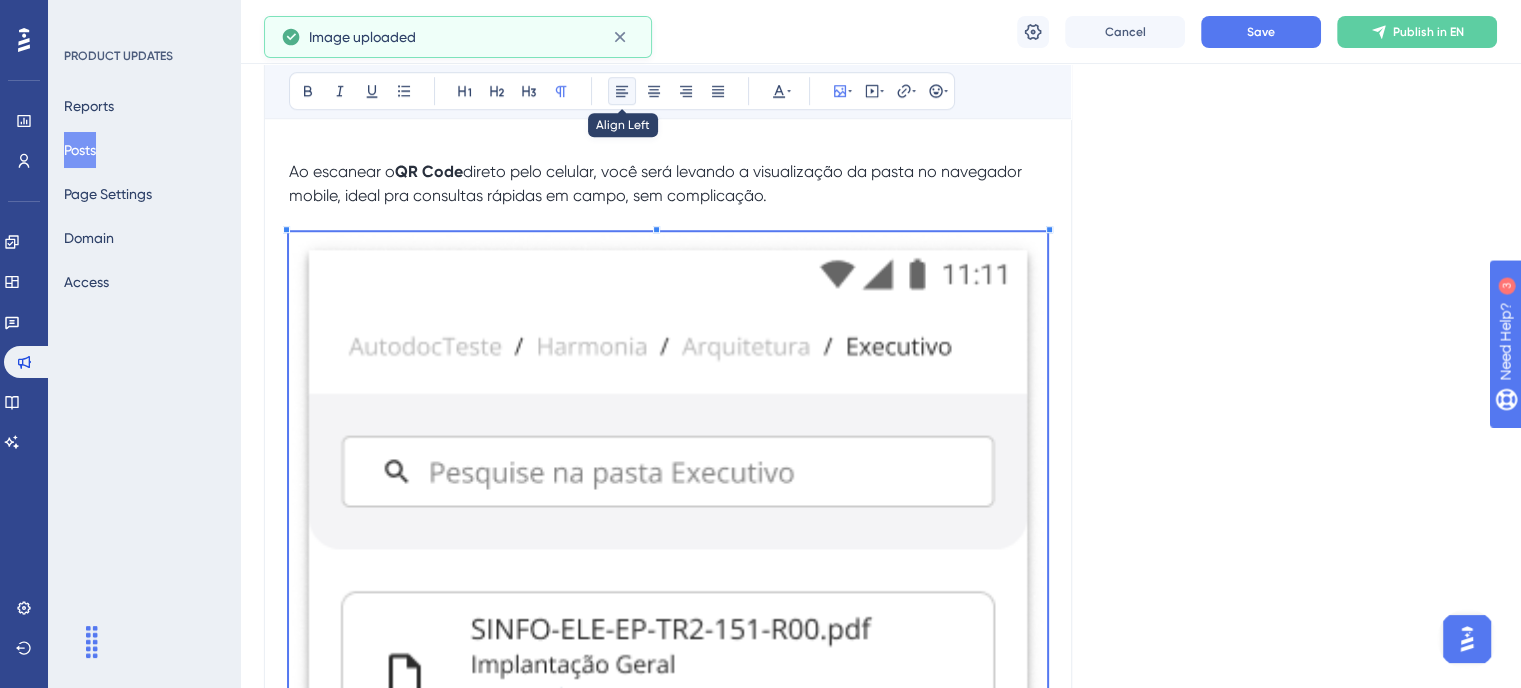click 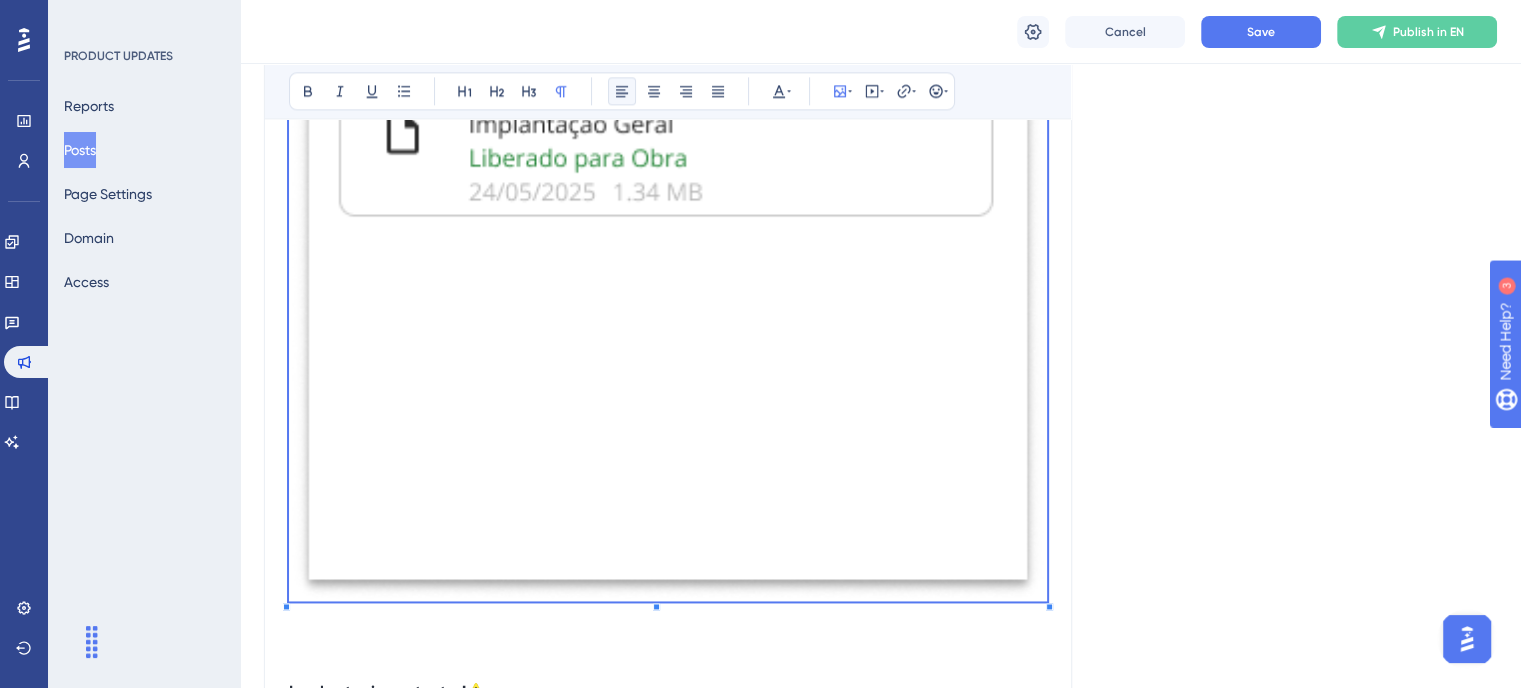 scroll, scrollTop: 2816, scrollLeft: 0, axis: vertical 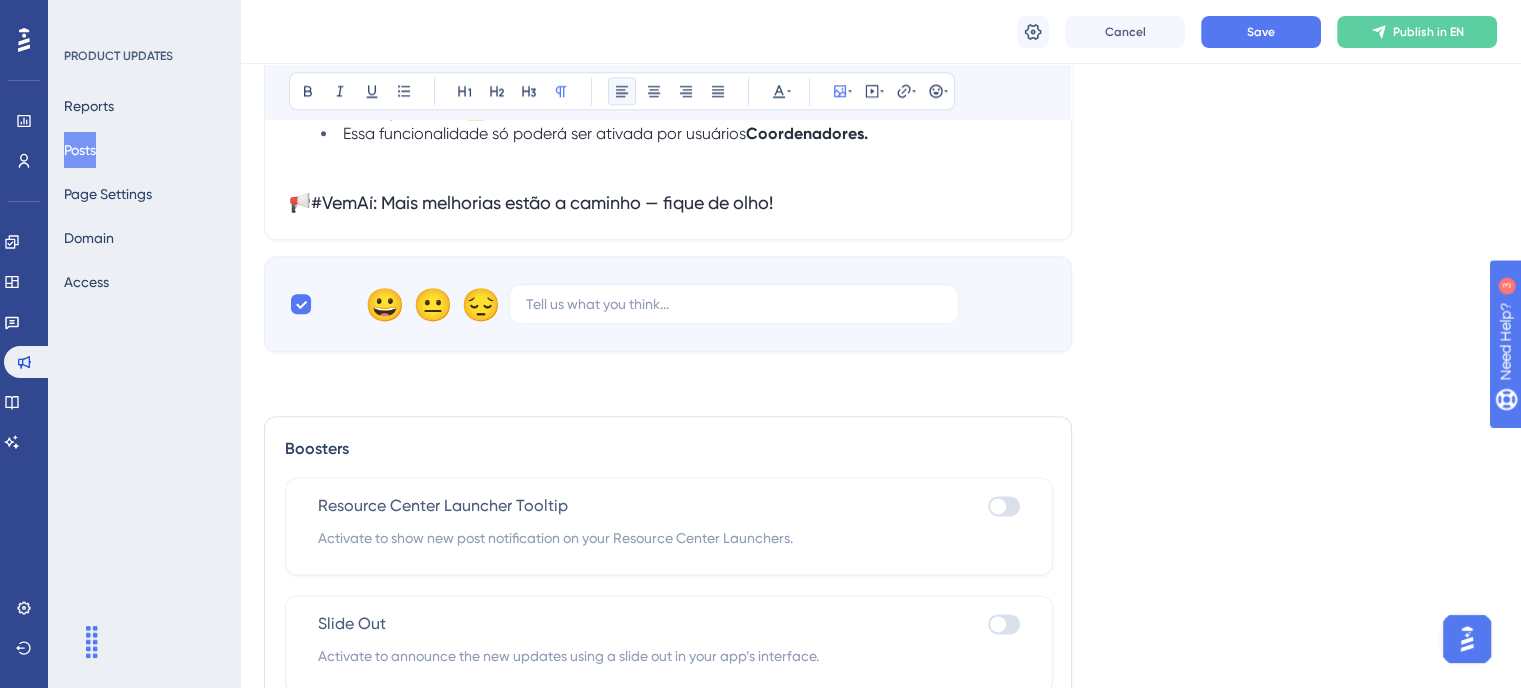 click on "QR Code de pastas Bold Italic Underline Bullet Point Heading 1 Heading 2 Heading 3 Normal Align Left Align Center Align Right Align Justify Text Color Insert Image Embed Video Hyperlink Emojis 📱   Nova funcionalidade: Matriz de Acessos Agora ficou muito mais rápido e prático acessar pastas via celular! Adicionamos a possibilidade de criar um  QR Code  com acesso público direto para as pastas do seu projeto. Para acessar, o  coordenador  pode tanto selecionar a pasta desejada e pelos botões de ação, como também, diretamente pelas ações na linha da pasta, para iniciar a geração do  QR Code.        O coordenador pode gerar um QR Code para facilitar o acesso a uma pasta. Para isso, é necessário escolher um ou mais status que terão permissão para usar esse QR Code. Depois que o código for criado, o coordenador poderá ativar ou desativar o acesso à pasta a qualquer momento, de forma simples, com um botão liga/desliga. Copiar Baixar : o QR Code será salvo como imagem (PNG) no seu dispositivo." at bounding box center [668, -930] 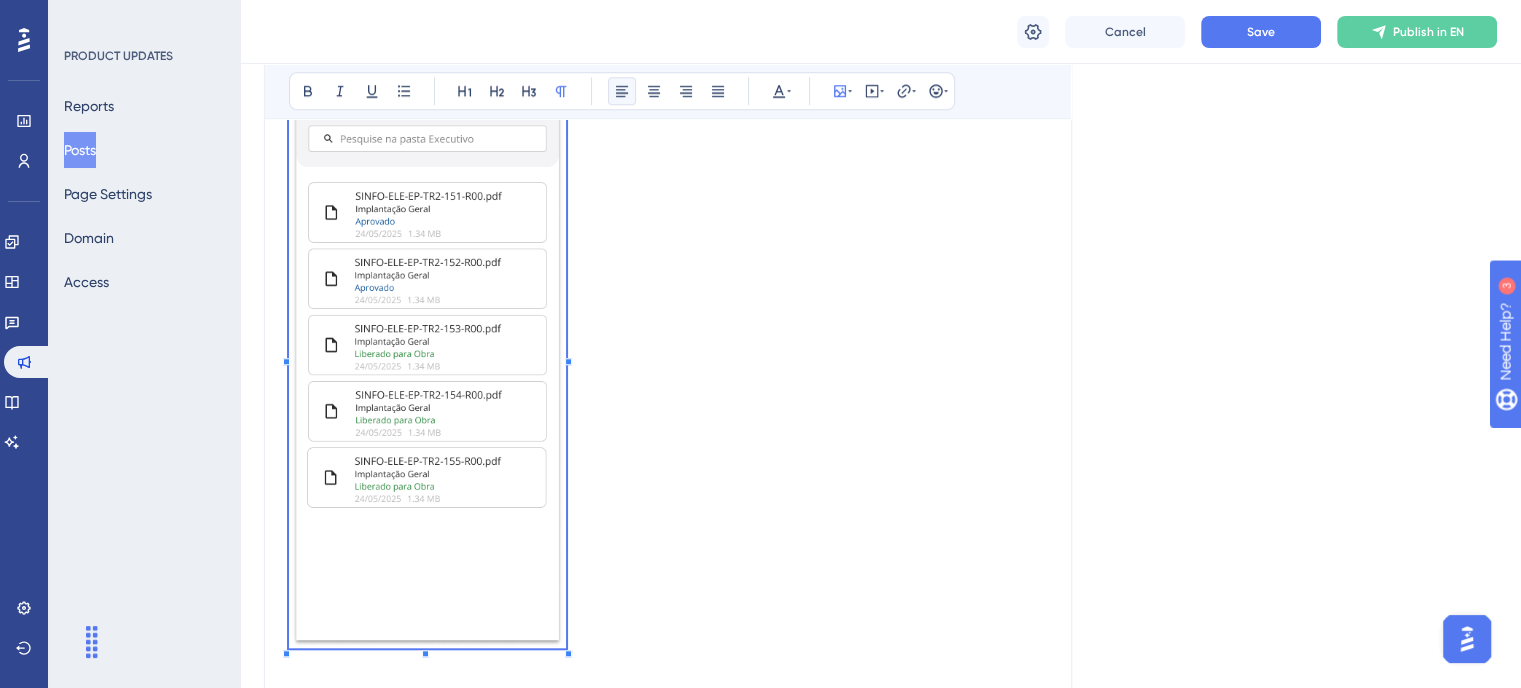 scroll, scrollTop: 1732, scrollLeft: 0, axis: vertical 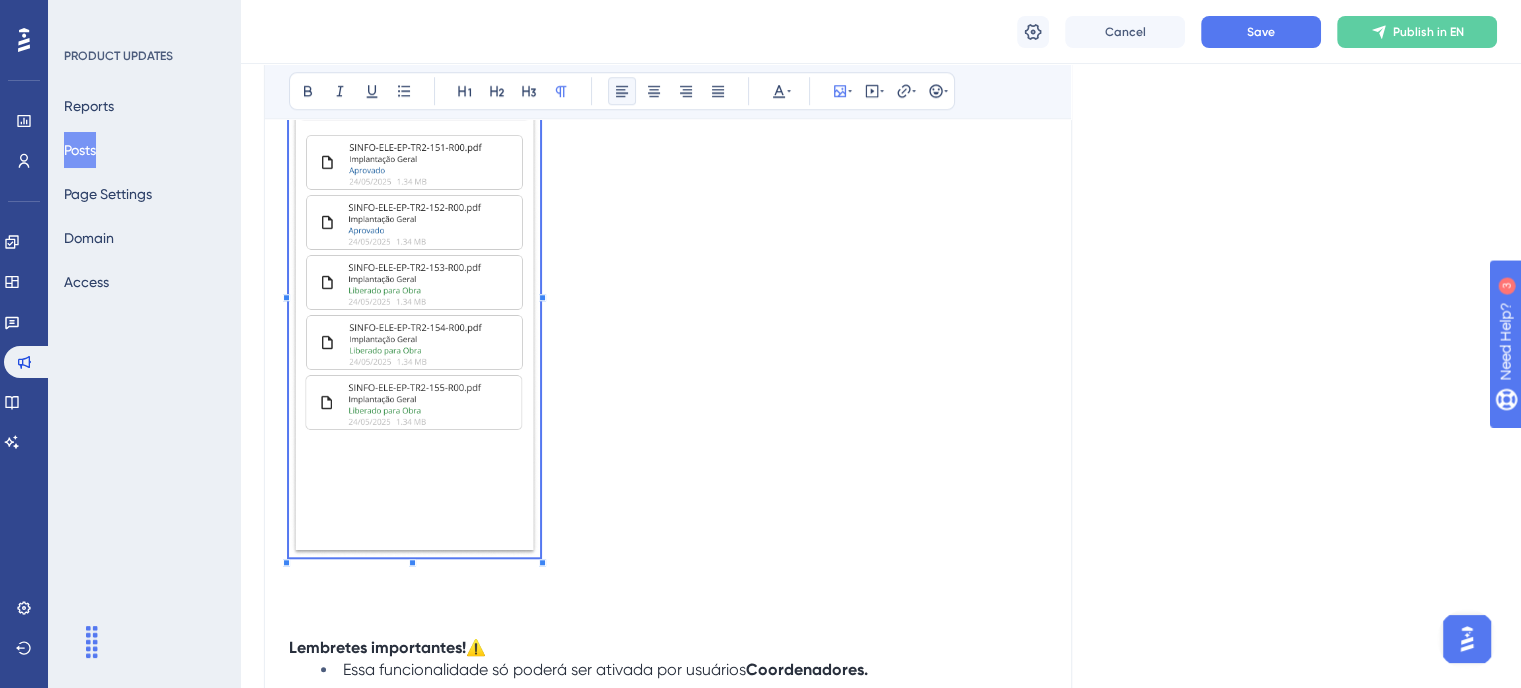 click on "📱   Nova funcionalidade: Matriz de Acessos Agora ficou muito mais rápido e prático acessar pastas via celular! Adicionamos a possibilidade de criar um  QR Code  com acesso público direto para as pastas do seu projeto. Para acessar, o  coordenador  pode tanto selecionar a pasta desejada e pelos botões de ação, como também, diretamente pelas ações na linha da pasta, para iniciar a geração do  QR Code.        O coordenador pode gerar um QR Code para facilitar o acesso a uma pasta. Para isso, é necessário escolher um ou mais status que terão permissão para usar esse QR Code. Depois que o código for criado, o coordenador poderá ativar ou desativar o acesso à pasta a qualquer momento, de forma simples, com um botão liga/desliga. Também será possível dar um nome para o QR Code e escolher entre duas opções: Copiar : o QR Code será copiado como imagem (formato PNG) e ficará disponível na área de transferência. Baixar : o QR Code será salvo como imagem (PNG) no seu dispositivo. QR Code" at bounding box center (668, -240) 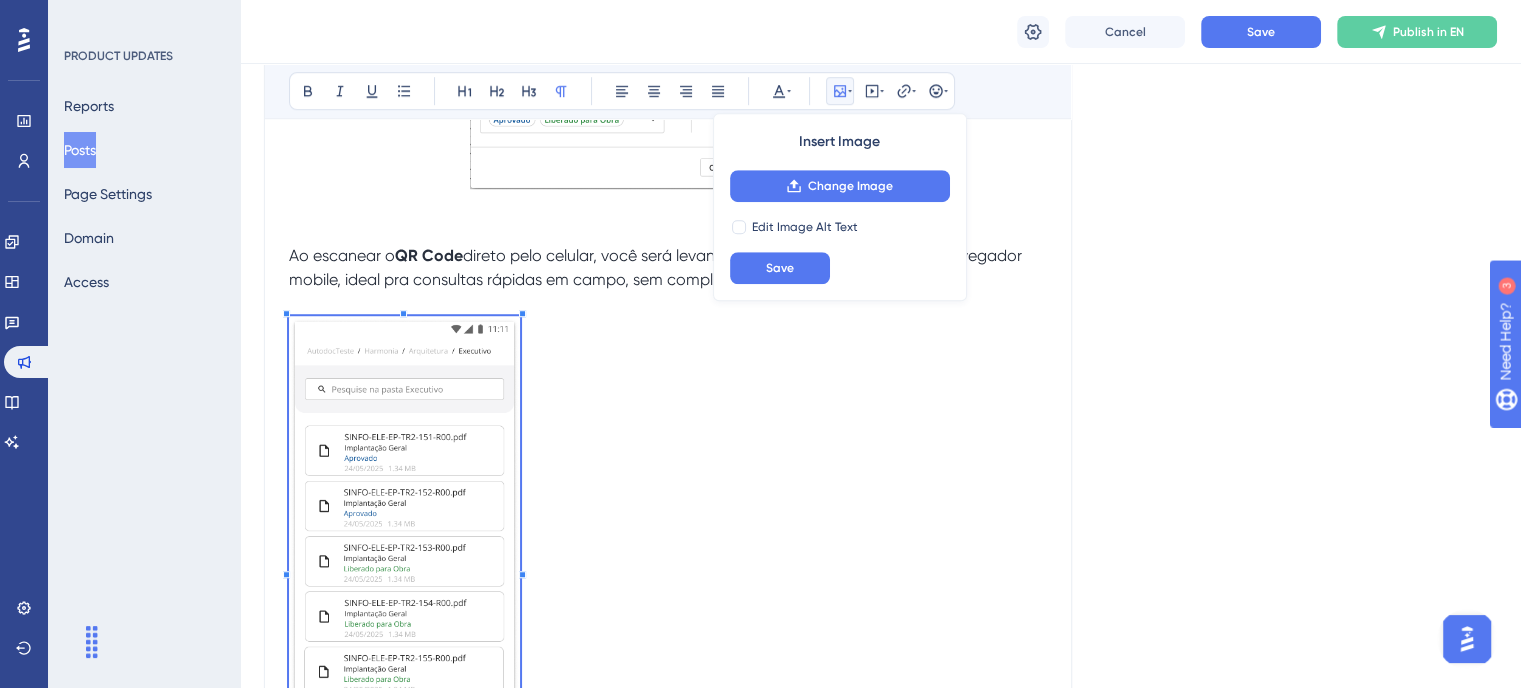 click at bounding box center (668, 568) 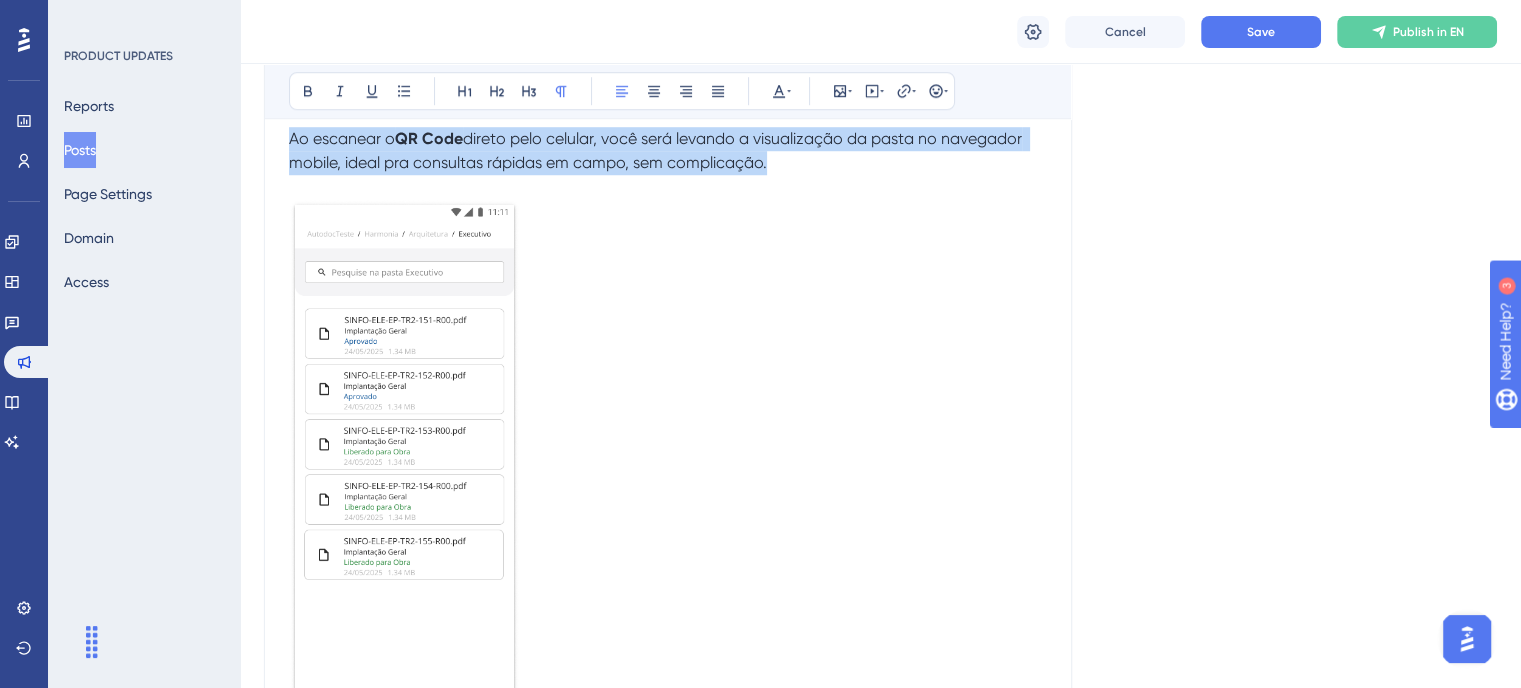 drag, startPoint x: 293, startPoint y: 139, endPoint x: 777, endPoint y: 162, distance: 484.54617 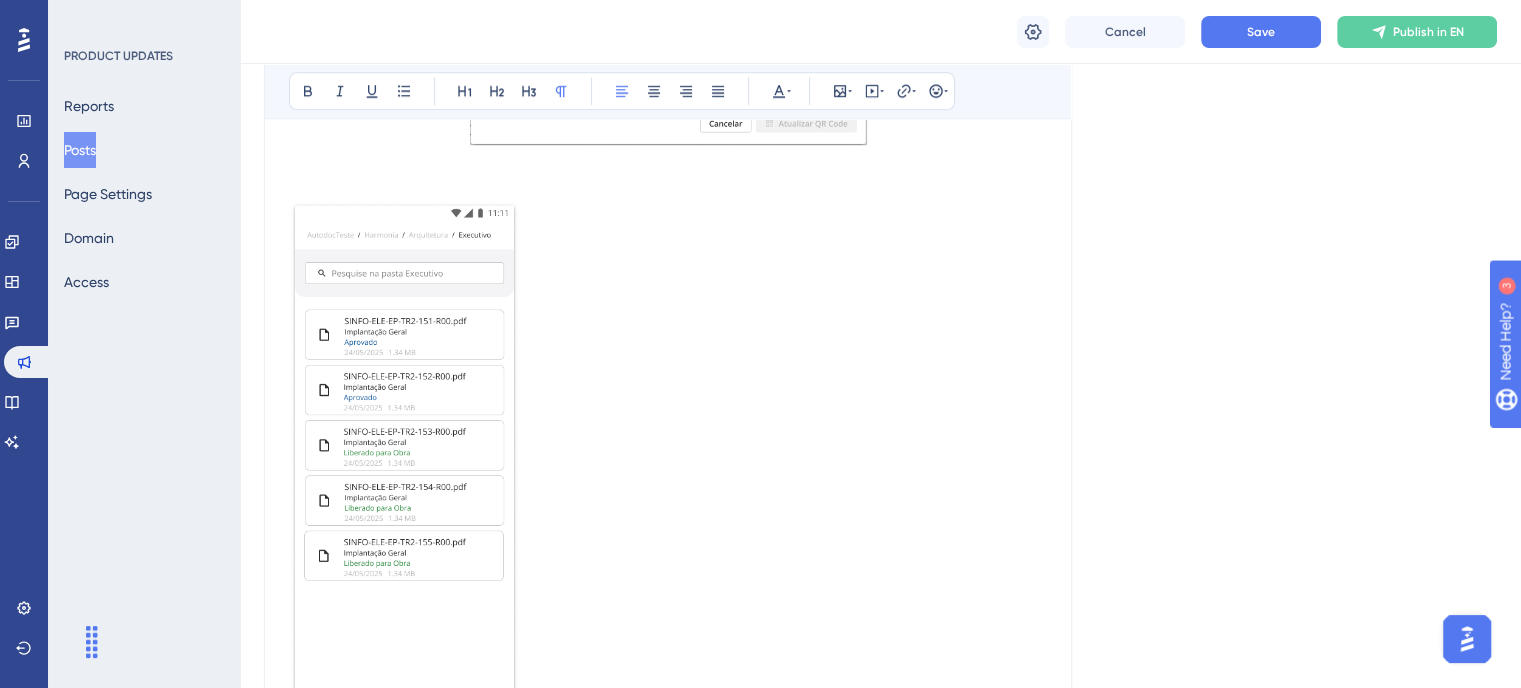 click at bounding box center (668, 452) 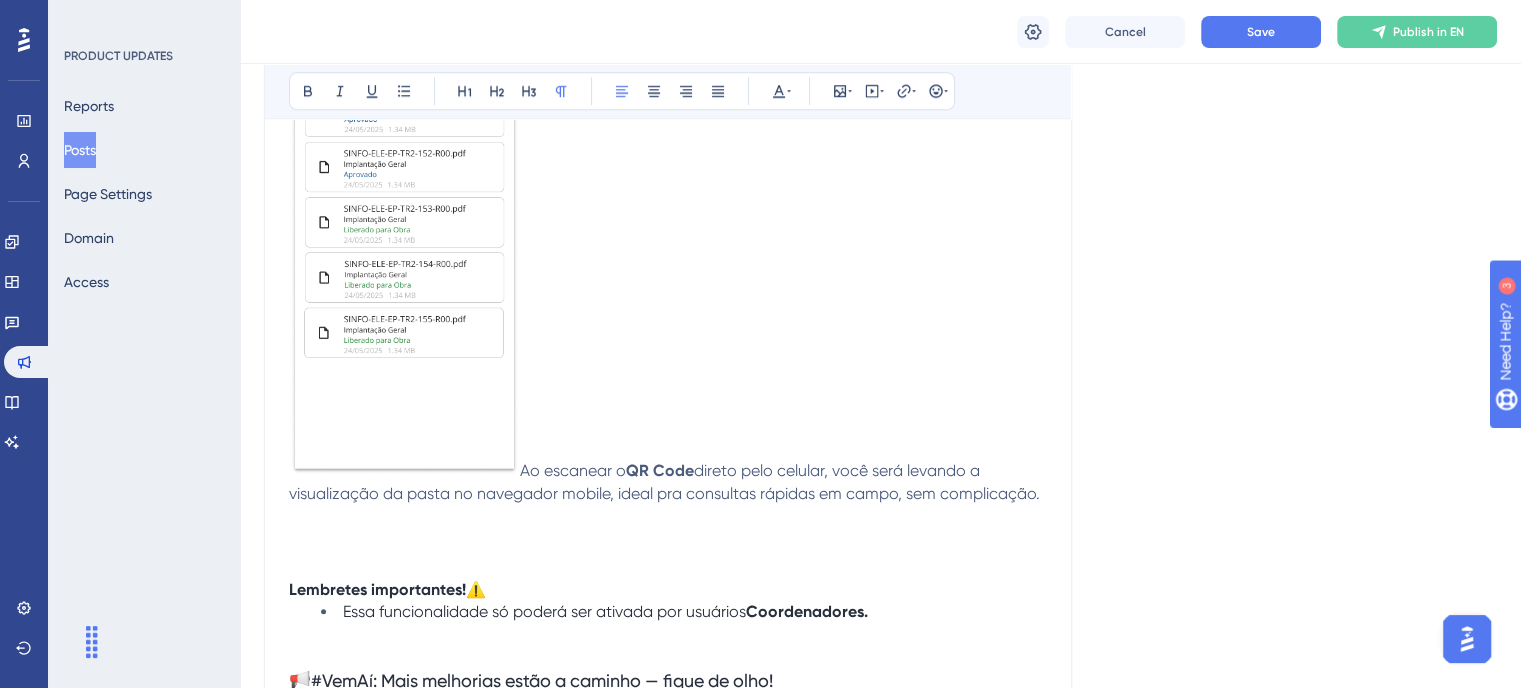 scroll, scrollTop: 1700, scrollLeft: 0, axis: vertical 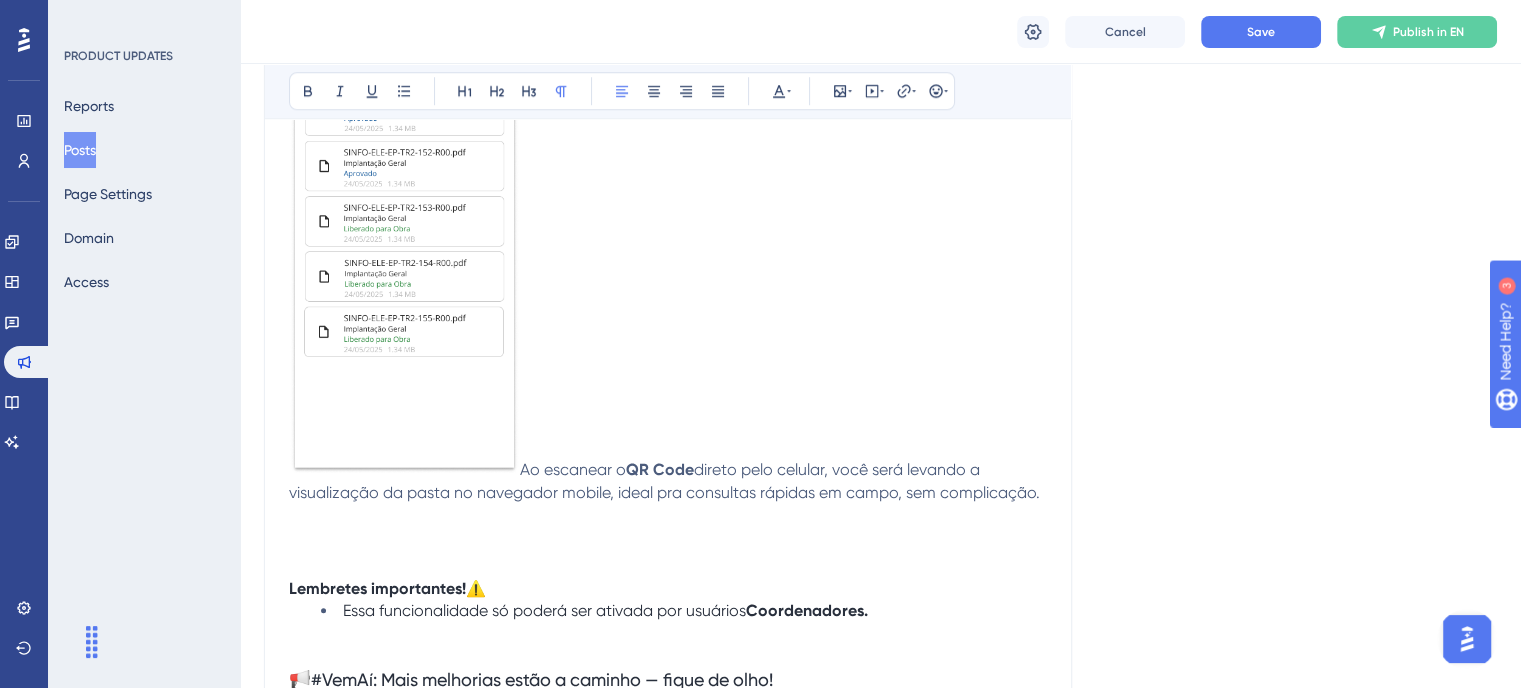 click at bounding box center [404, 225] 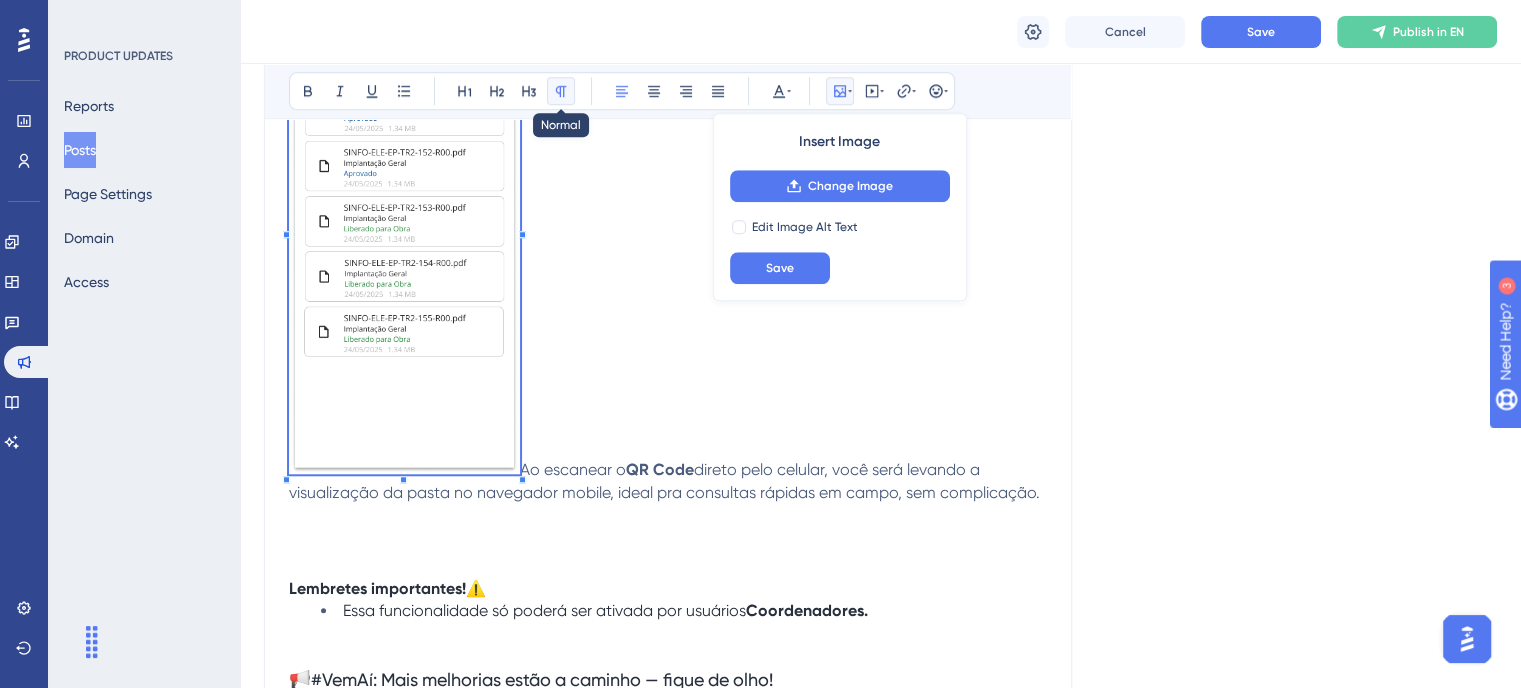click 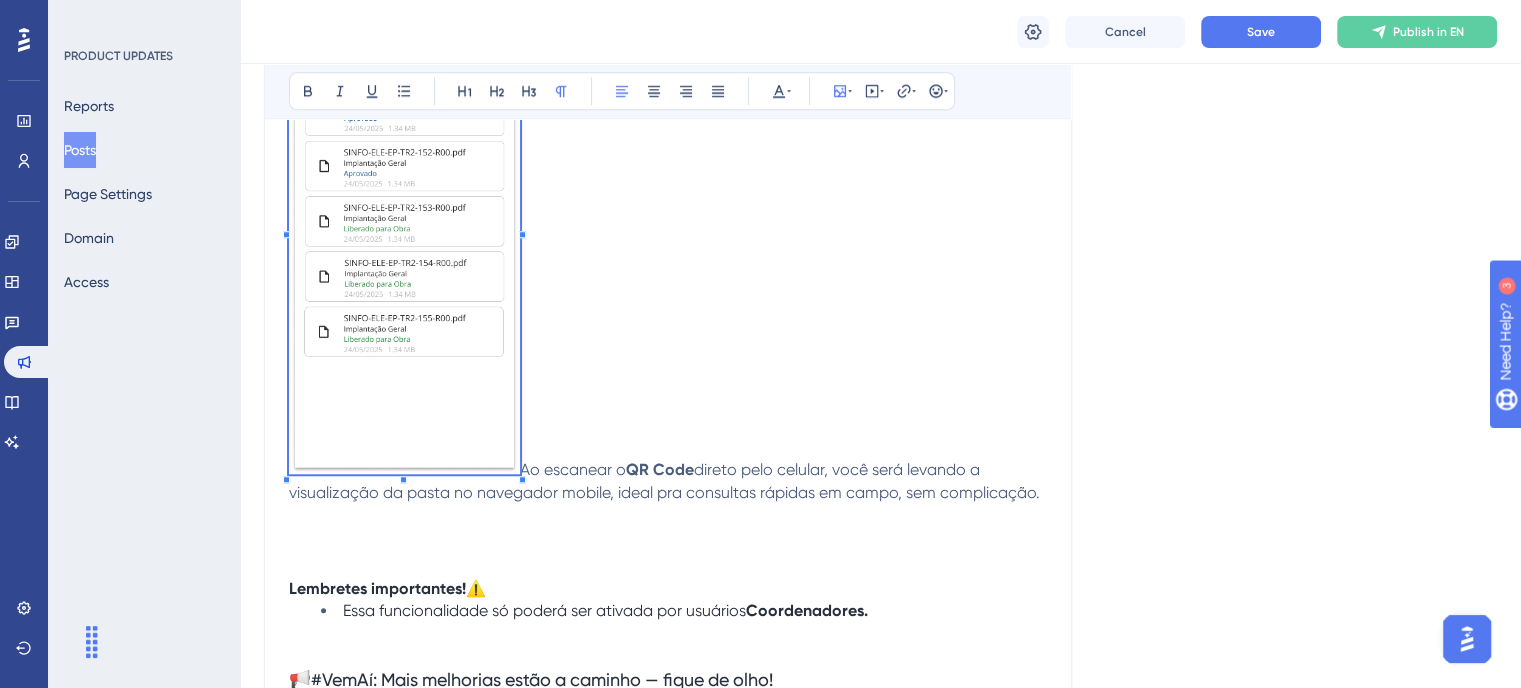 click on "Ao escanear o" at bounding box center (573, 468) 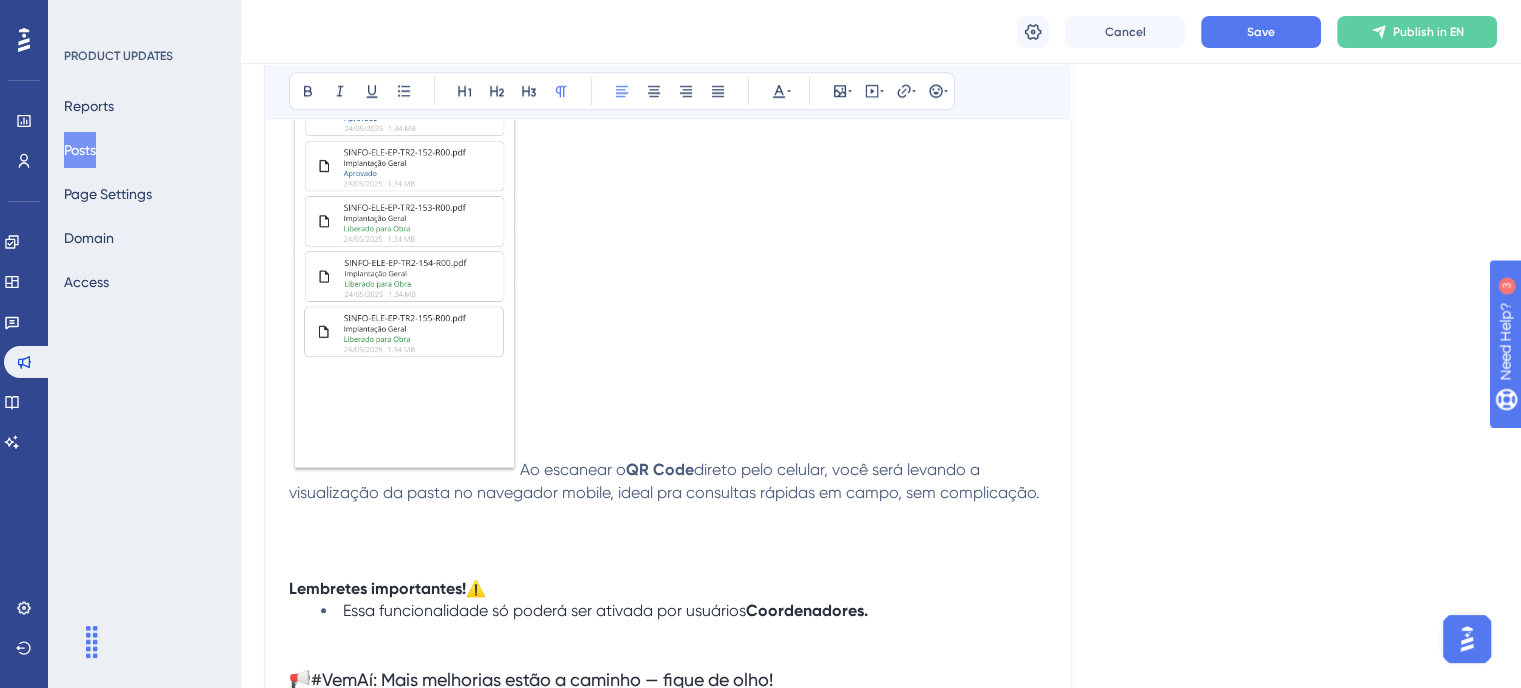 click on "Ao escanear o" at bounding box center (573, 468) 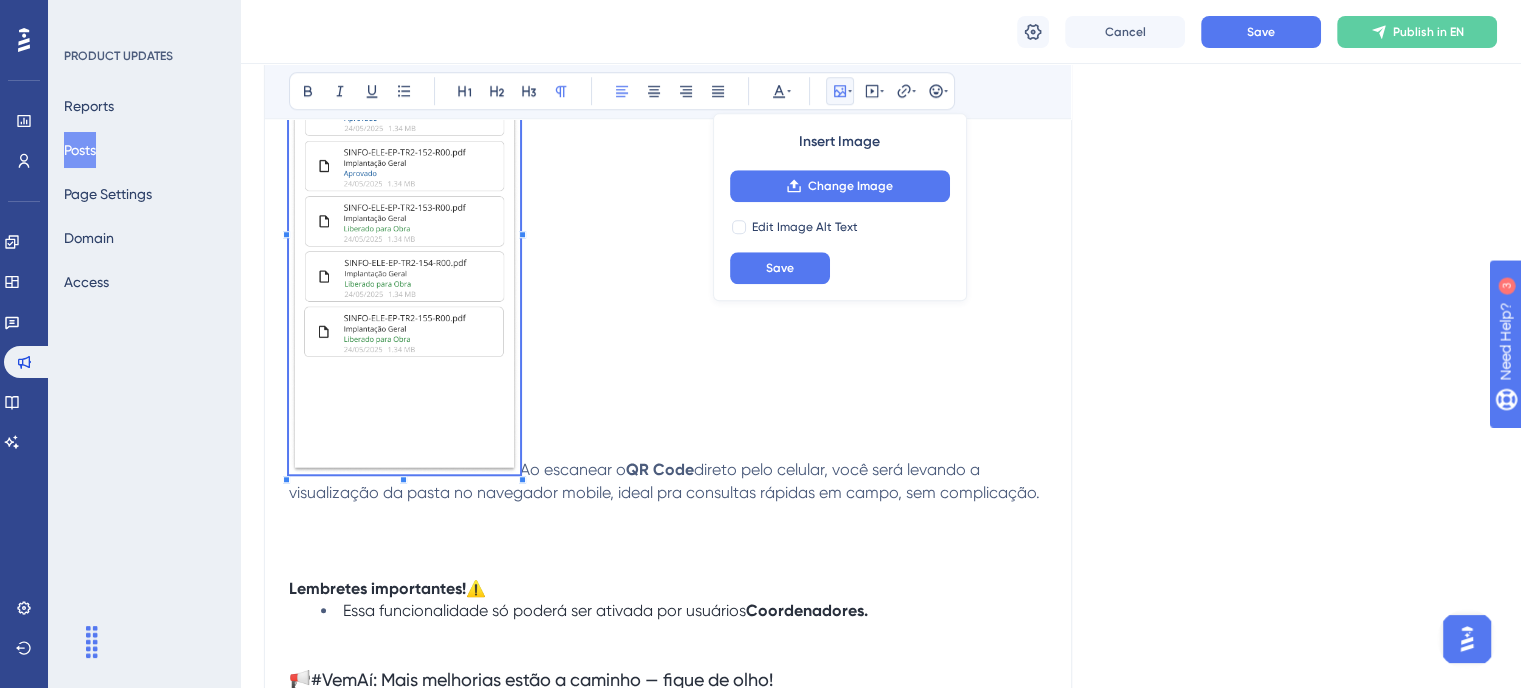 click on "Ao escanear o  QR Code  direto pelo celular, você será levando a visualização da pasta no navegador mobile, ideal pra consultas rápidas em campo, sem complicação." at bounding box center (668, 240) 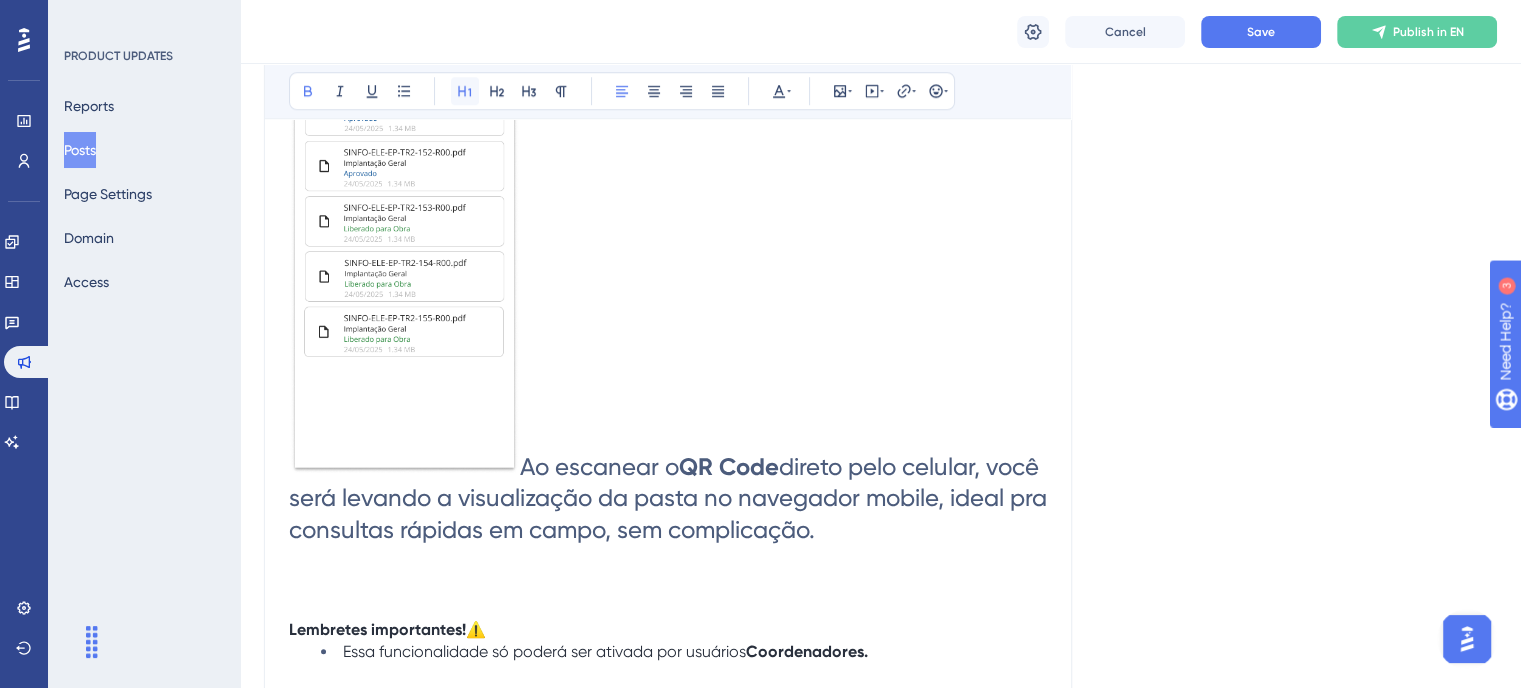 scroll, scrollTop: 1679, scrollLeft: 0, axis: vertical 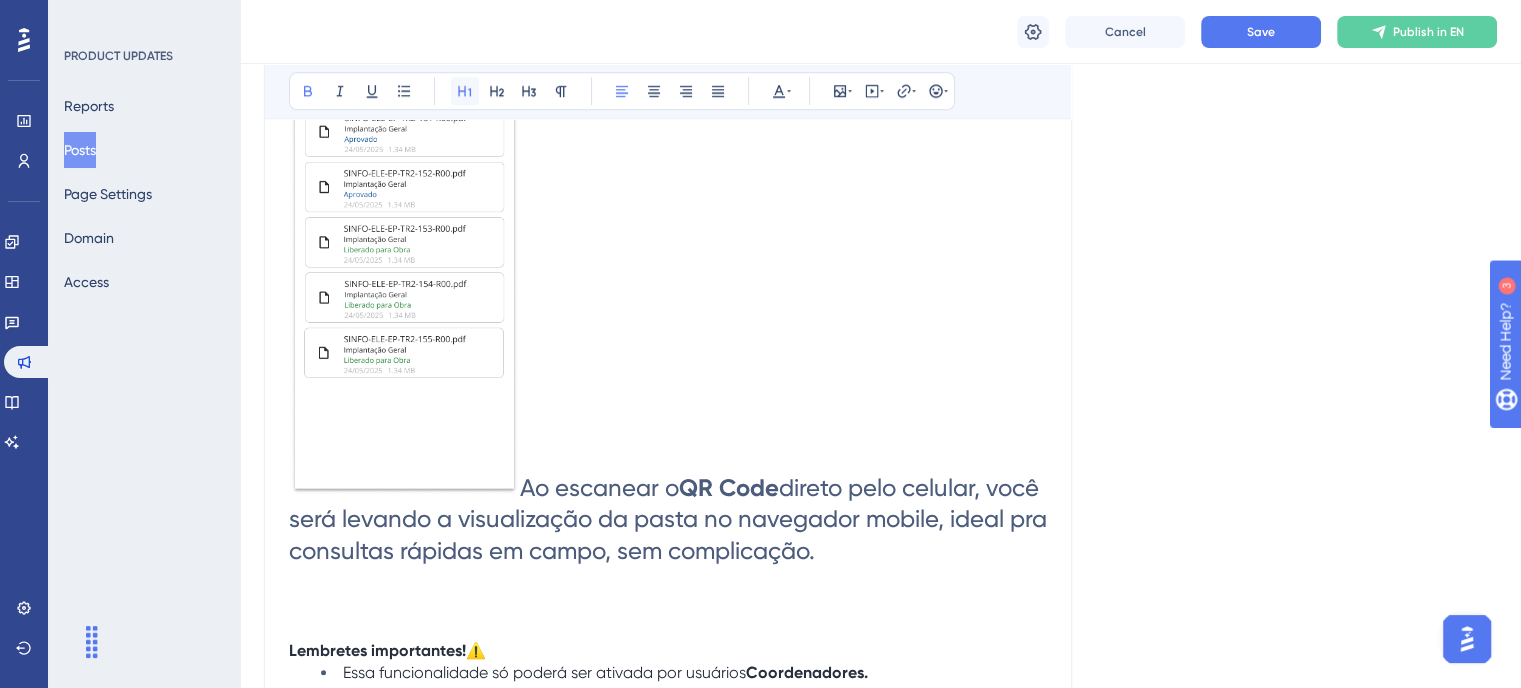 click 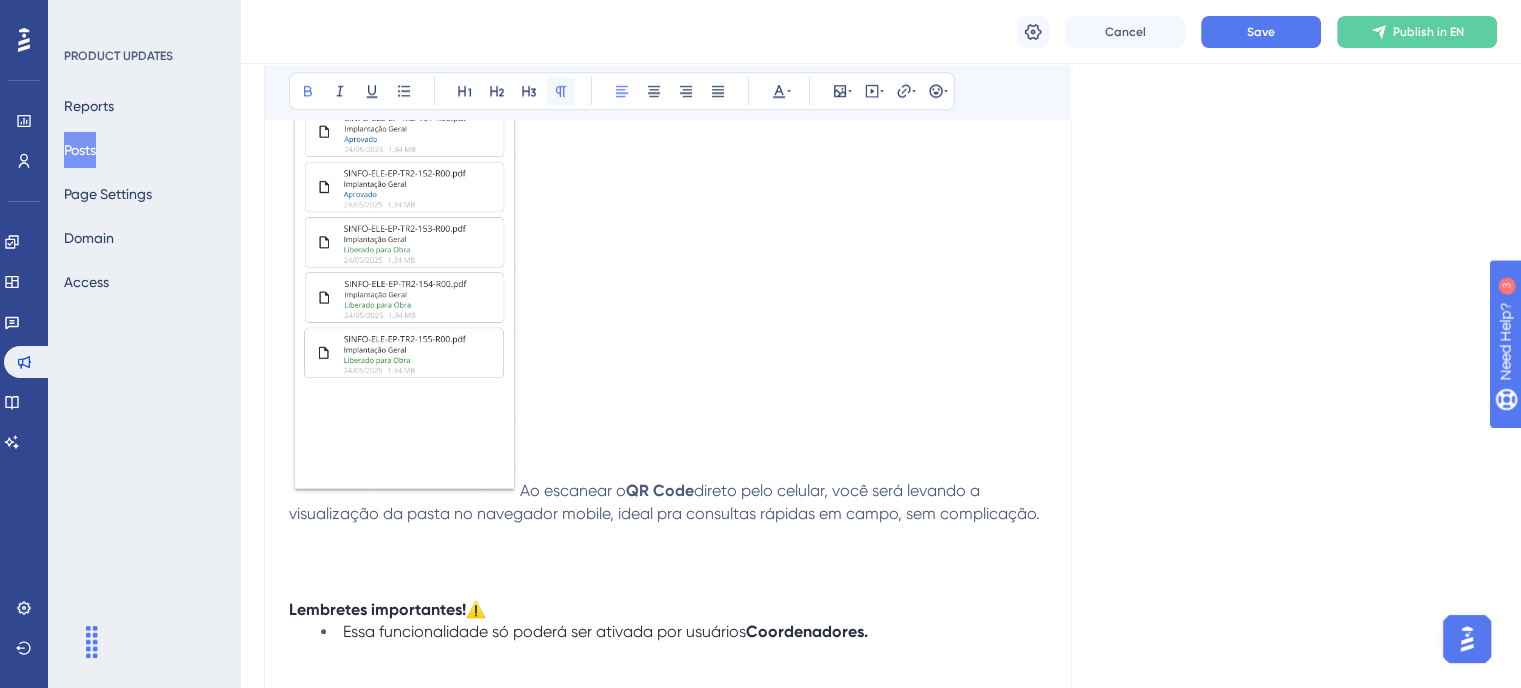 click 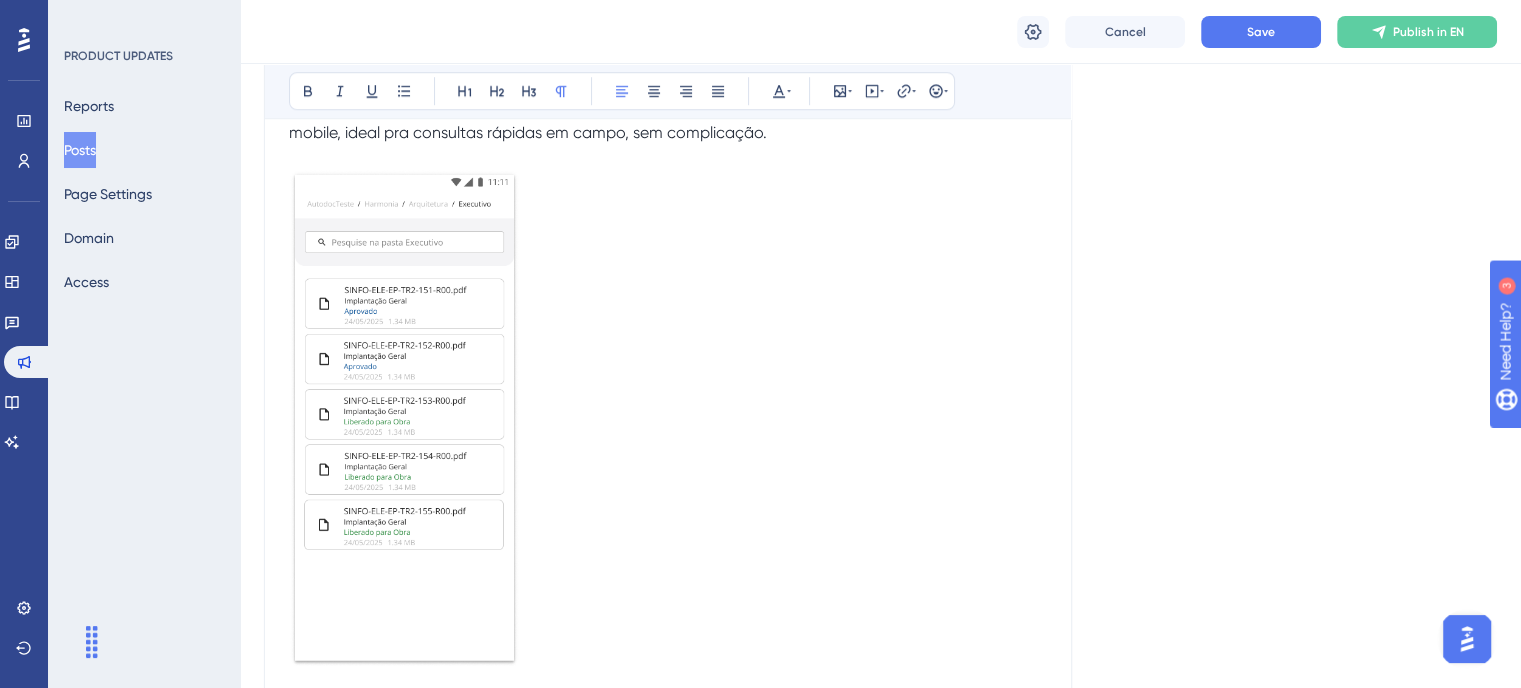 scroll, scrollTop: 1279, scrollLeft: 0, axis: vertical 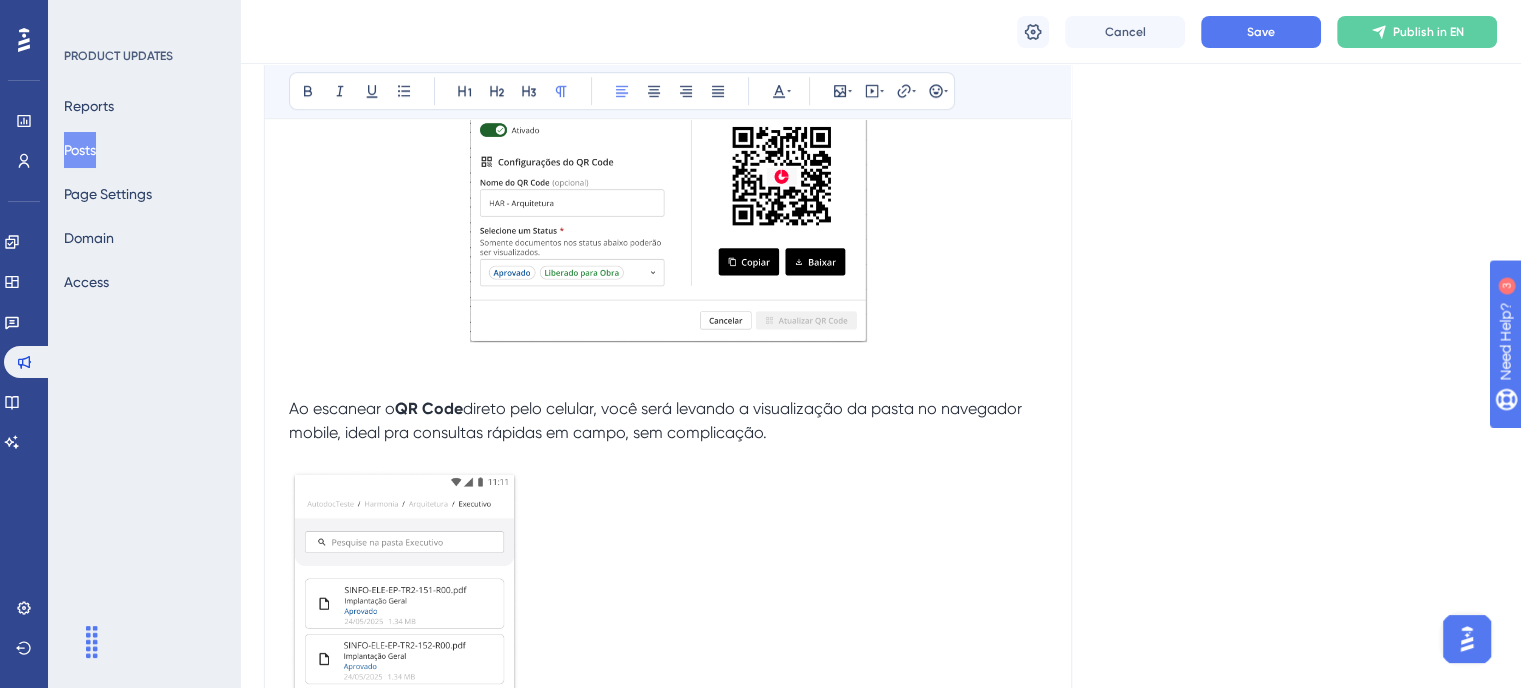 click at bounding box center [404, 718] 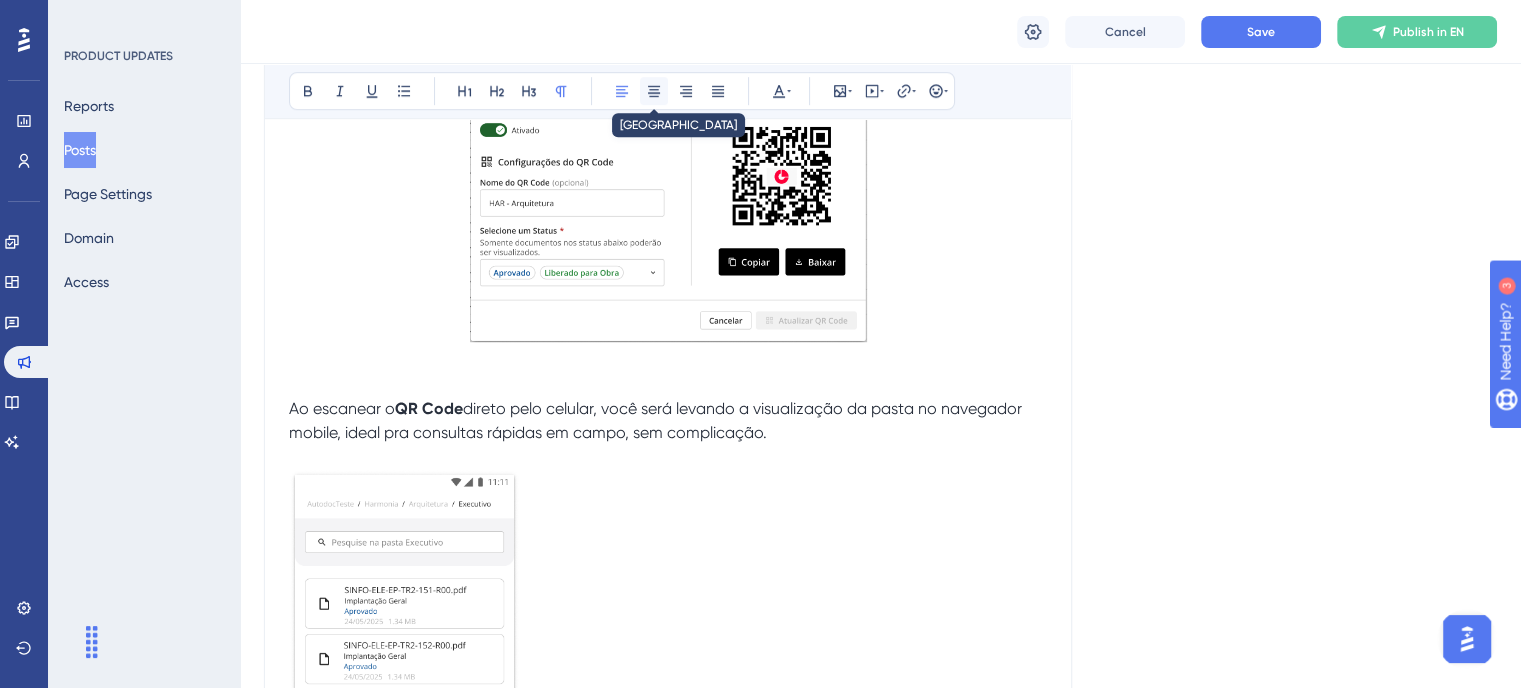 click 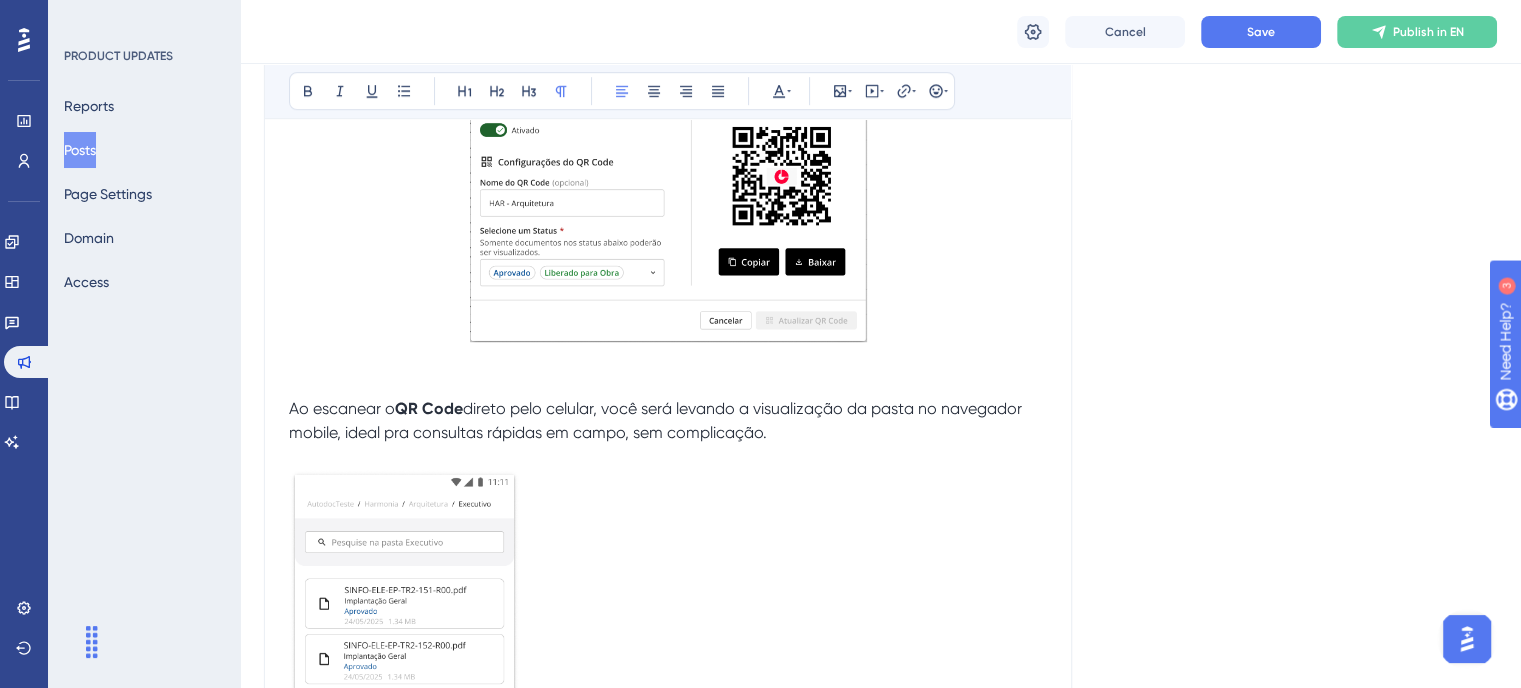 click at bounding box center [404, 718] 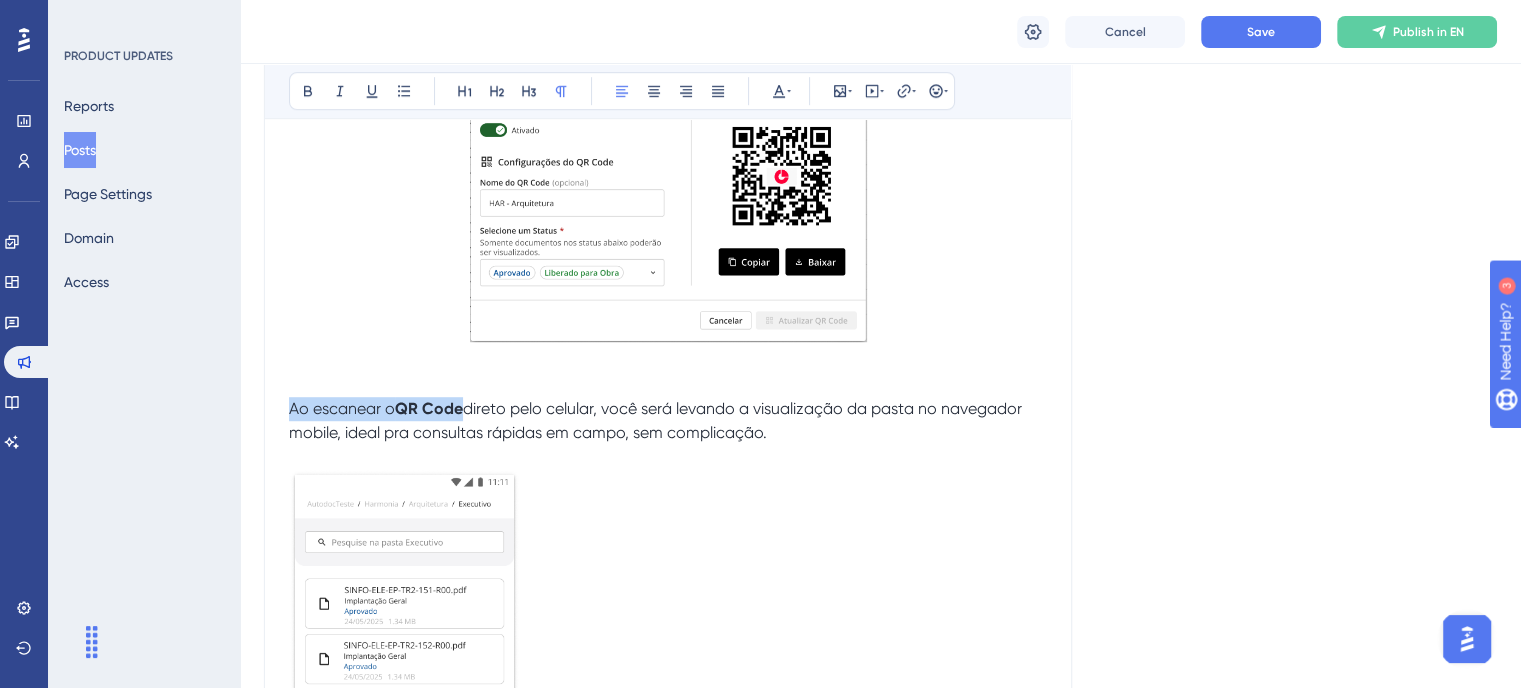 scroll, scrollTop: 1549, scrollLeft: 0, axis: vertical 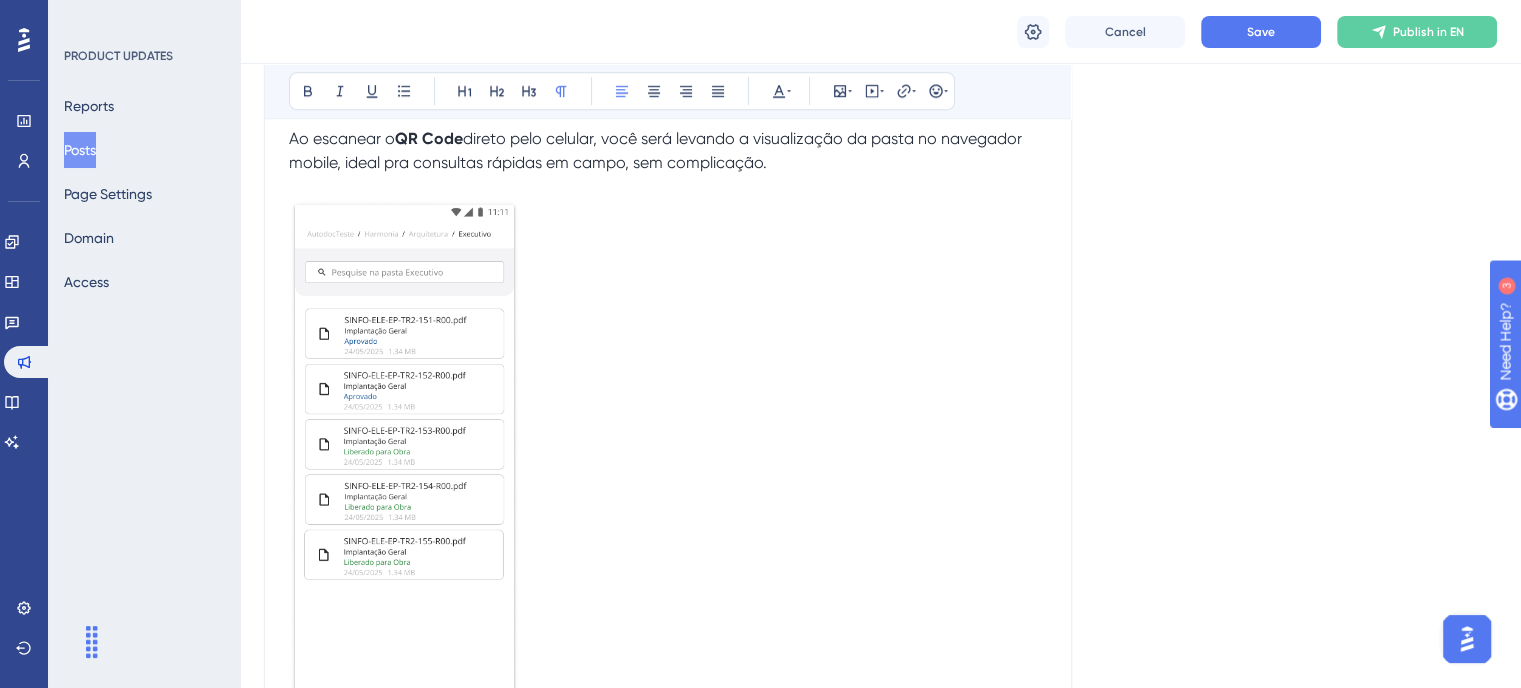 click at bounding box center [668, 451] 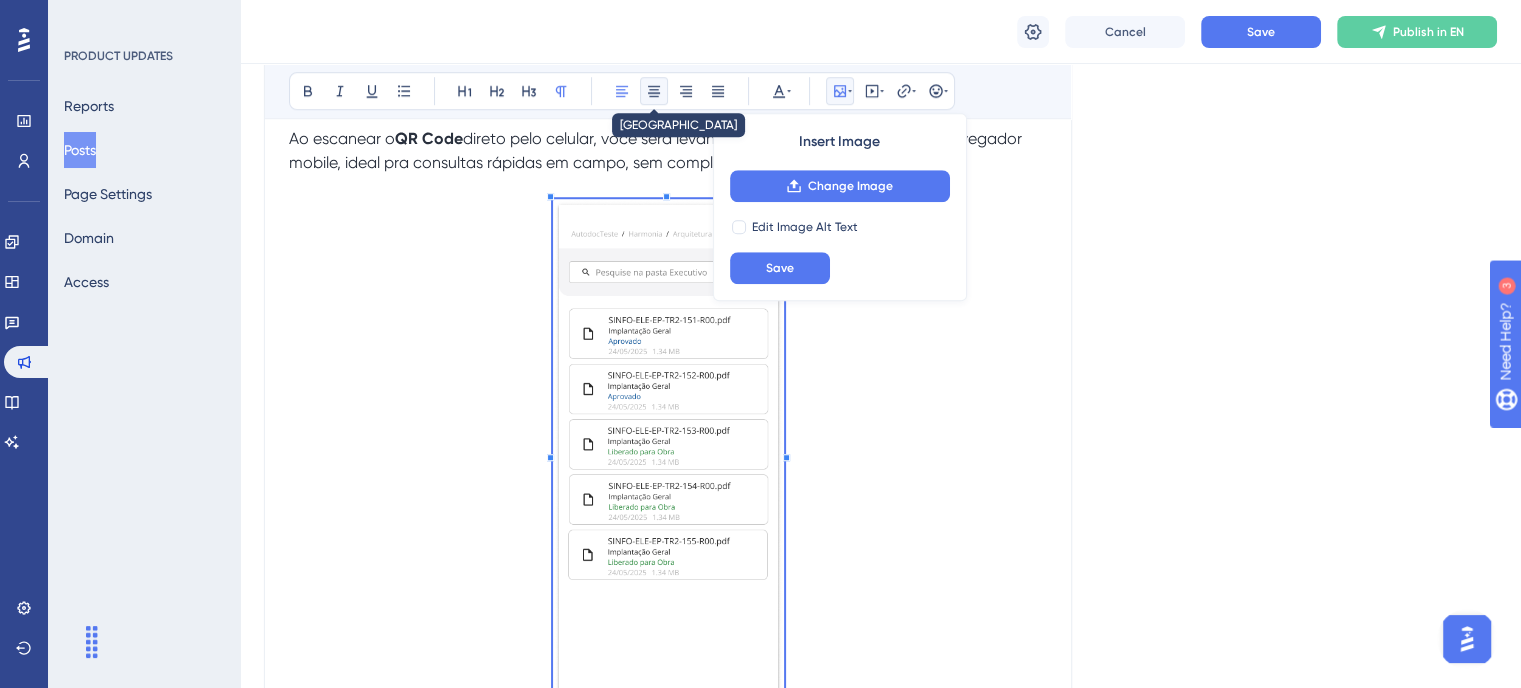 click 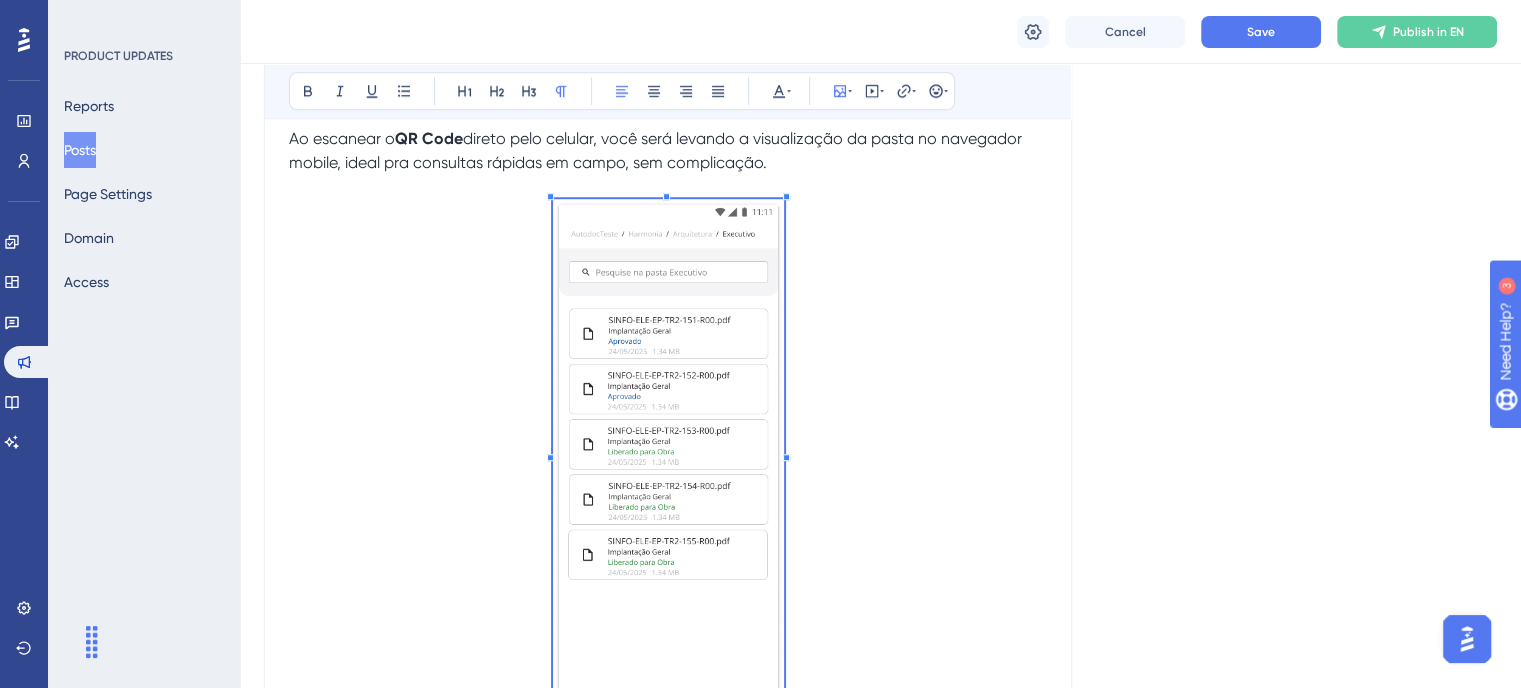 click on "Ao escanear o  QR Code  direto pelo celular, você será levando a visualização da pasta no navegador mobile, ideal pra consultas rápidas em campo, sem complicação." at bounding box center (668, 151) 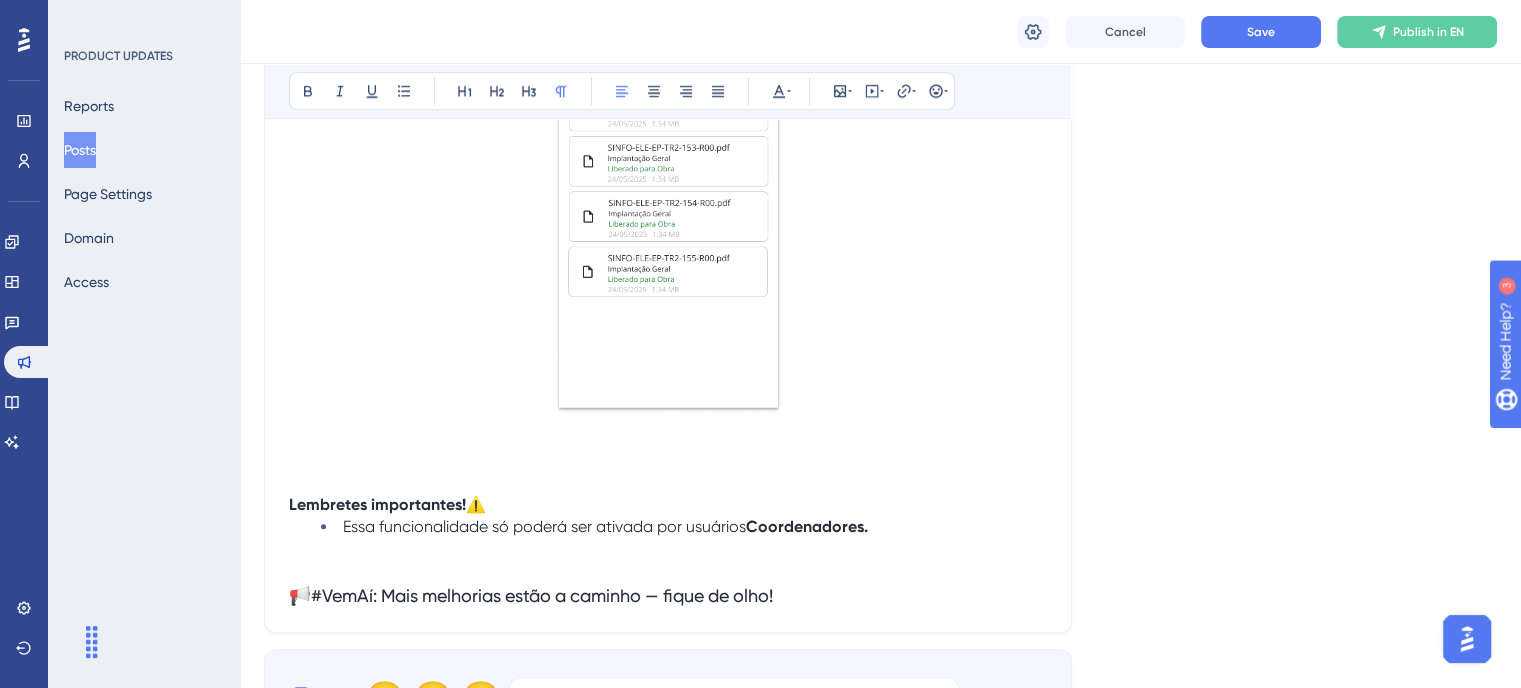 scroll, scrollTop: 1949, scrollLeft: 0, axis: vertical 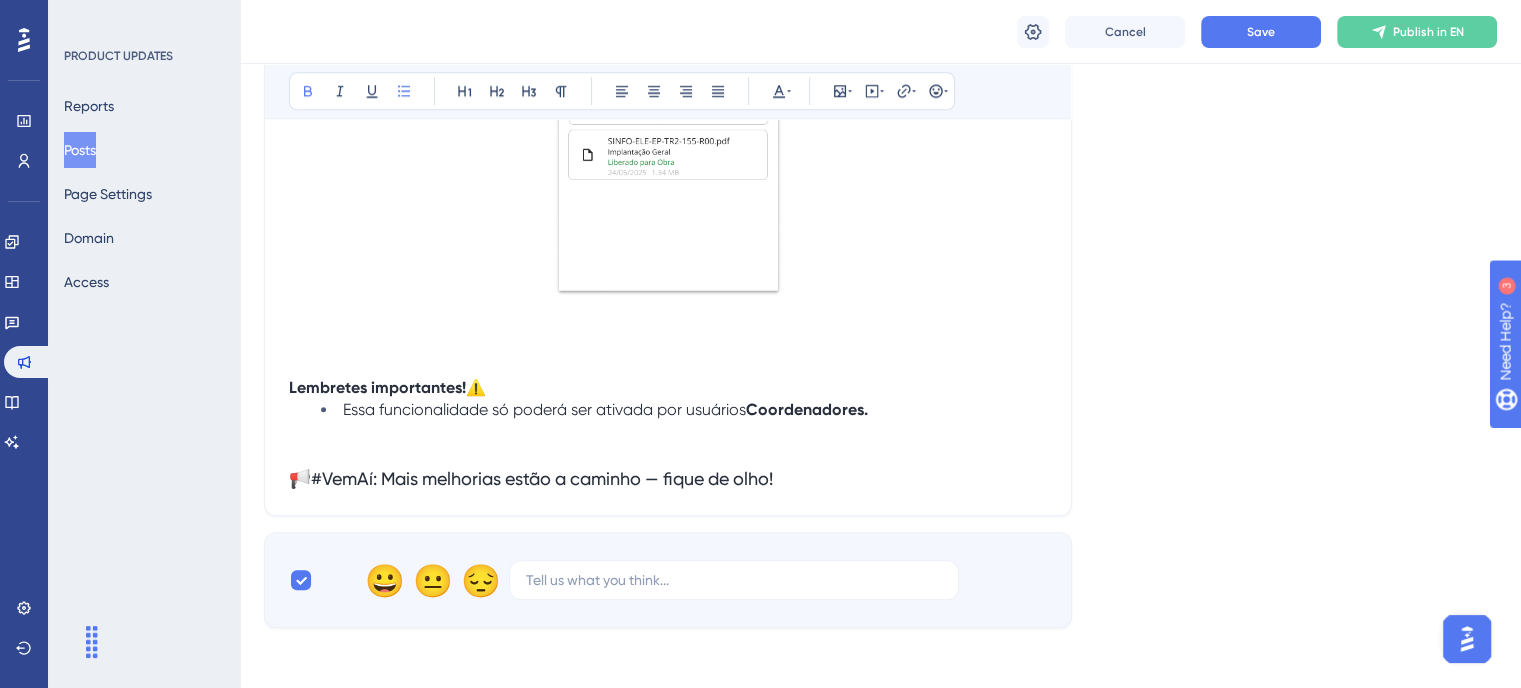 click on "Essa funcionalidade só poderá ser ativada por usuários  Coordenadores." at bounding box center (684, 409) 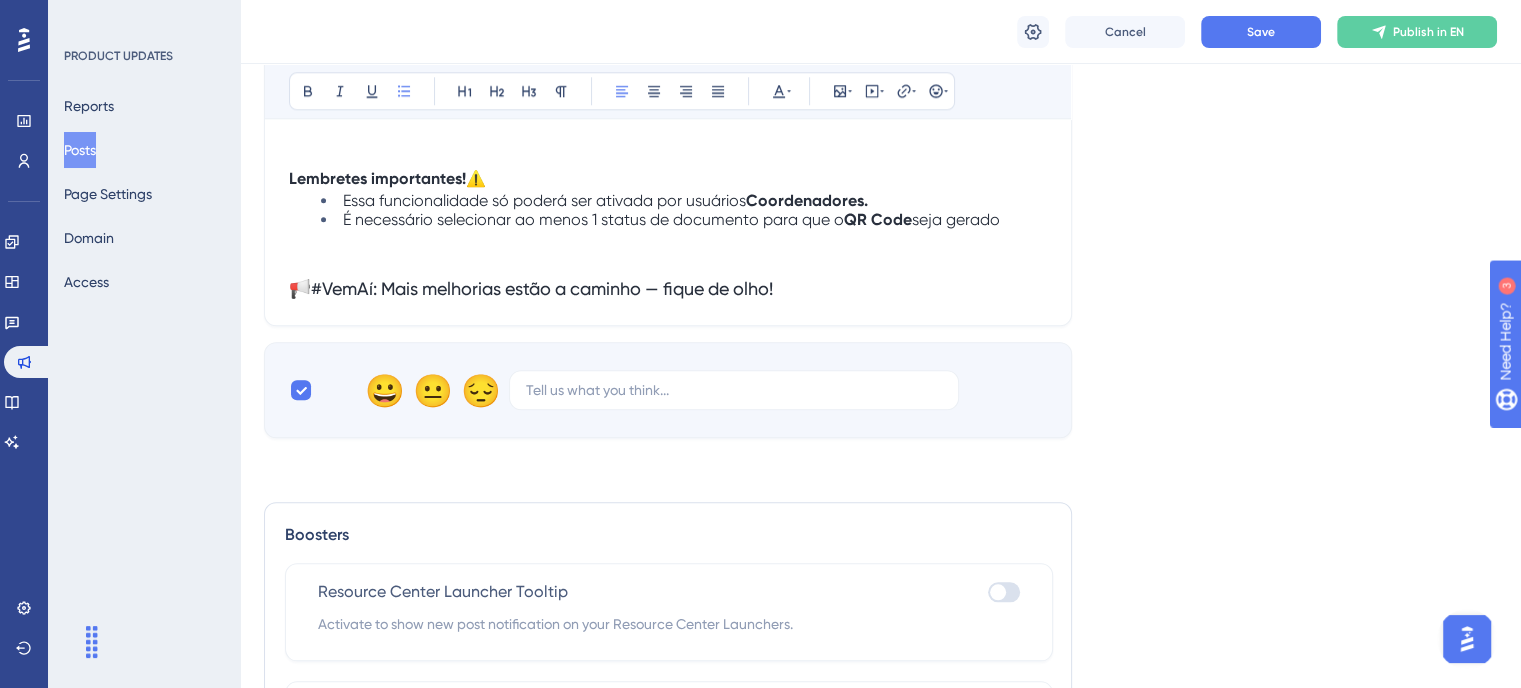 scroll, scrollTop: 2149, scrollLeft: 0, axis: vertical 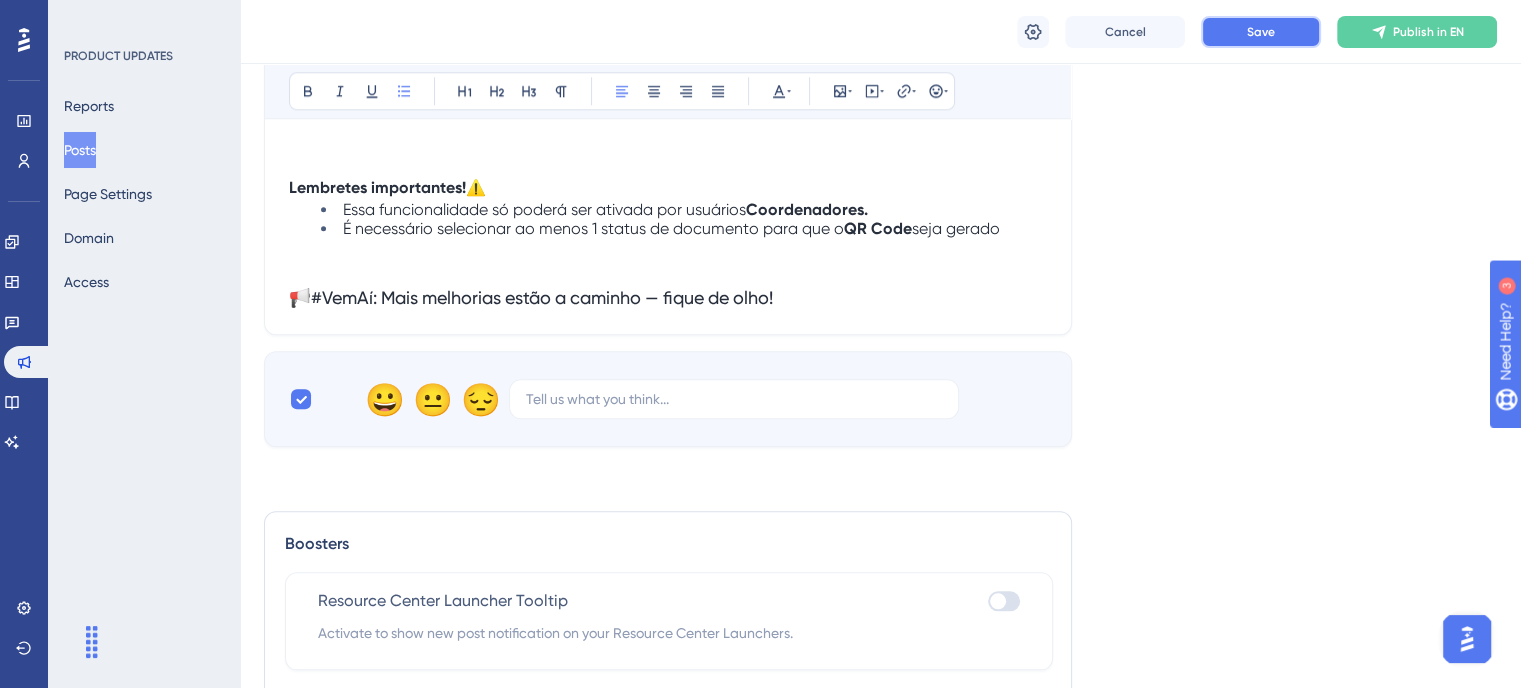click on "Save" at bounding box center (1261, 32) 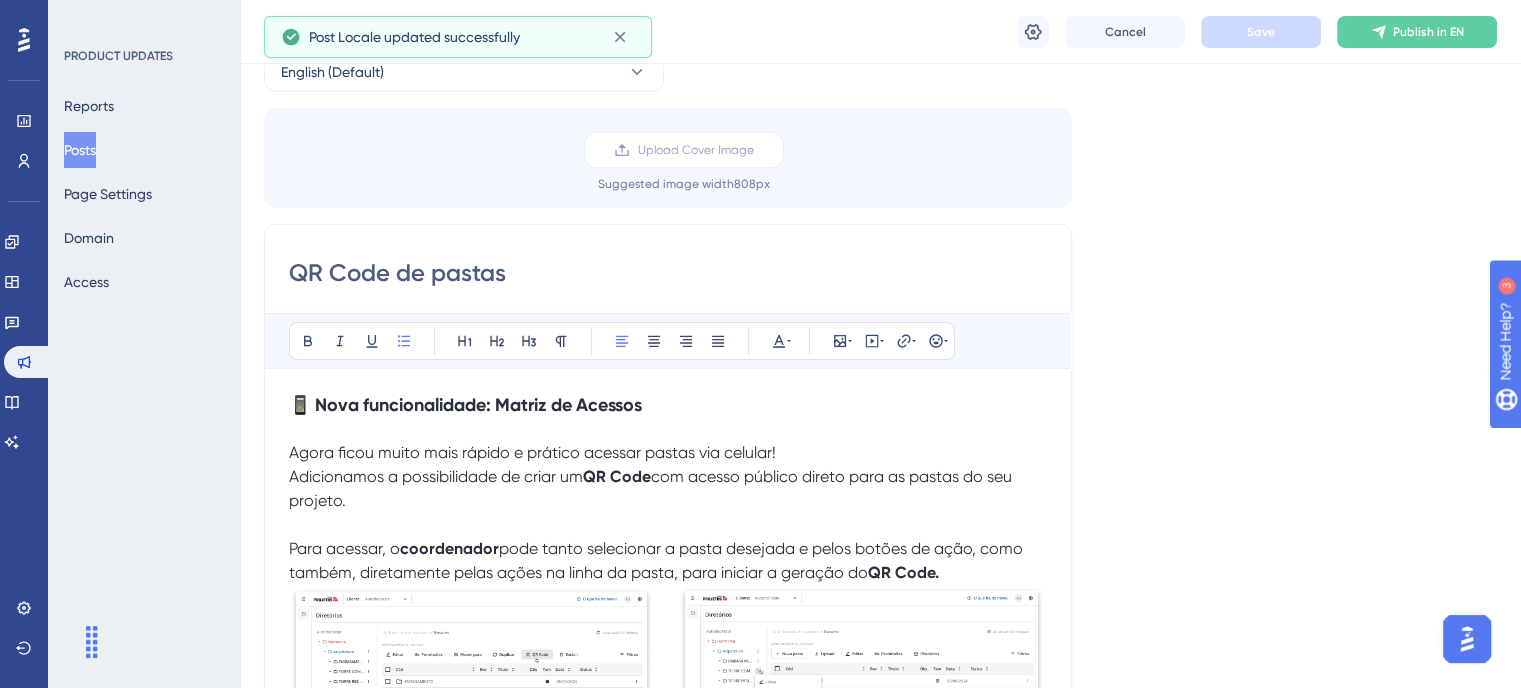 scroll, scrollTop: 0, scrollLeft: 0, axis: both 